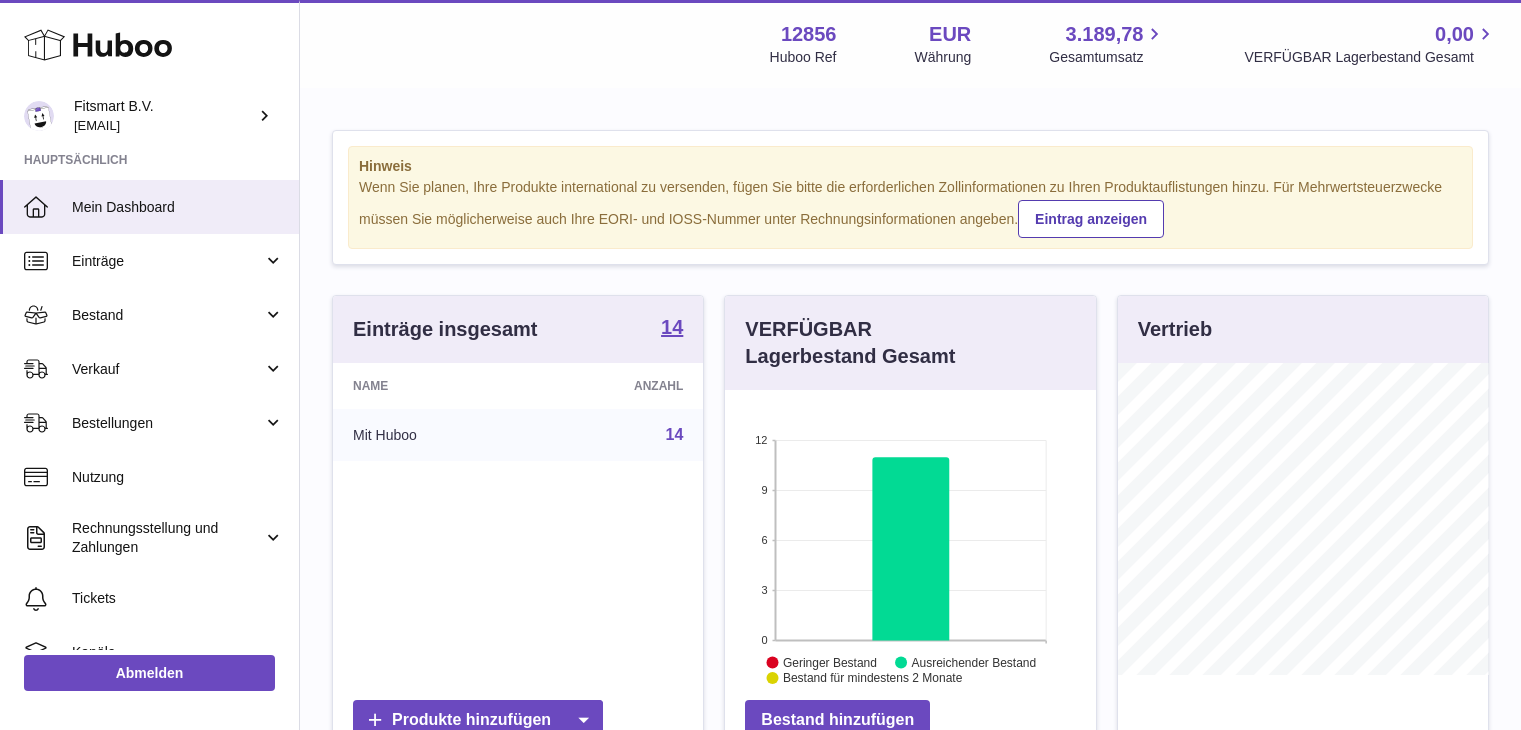 scroll, scrollTop: 0, scrollLeft: 0, axis: both 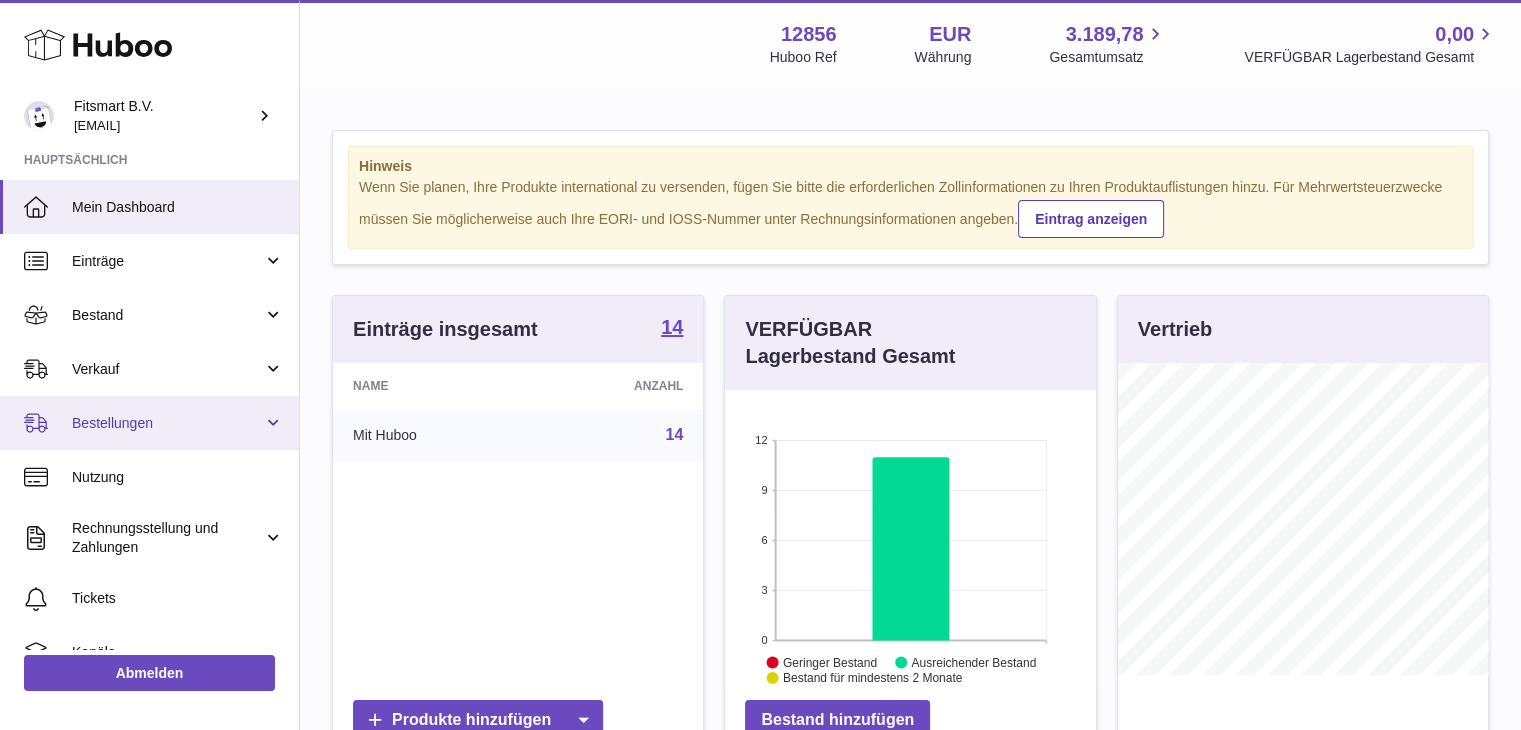click on "Bestellungen" at bounding box center (167, 423) 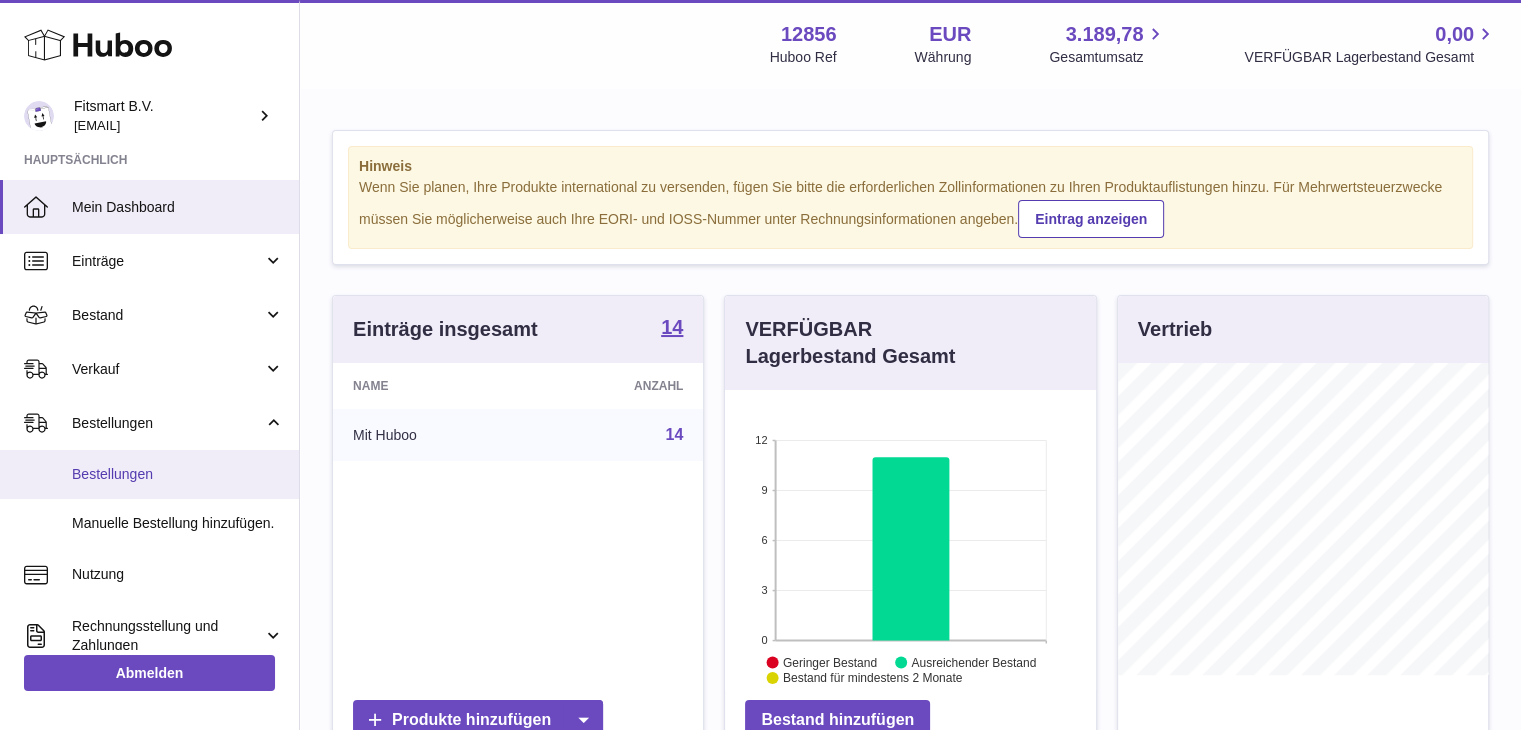 click on "Bestellungen" at bounding box center (178, 474) 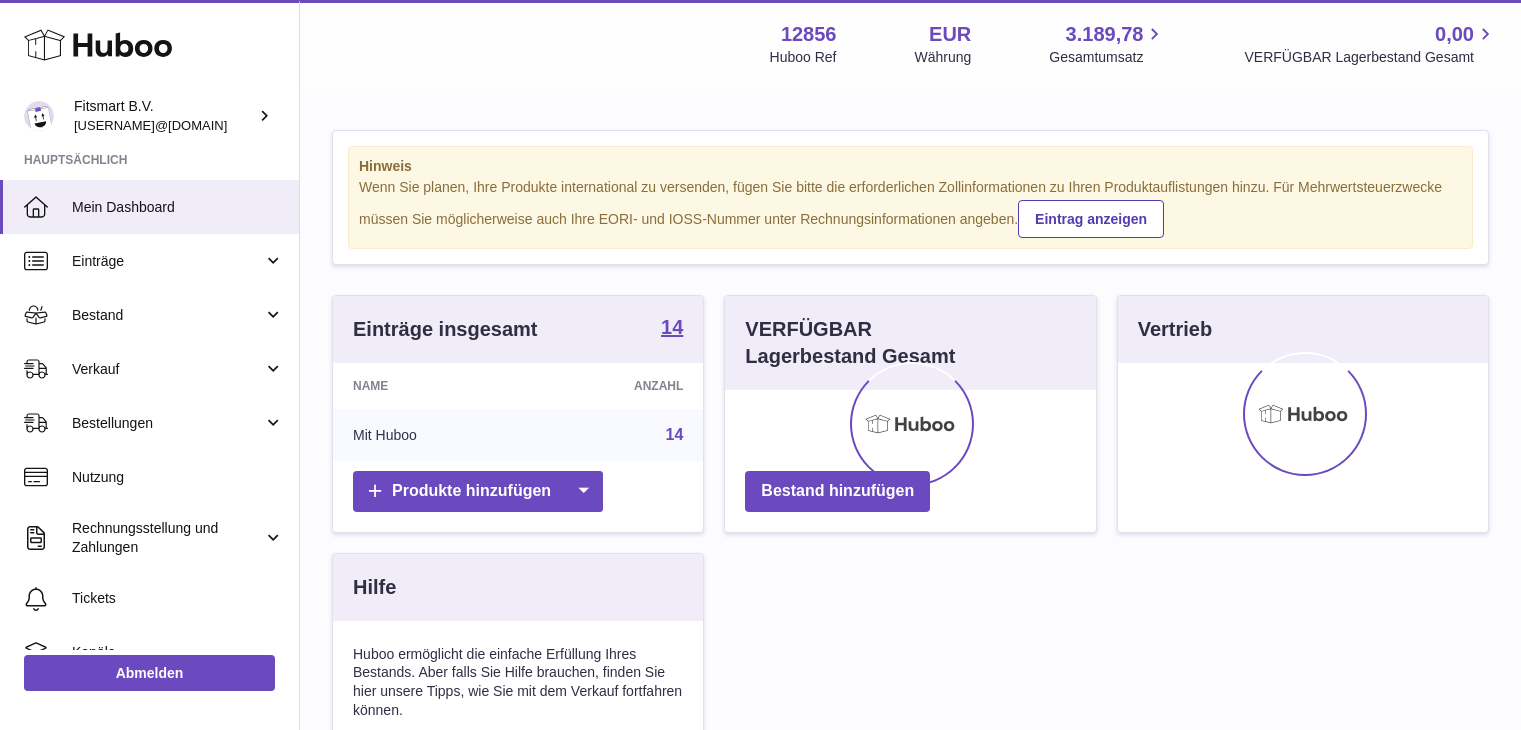 scroll, scrollTop: 0, scrollLeft: 0, axis: both 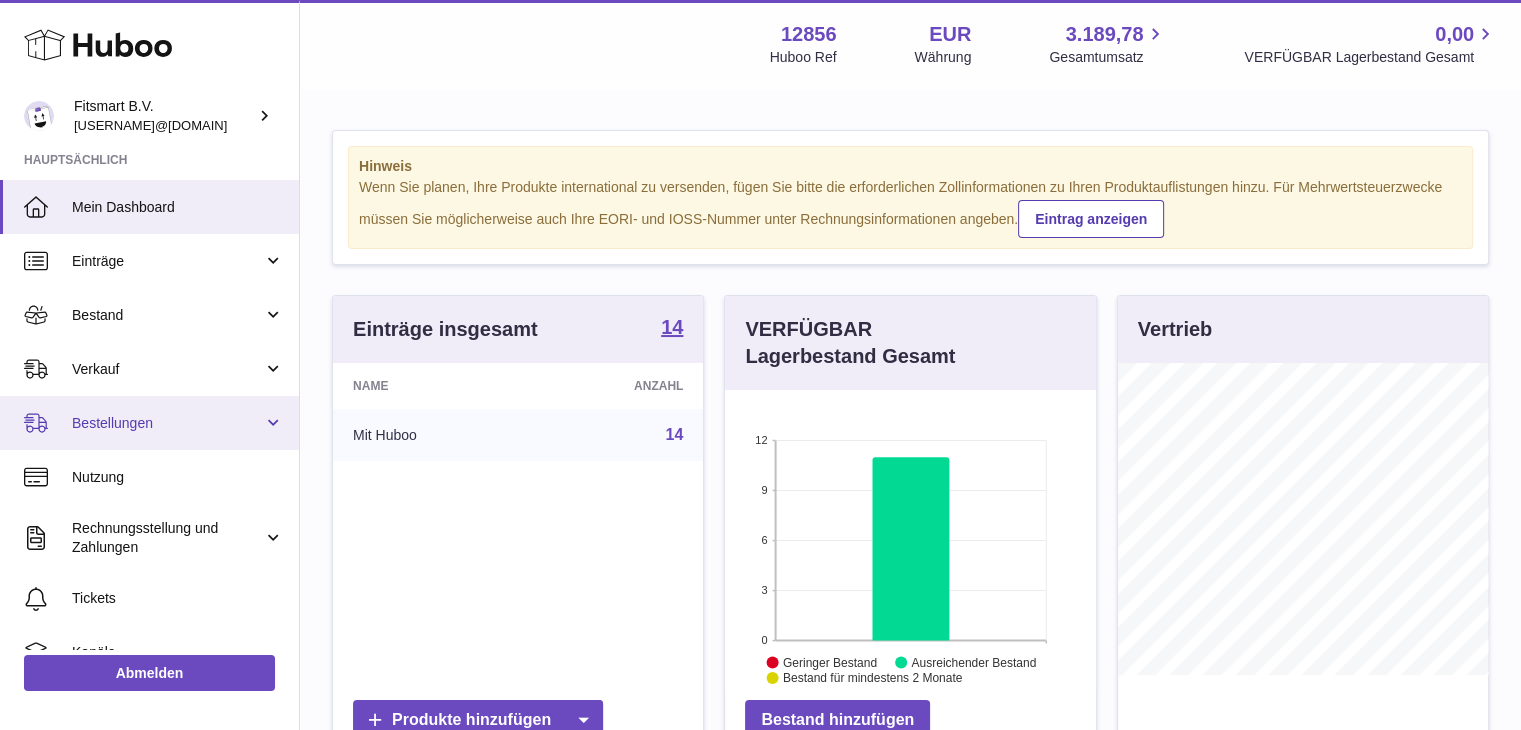 click on "Bestellungen" at bounding box center [149, 423] 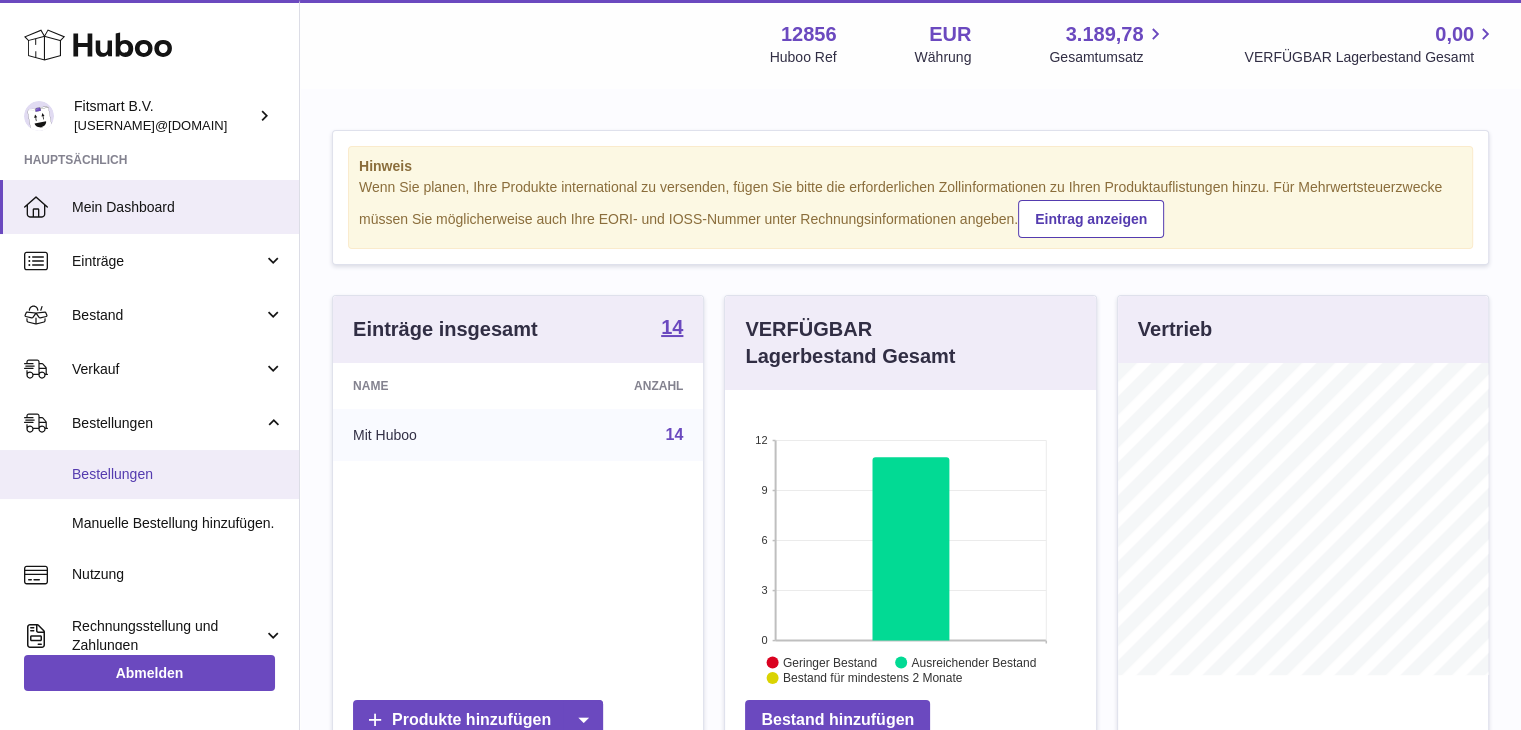 click on "Bestellungen" at bounding box center [178, 474] 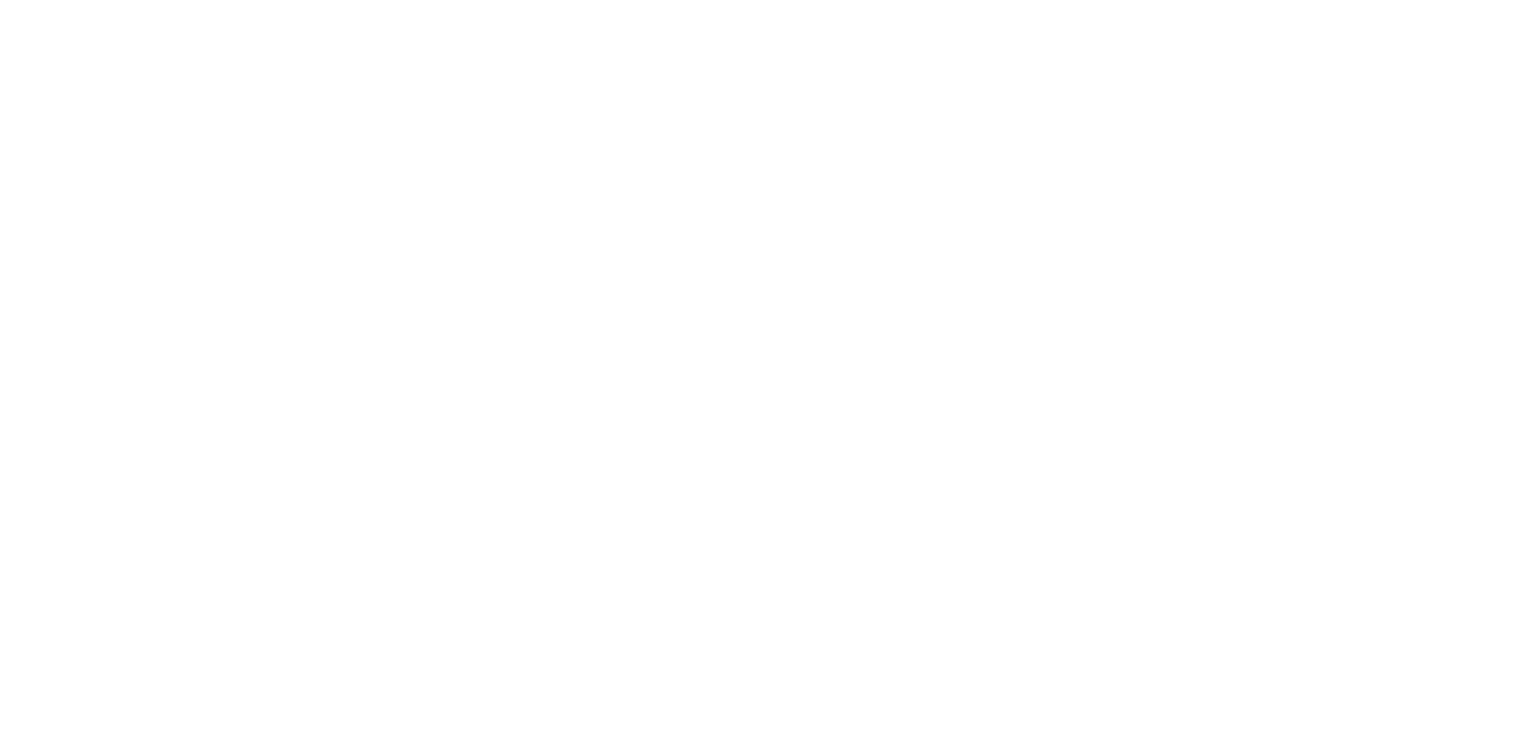 scroll, scrollTop: 0, scrollLeft: 0, axis: both 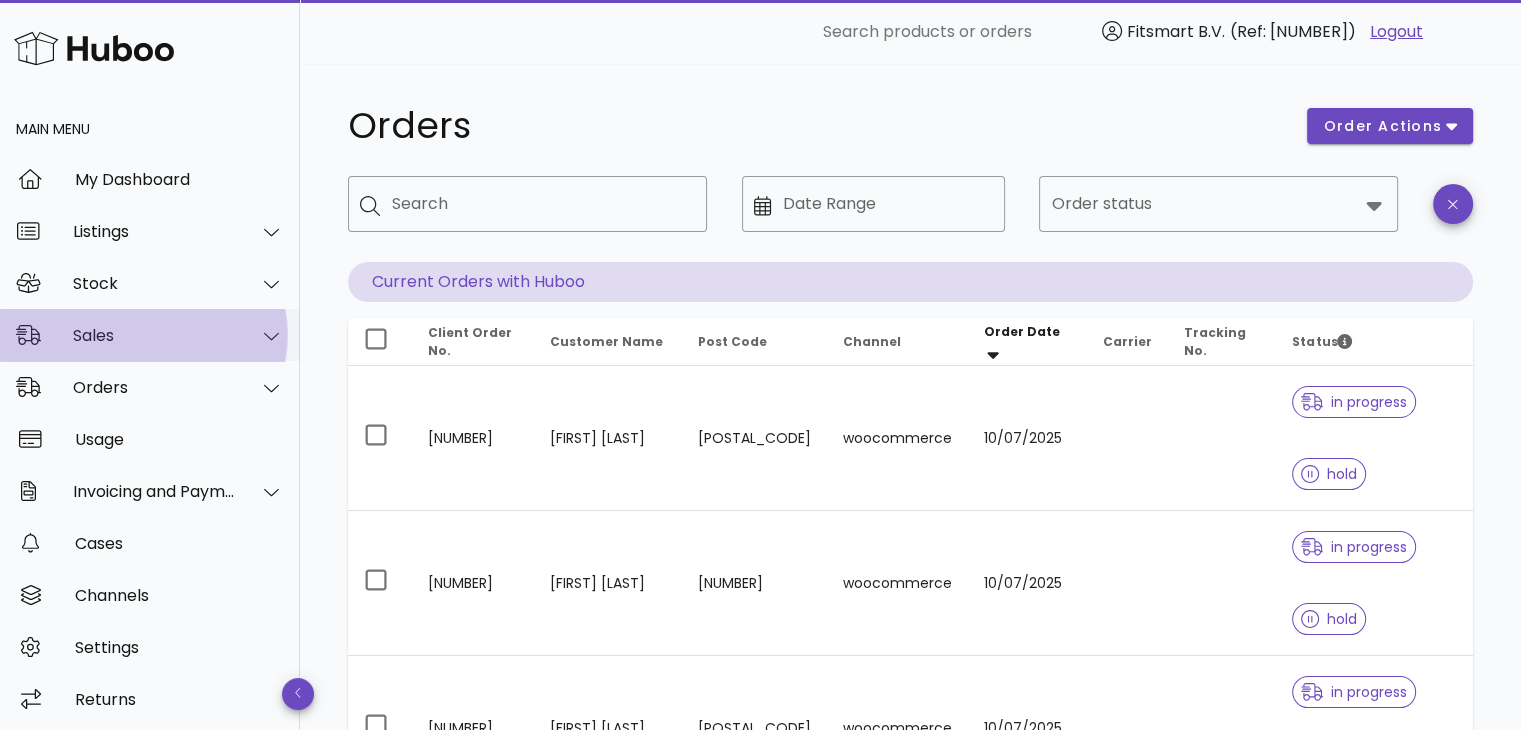 click on "Sales" at bounding box center [154, 335] 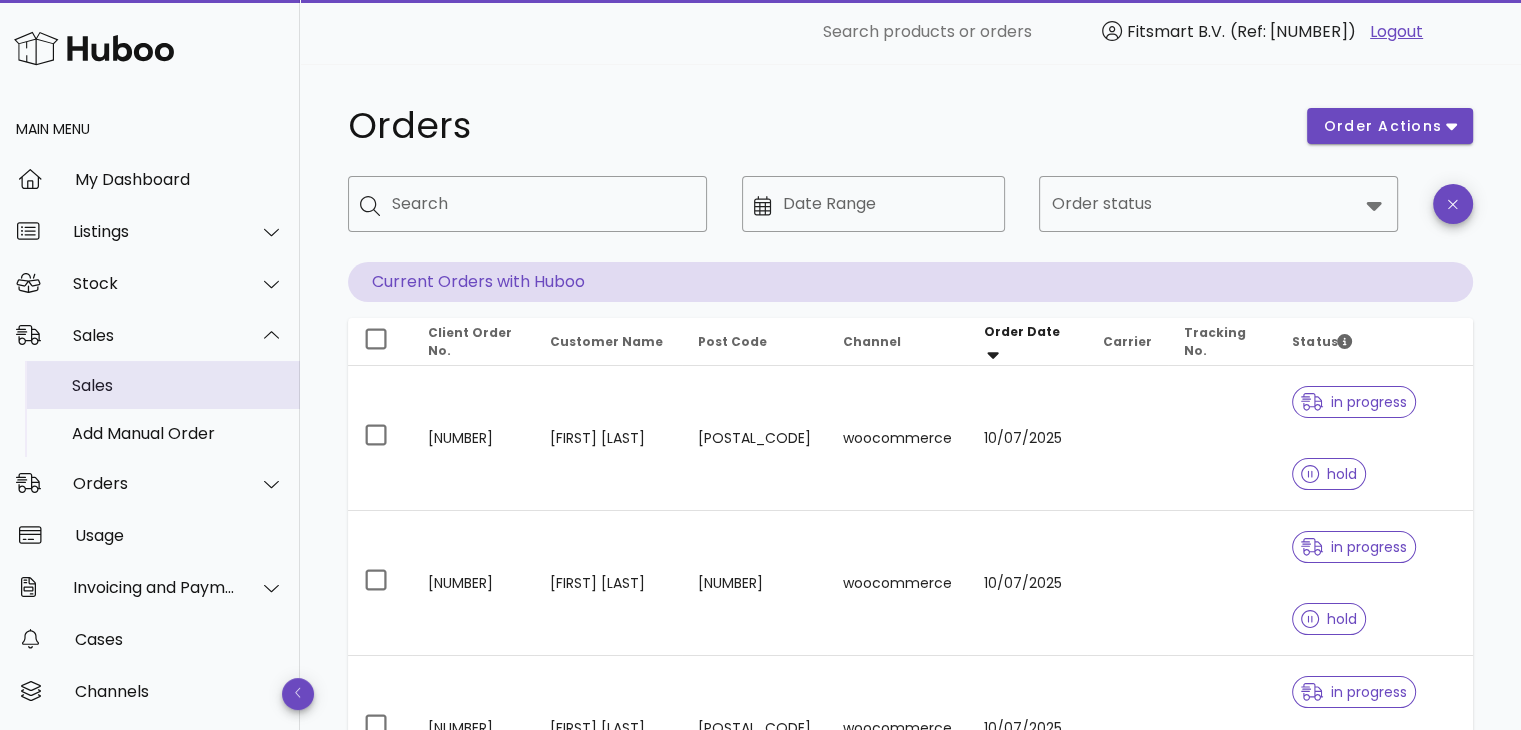 click on "Sales" at bounding box center [178, 385] 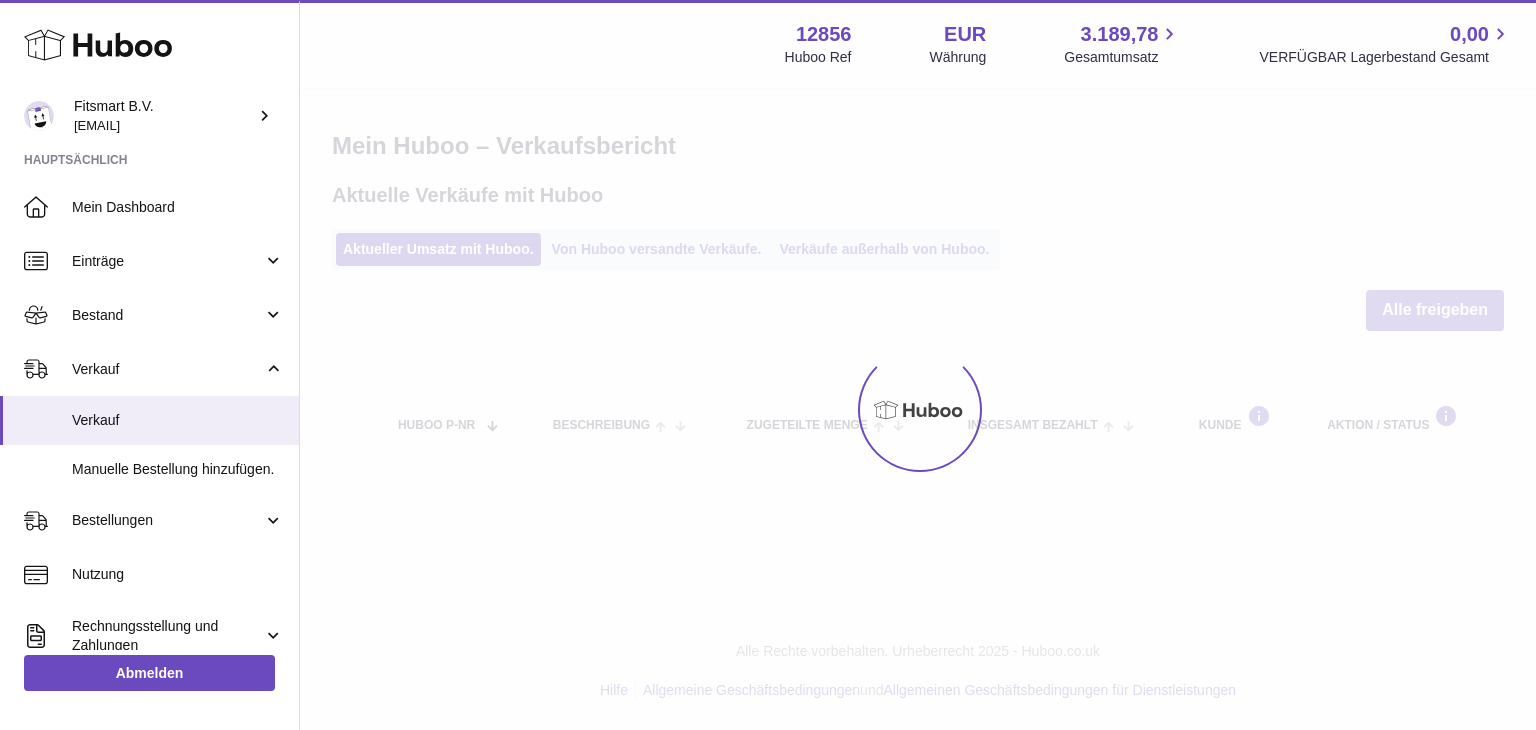scroll, scrollTop: 0, scrollLeft: 0, axis: both 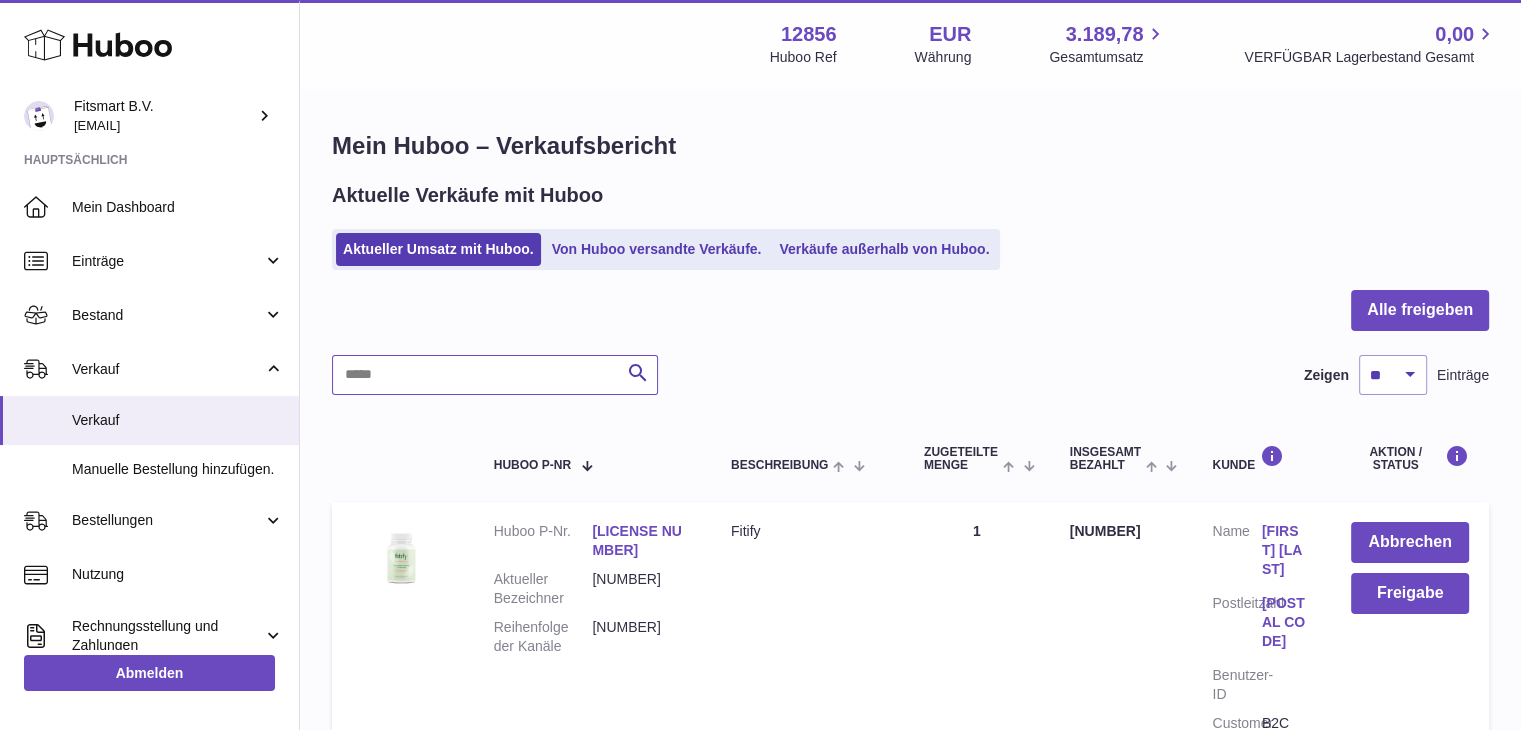 click at bounding box center (495, 375) 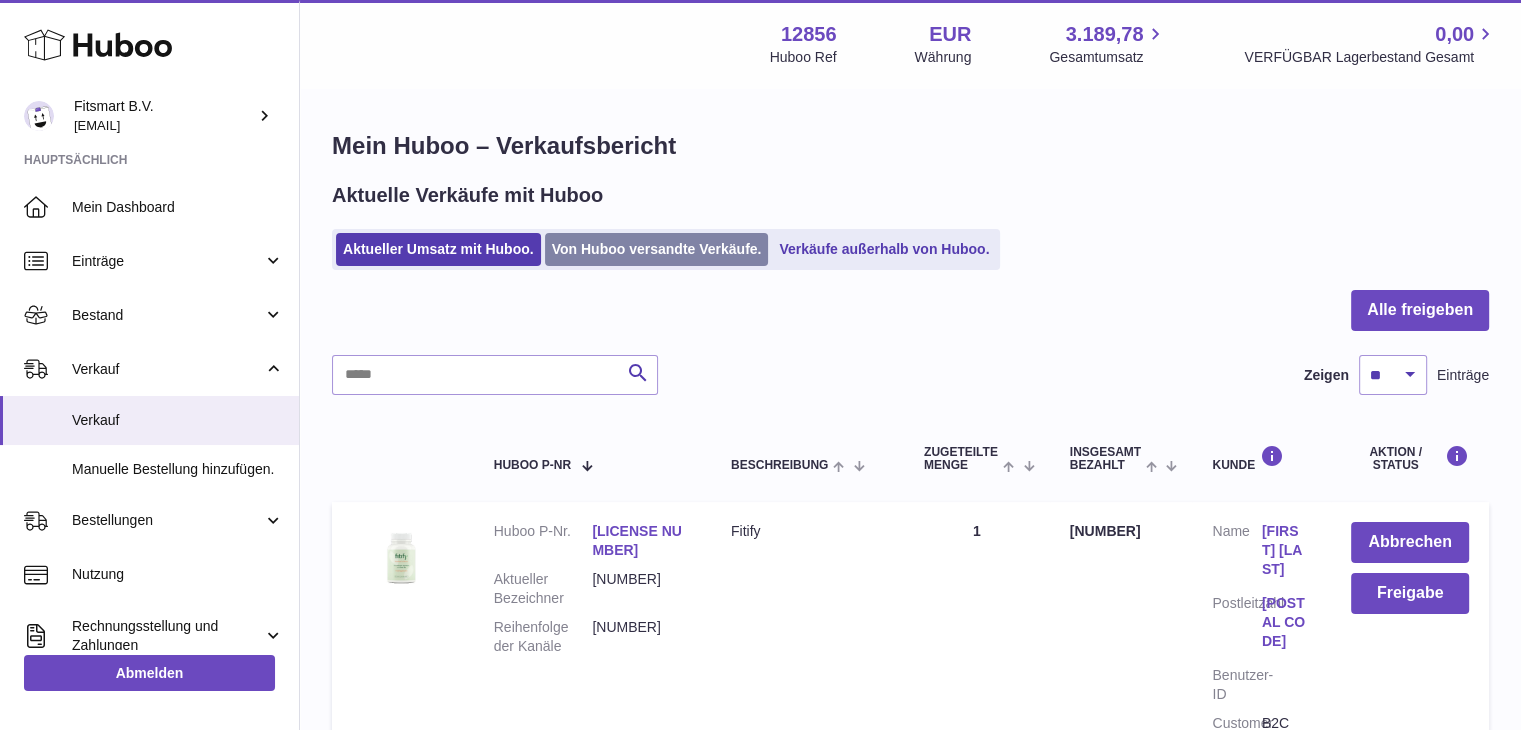 click on "Von Huboo versandte Verkäufe." at bounding box center [657, 249] 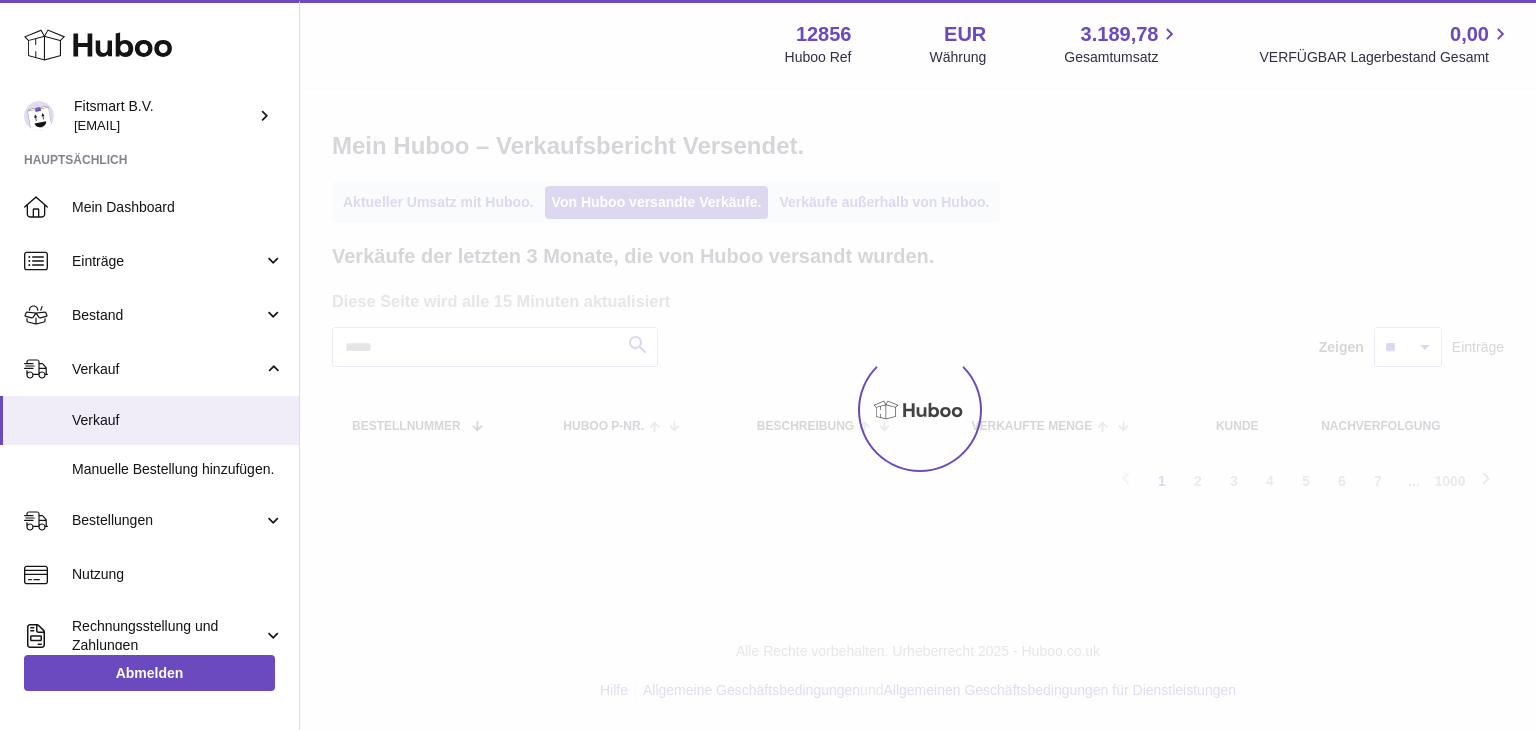 scroll, scrollTop: 0, scrollLeft: 0, axis: both 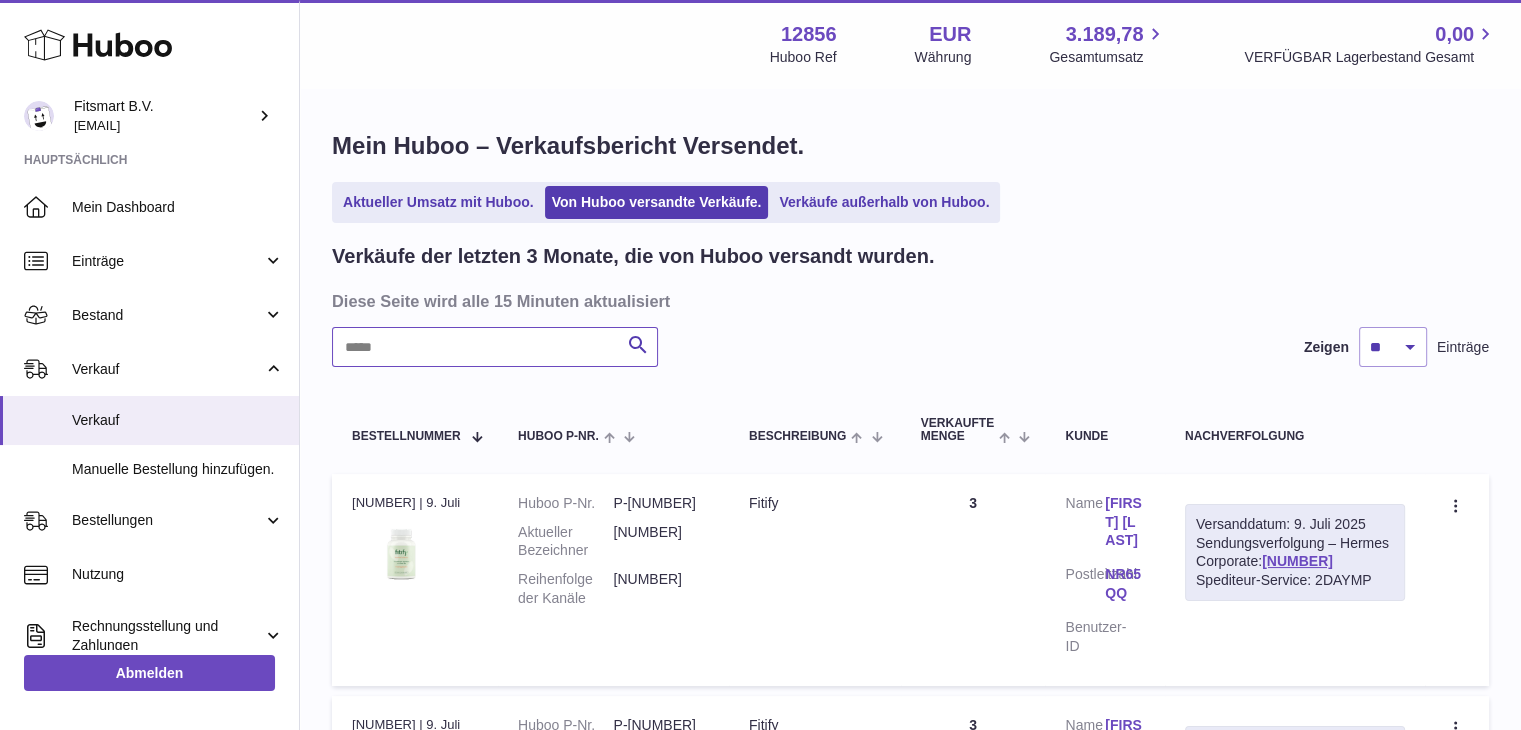 click at bounding box center [495, 347] 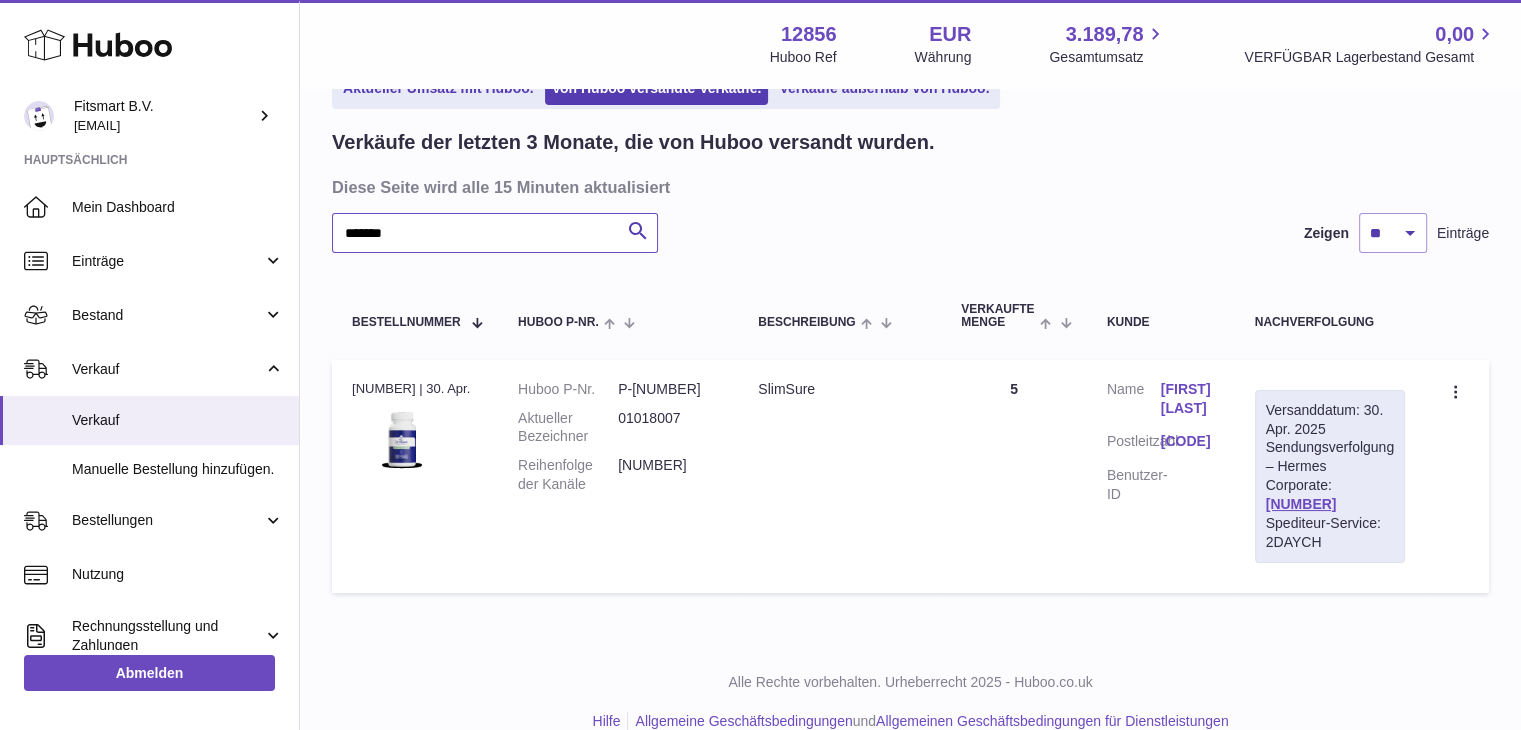 scroll, scrollTop: 124, scrollLeft: 0, axis: vertical 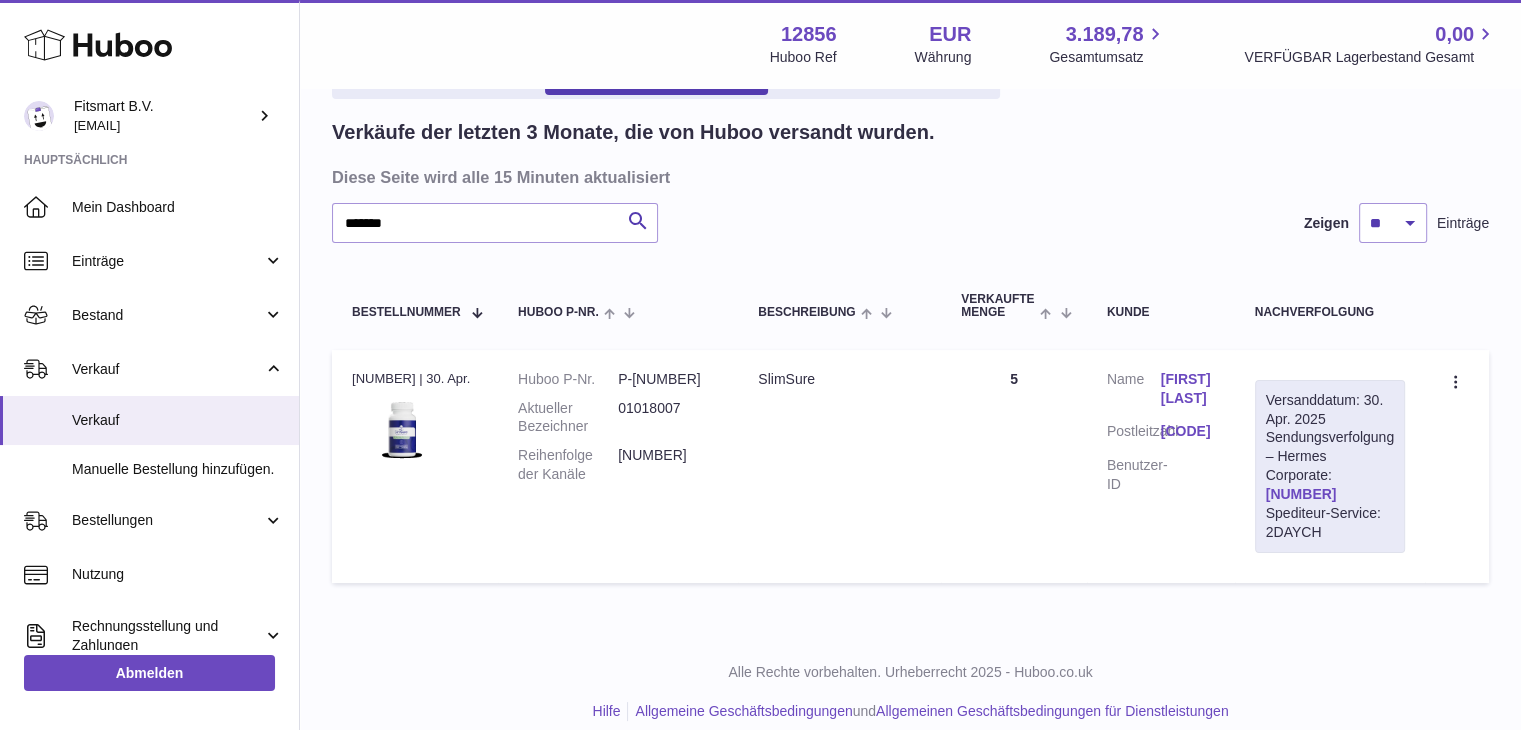 click on "H01HYA0047400145" at bounding box center (1301, 494) 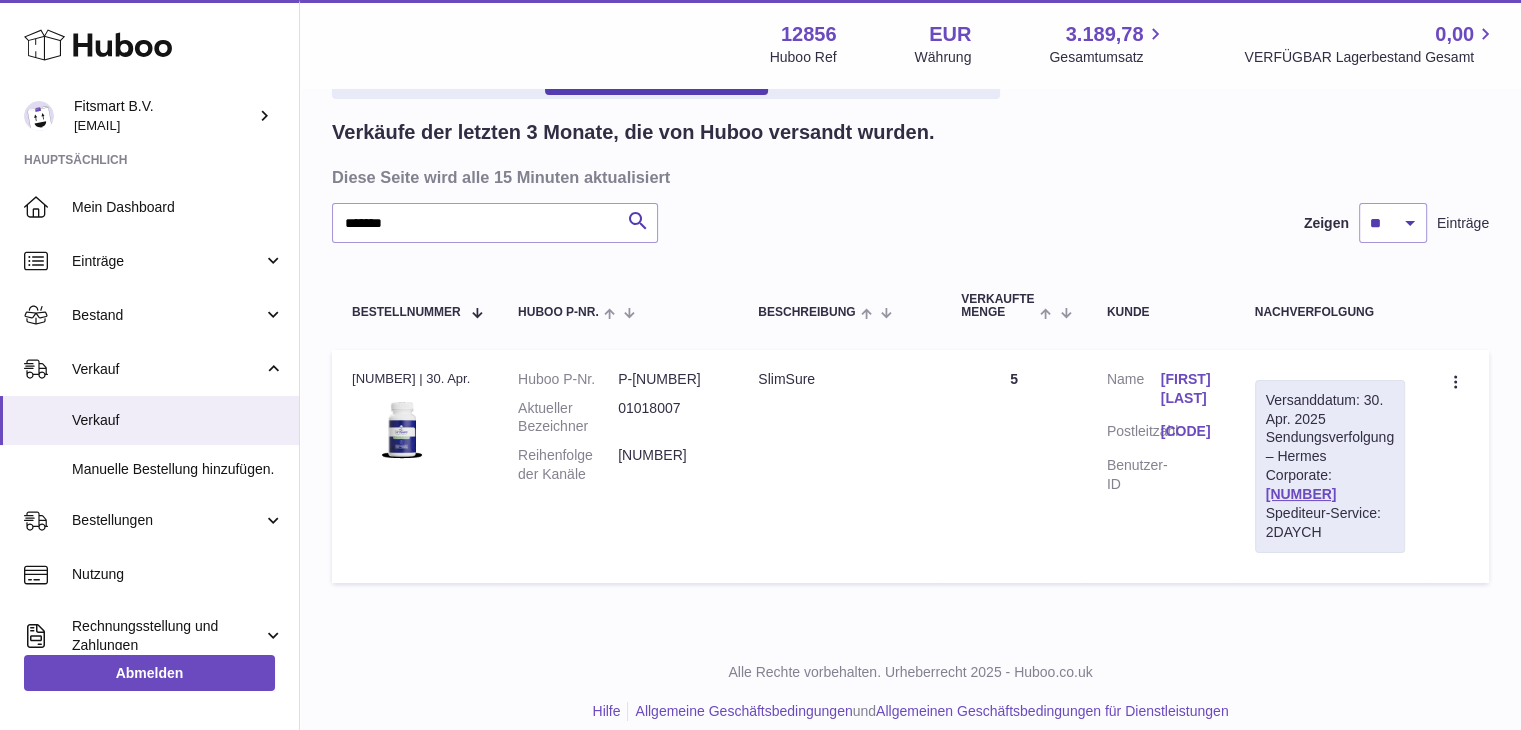 click on "Verkäufe der letzten 3 Monate, die von Huboo versandt wurden.     Diese Seite wird alle 15 Minuten aktualisiert   *******     Suche
Zeigen
** ** **
Einträge
Bestellnummer       Huboo P-Nr.       Beschreibung       Verkaufte Menge
Kunde
Nachverfolgung
Bestellnr.
115862133 | 30. Apr.
Huboo P-Nr.   P-1025734   Aktueller Bezeichner   01018007
Reihenfolge der Kanäle
4033974     Beschreibung
SlimSure
Anzahl
5
Kunde  Name   Claire falkous    Postleitzahl   Ne650fr   Benutzer-ID
Versanddatum: 30. Apr. 2025
Sendungsverfolgung – Hermes Corporate:
H01HYA0047400145
Spediteur-Service: 2DAYCH" at bounding box center (910, 356) 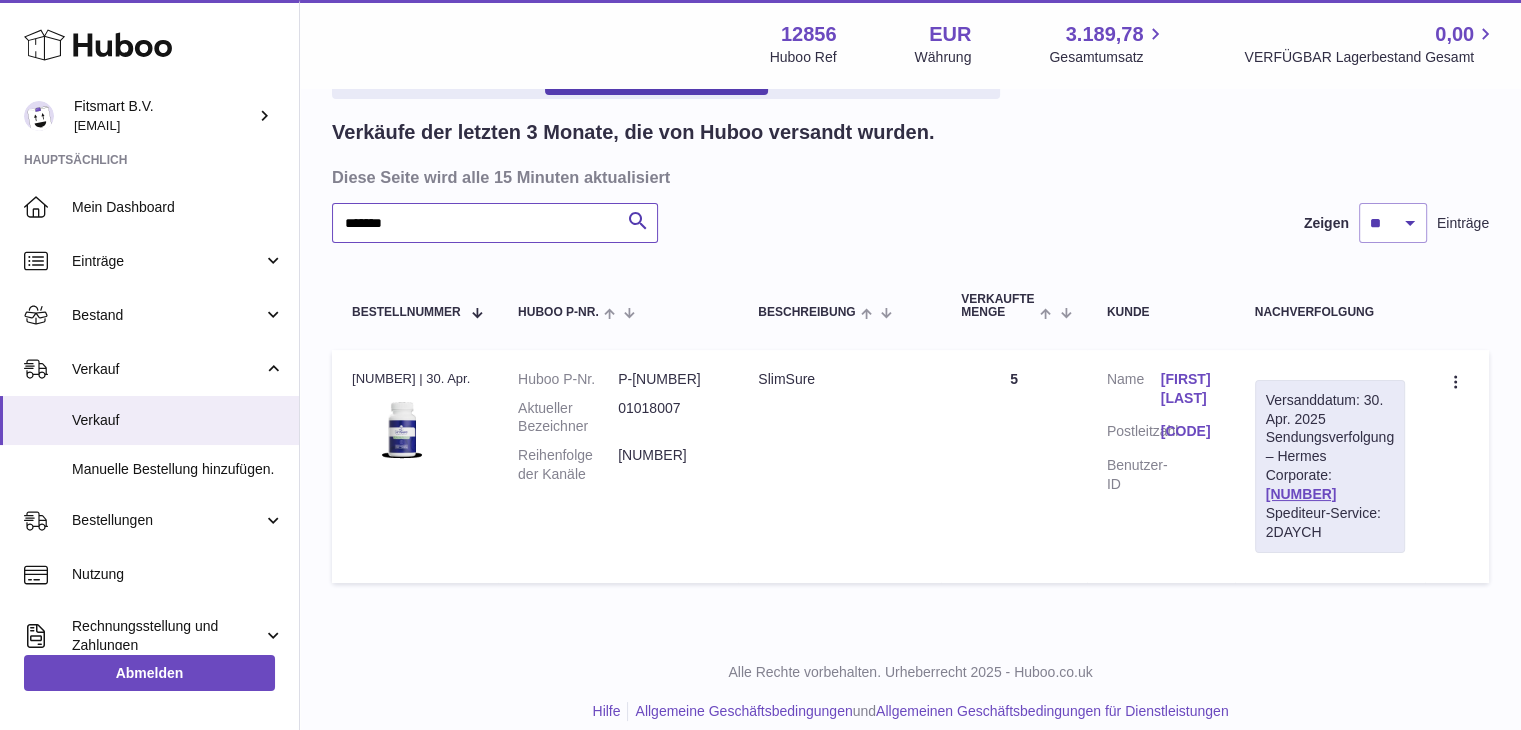 click on "*******" at bounding box center (495, 223) 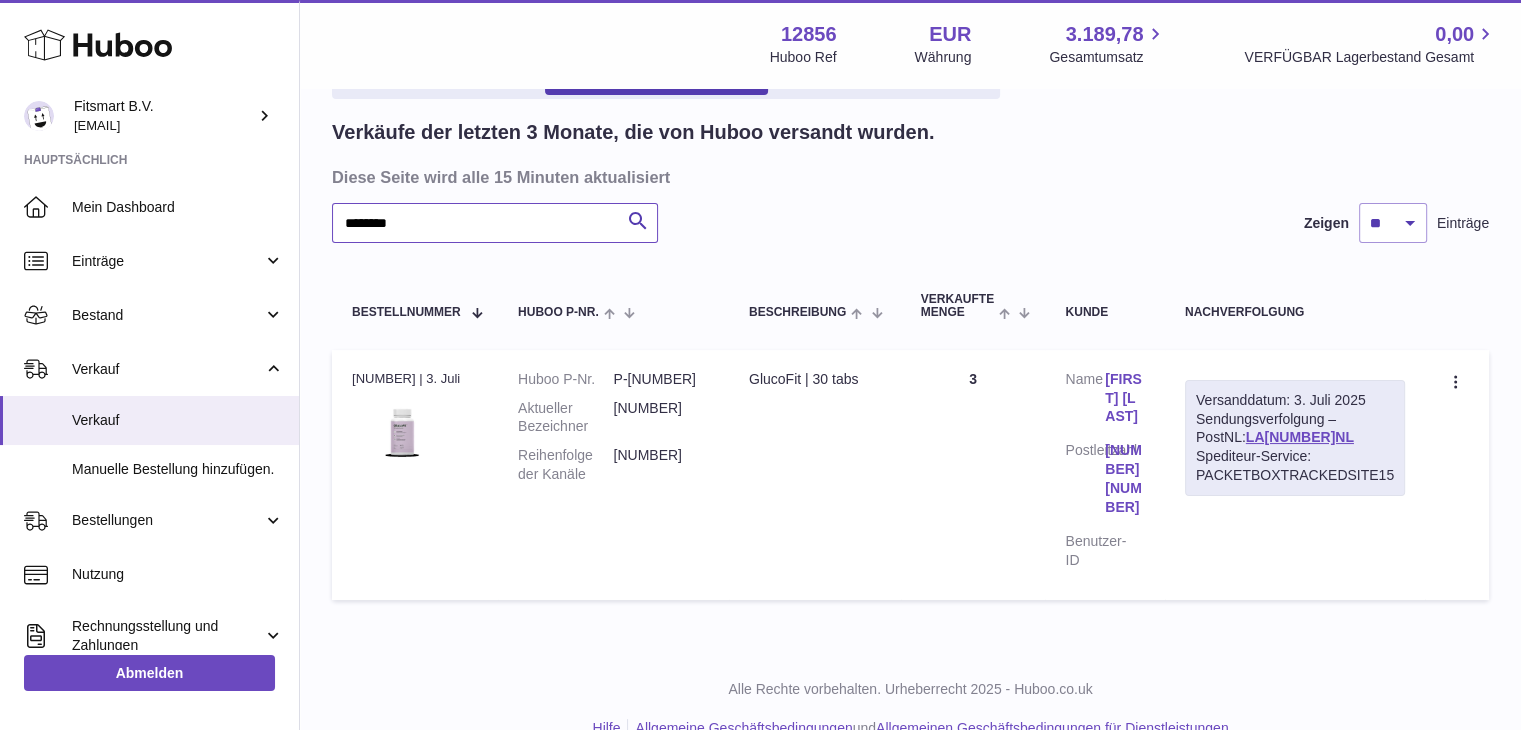 scroll, scrollTop: 123, scrollLeft: 0, axis: vertical 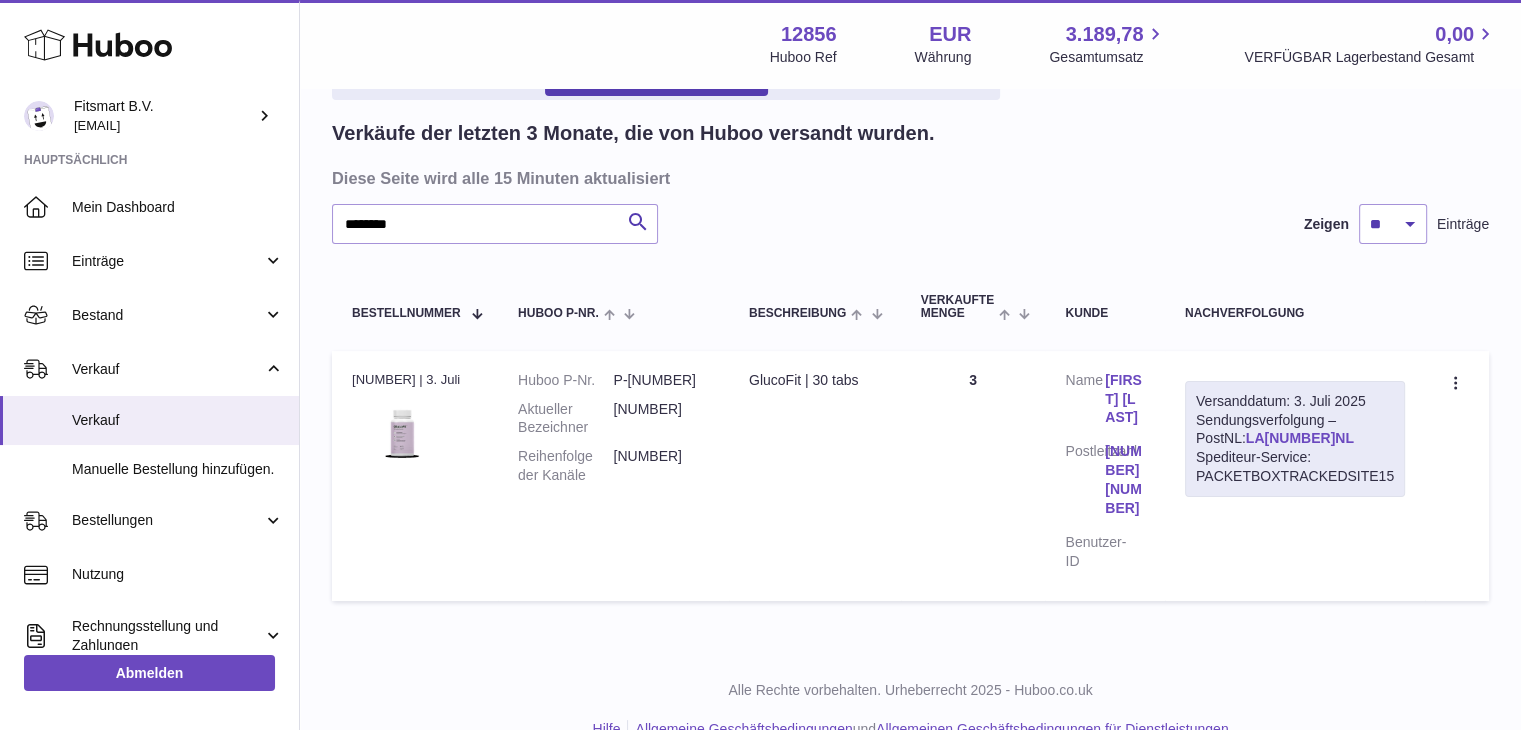 click on "LA437947283NL" at bounding box center (1300, 438) 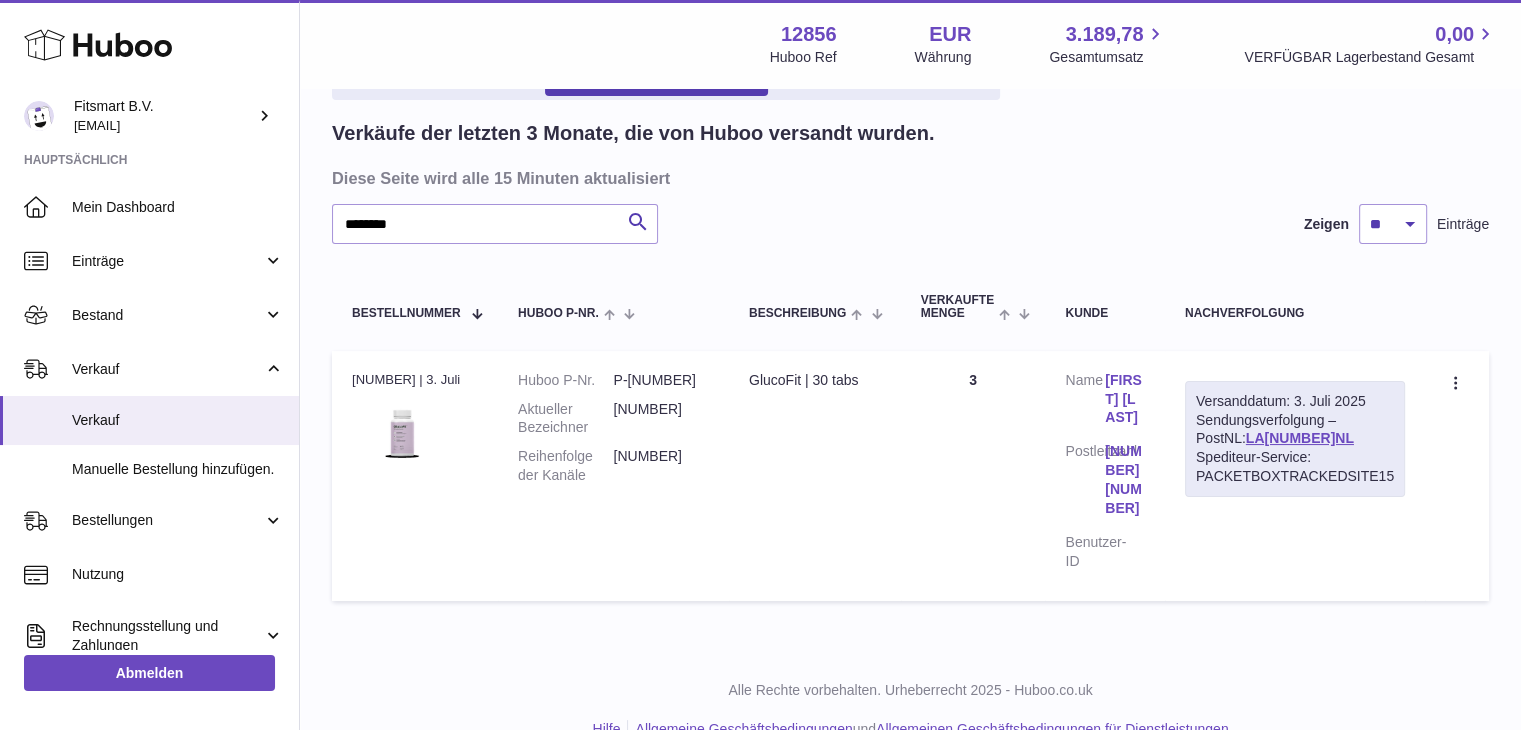 click on "Arja Frantzi" at bounding box center (1125, 399) 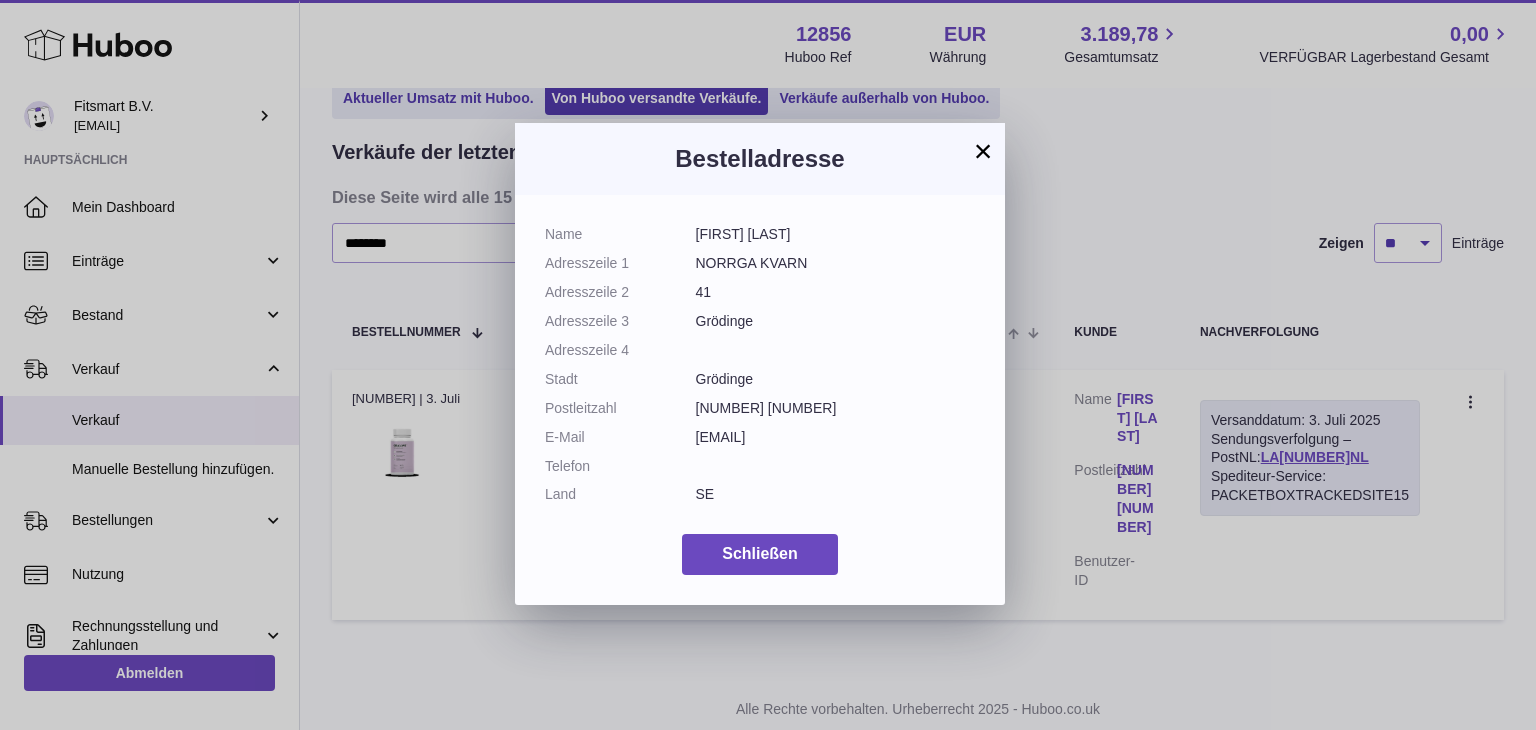 click on "×" at bounding box center (983, 151) 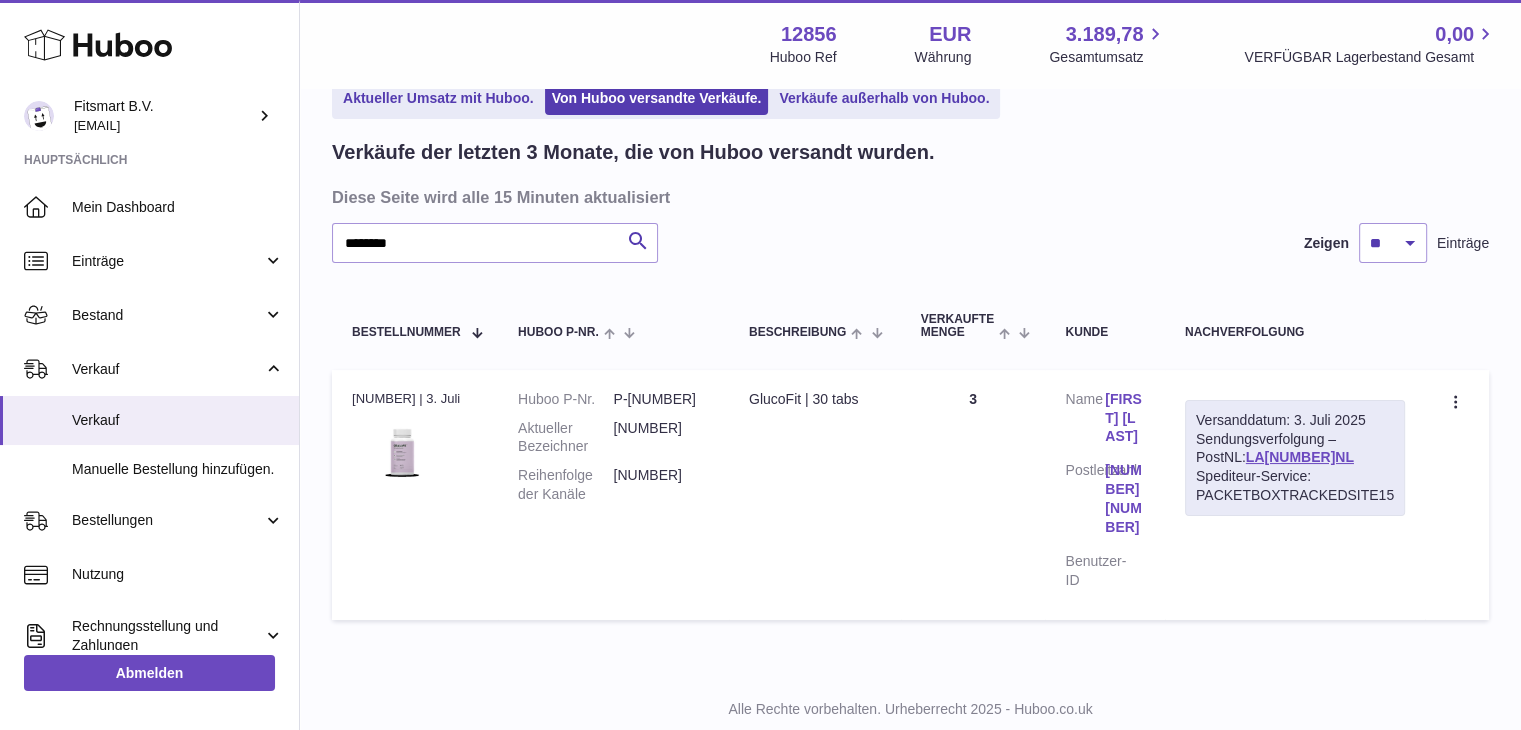 click on "1058086" at bounding box center (660, 485) 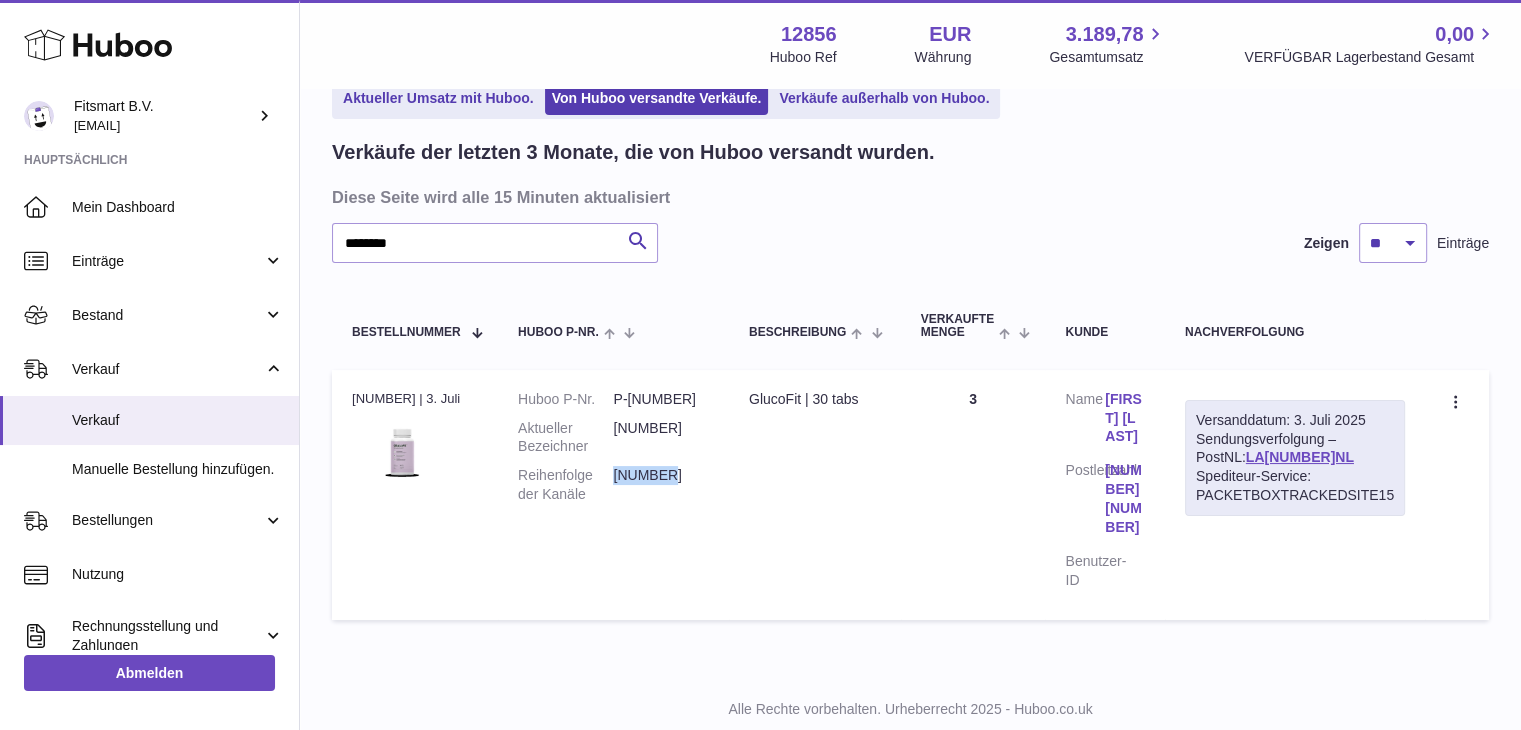 click on "1058086" at bounding box center (660, 485) 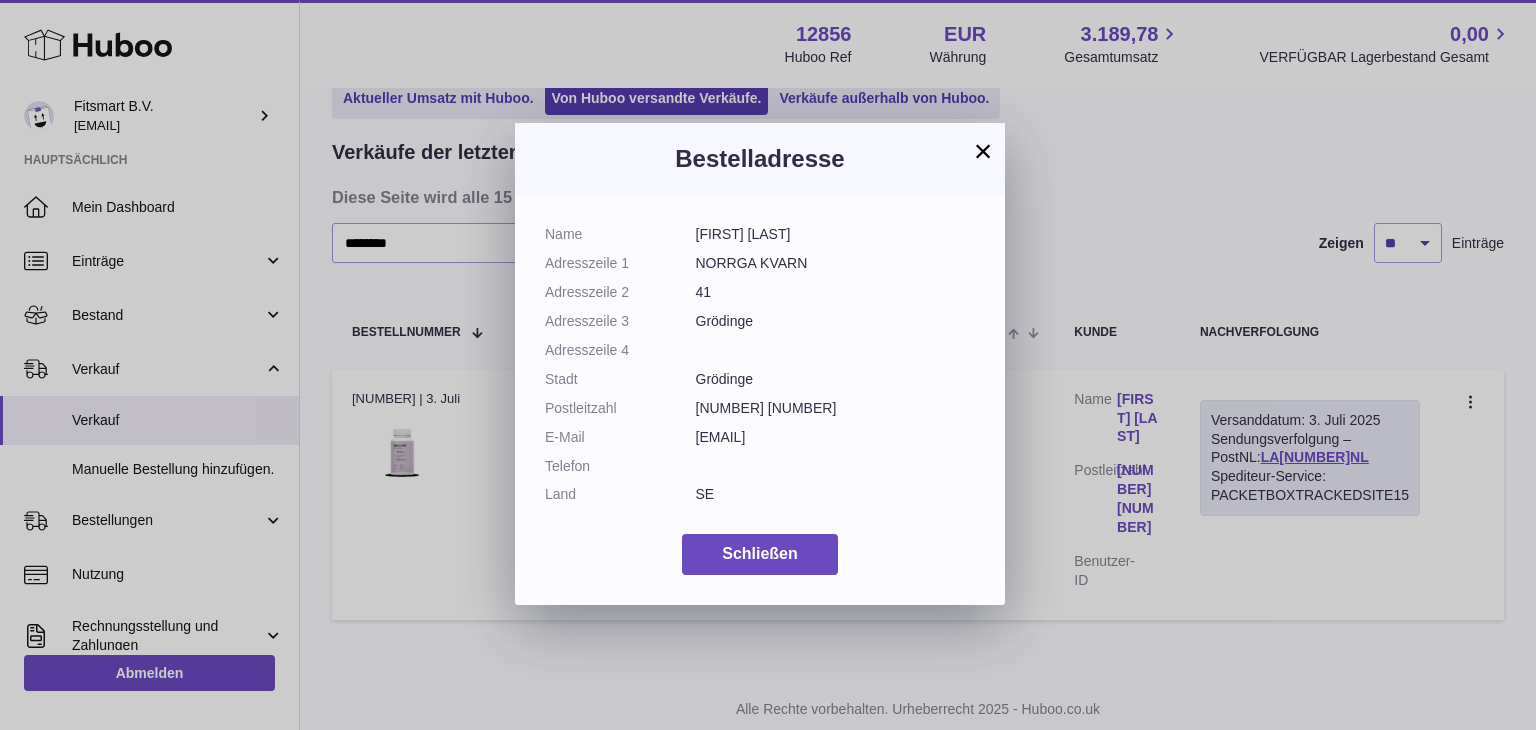 click on "×" at bounding box center [983, 151] 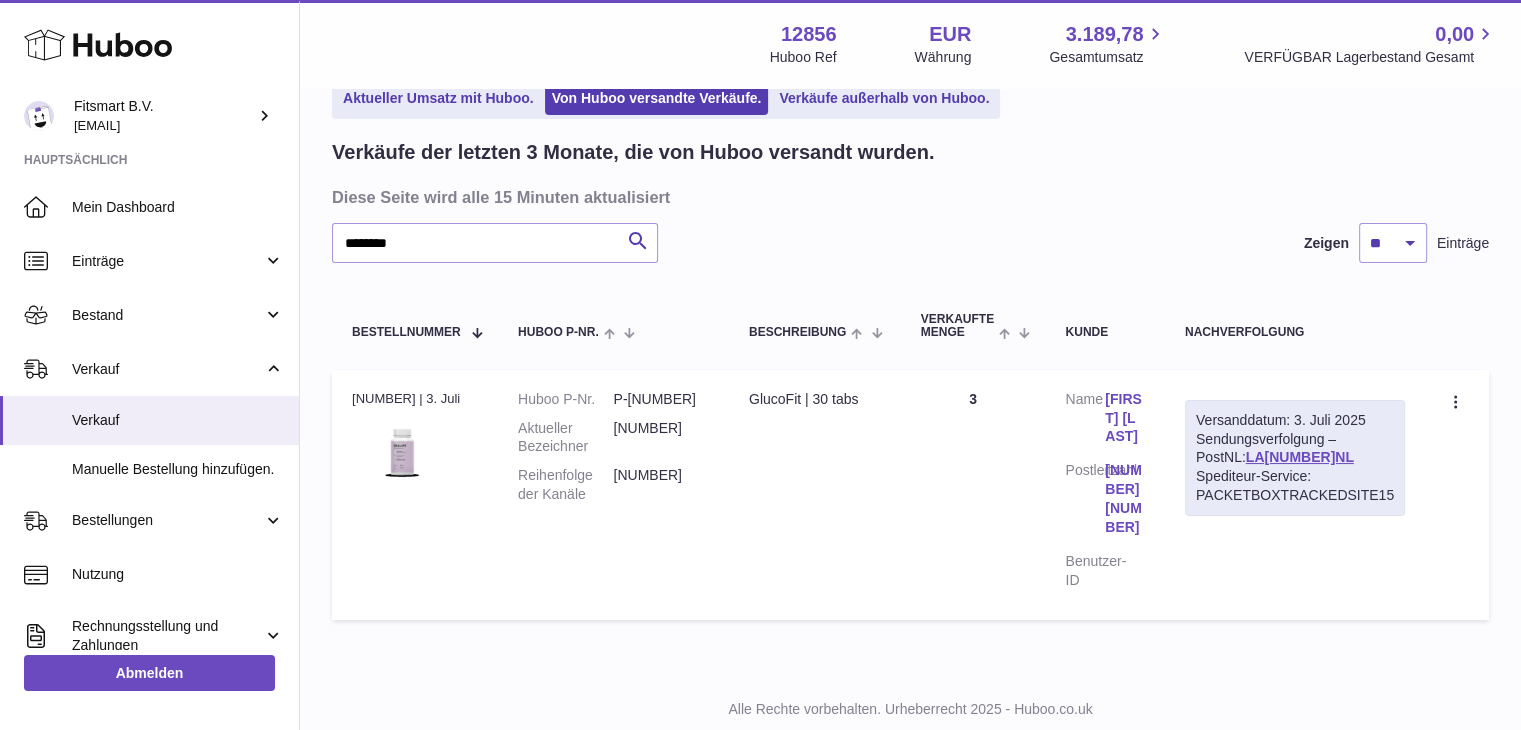 click on "Verkäufe der letzten 3 Monate, die von Huboo versandt wurden.     Diese Seite wird alle 15 Minuten aktualisiert   *******     Suche
Zeigen
** ** **
Einträge
Bestellnummer       Huboo P-Nr.       Beschreibung       Verkaufte Menge
Kunde
Nachverfolgung
Bestellnr.
120312888 | 3. Juli
Huboo P-Nr.   P-1027909   Aktueller Bezeichner   01018008
Reihenfolge der Kanäle
1058086     Beschreibung
GlucoFit | 30 tabs
Anzahl
3
Kunde  Name   Arja Frantzi    Postleitzahl   147 91   Benutzer-ID
Versanddatum: 3. Juli 2025
Sendungsverfolgung – PostNL:
LA437947283NL
Spediteur-Service: PACKETBOXTRACKEDSITE15" at bounding box center [910, 384] 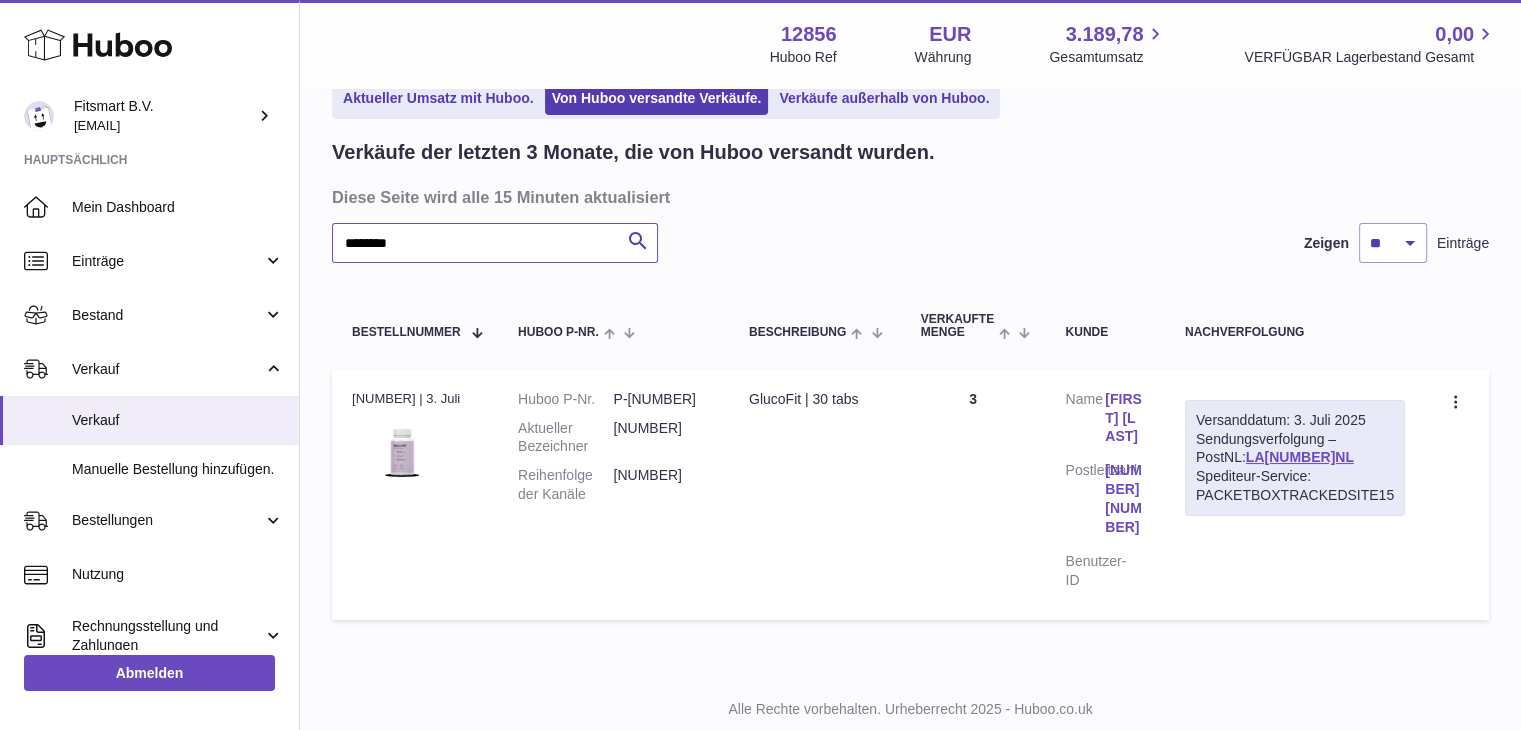 click on "*******" at bounding box center [495, 243] 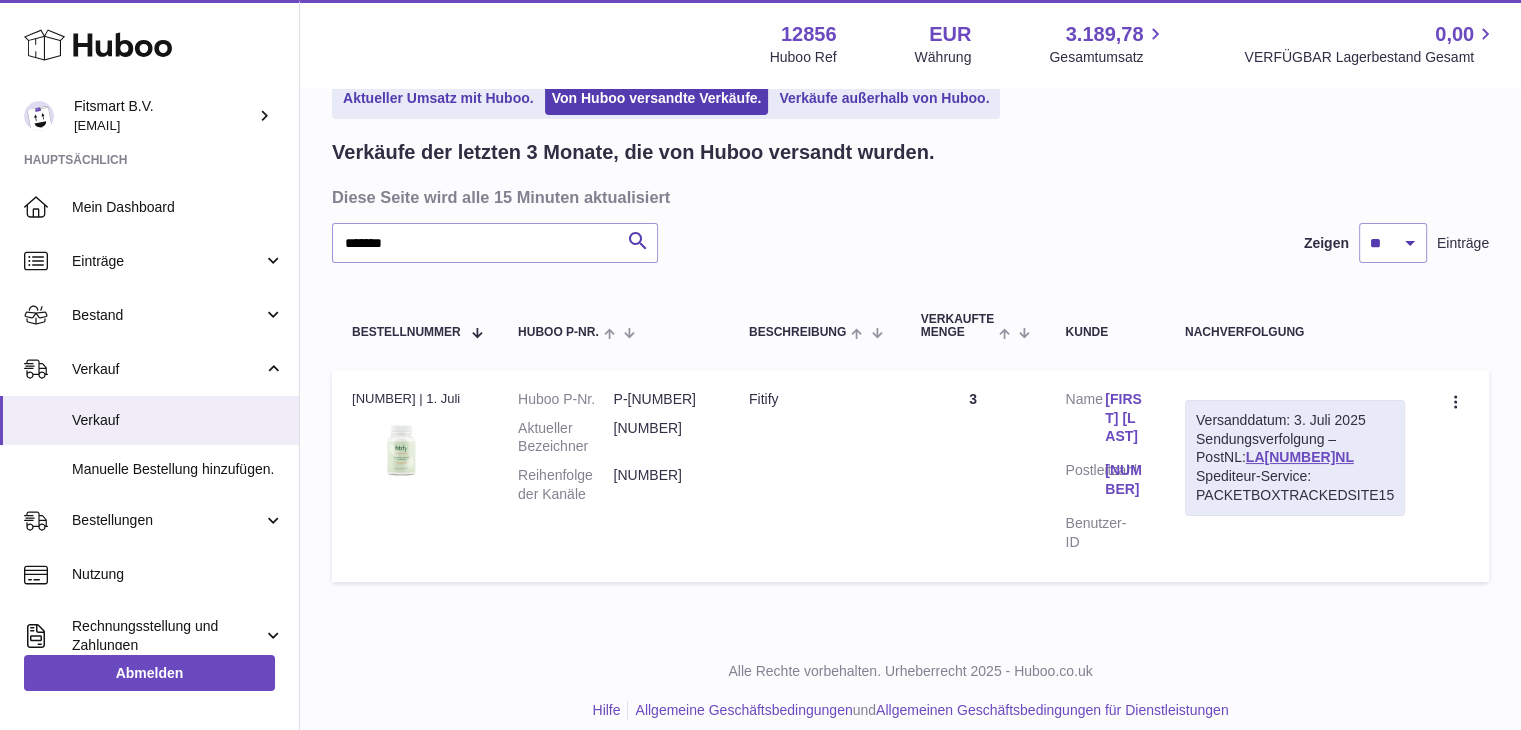 click on "Christophe Moreau" at bounding box center (1125, 418) 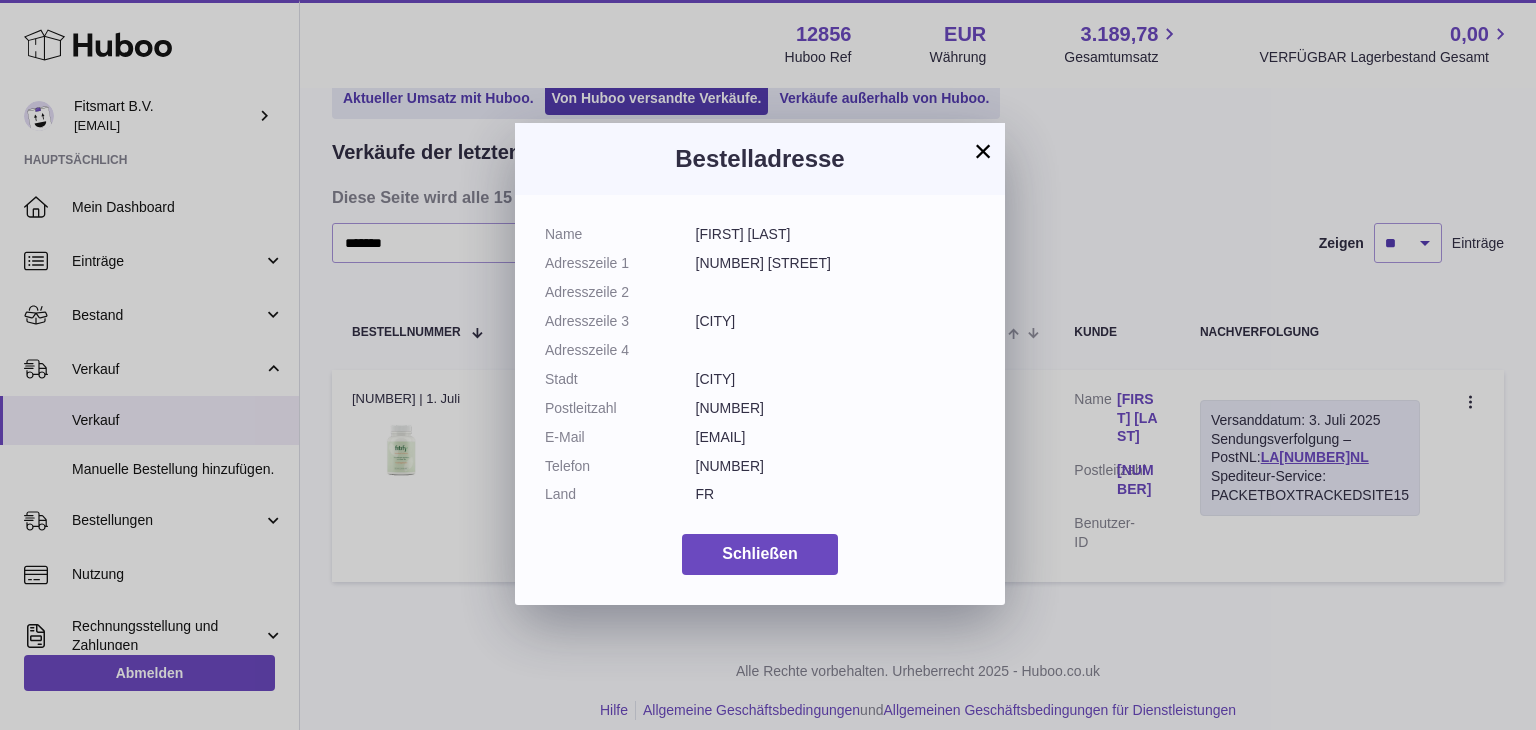 click on "×" at bounding box center [983, 151] 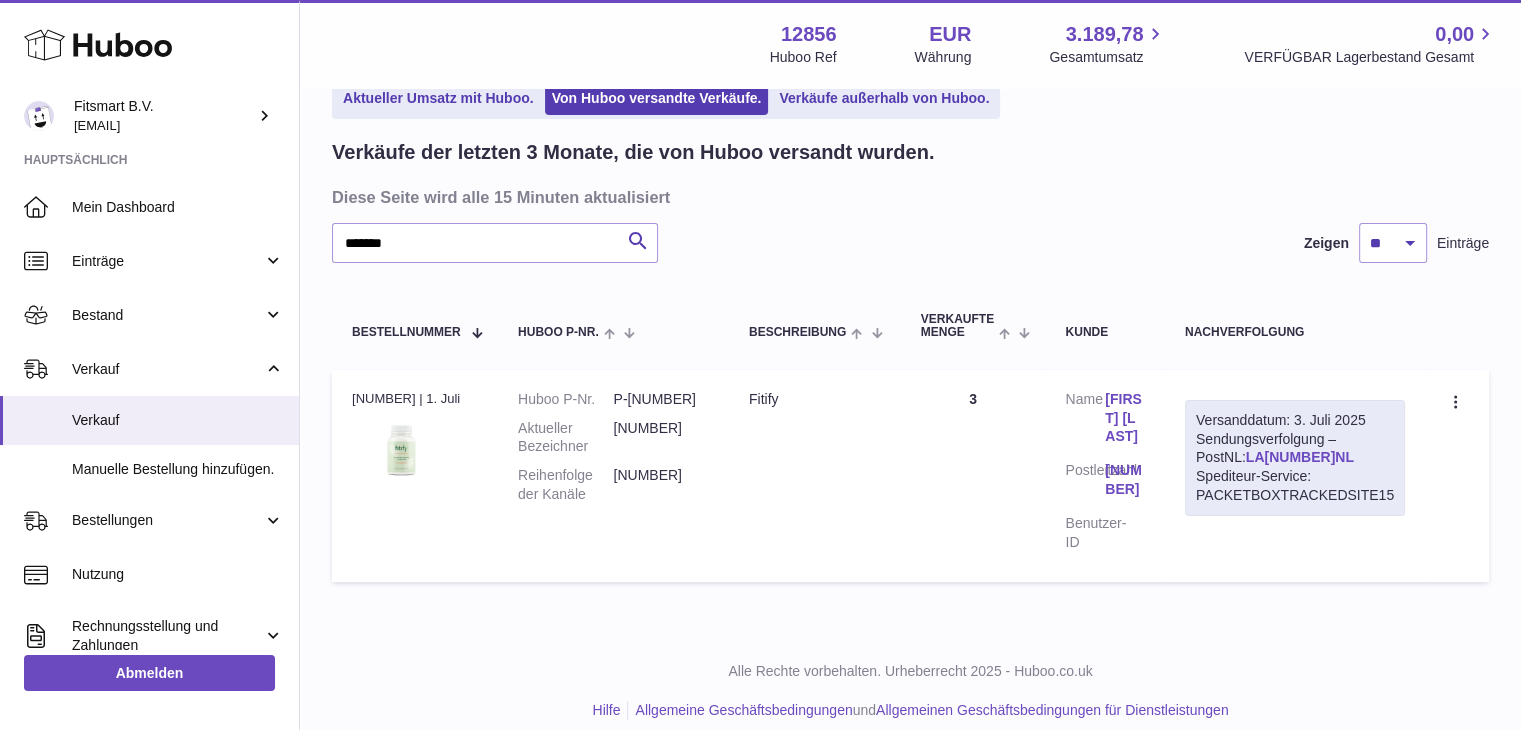 click on "LA900807159NL" at bounding box center [1300, 457] 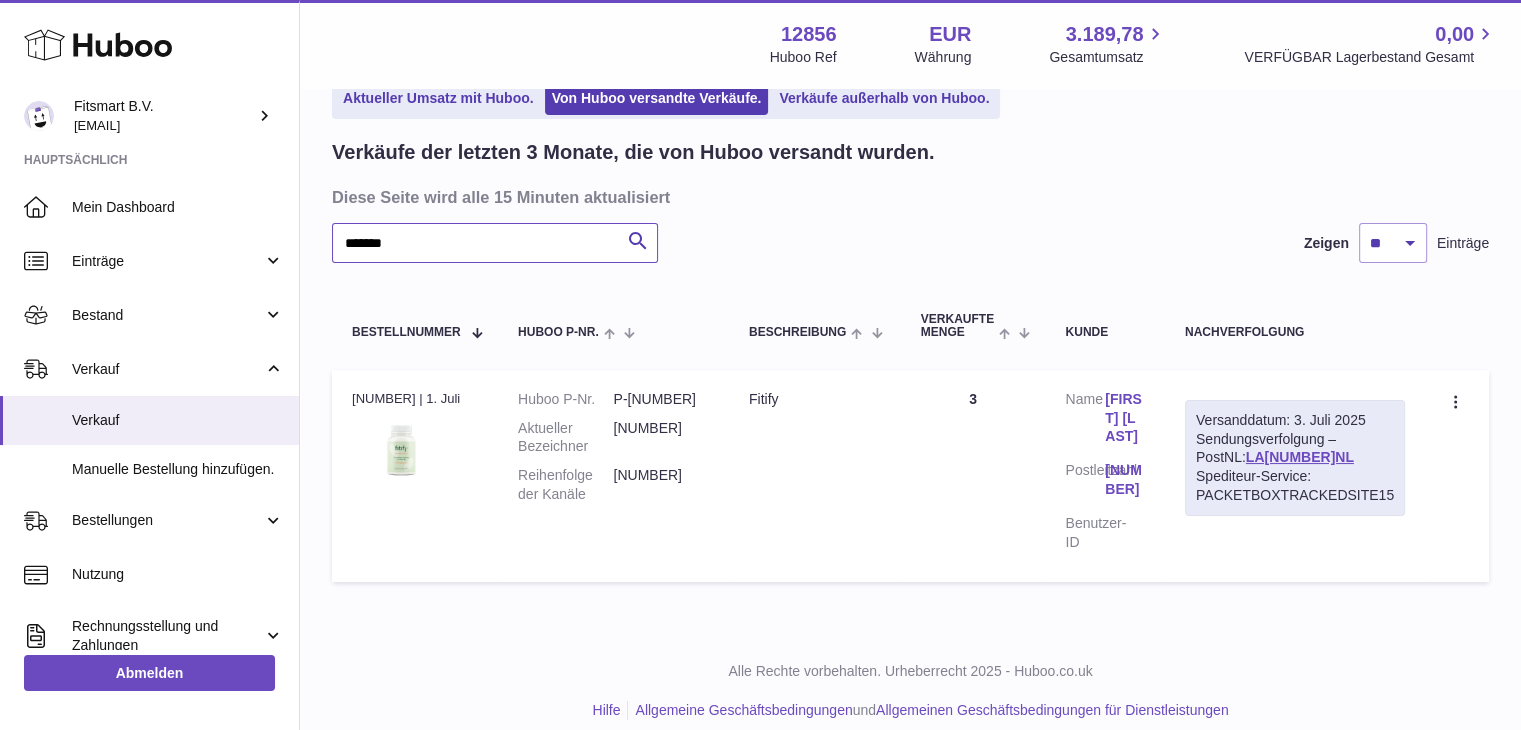 click on "*******" at bounding box center (495, 243) 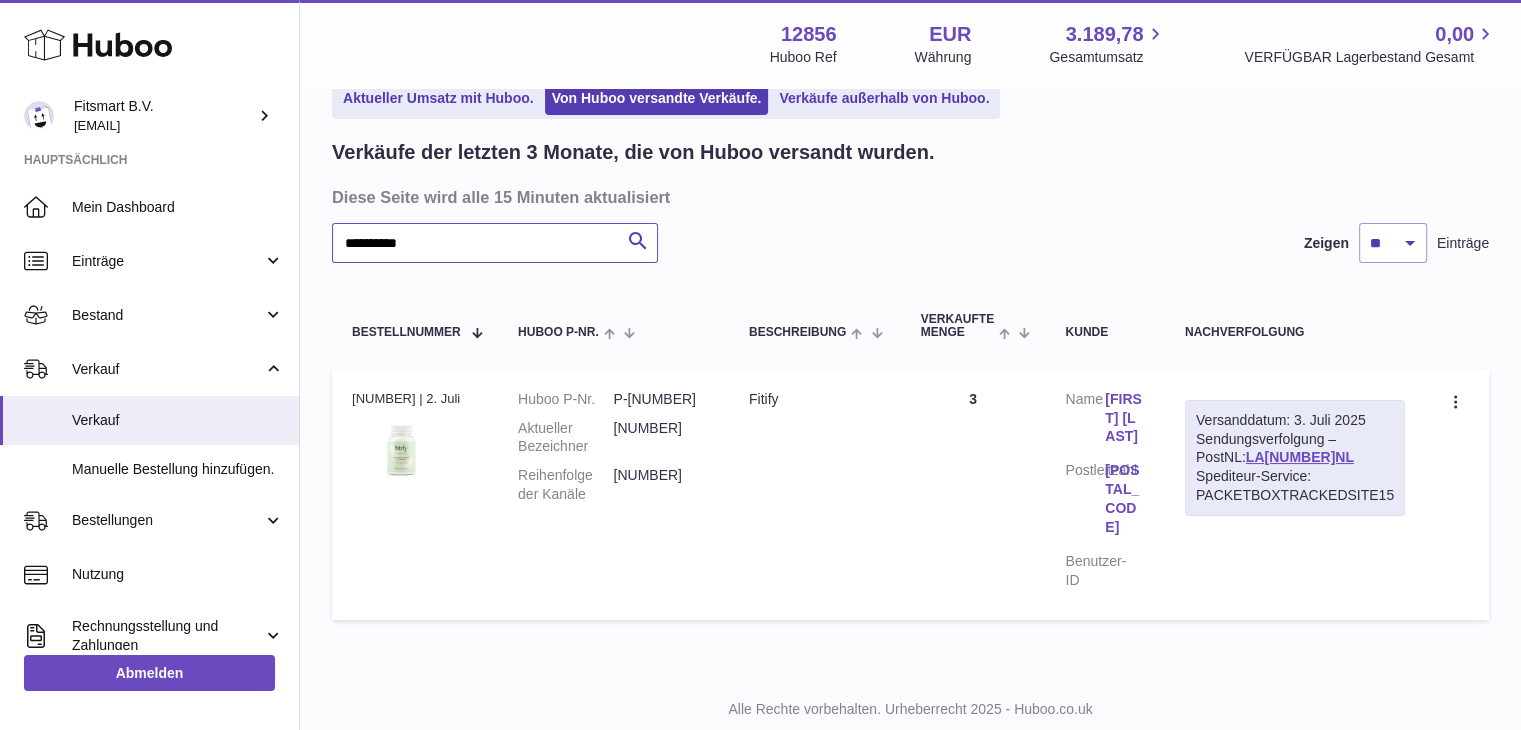scroll, scrollTop: 87, scrollLeft: 0, axis: vertical 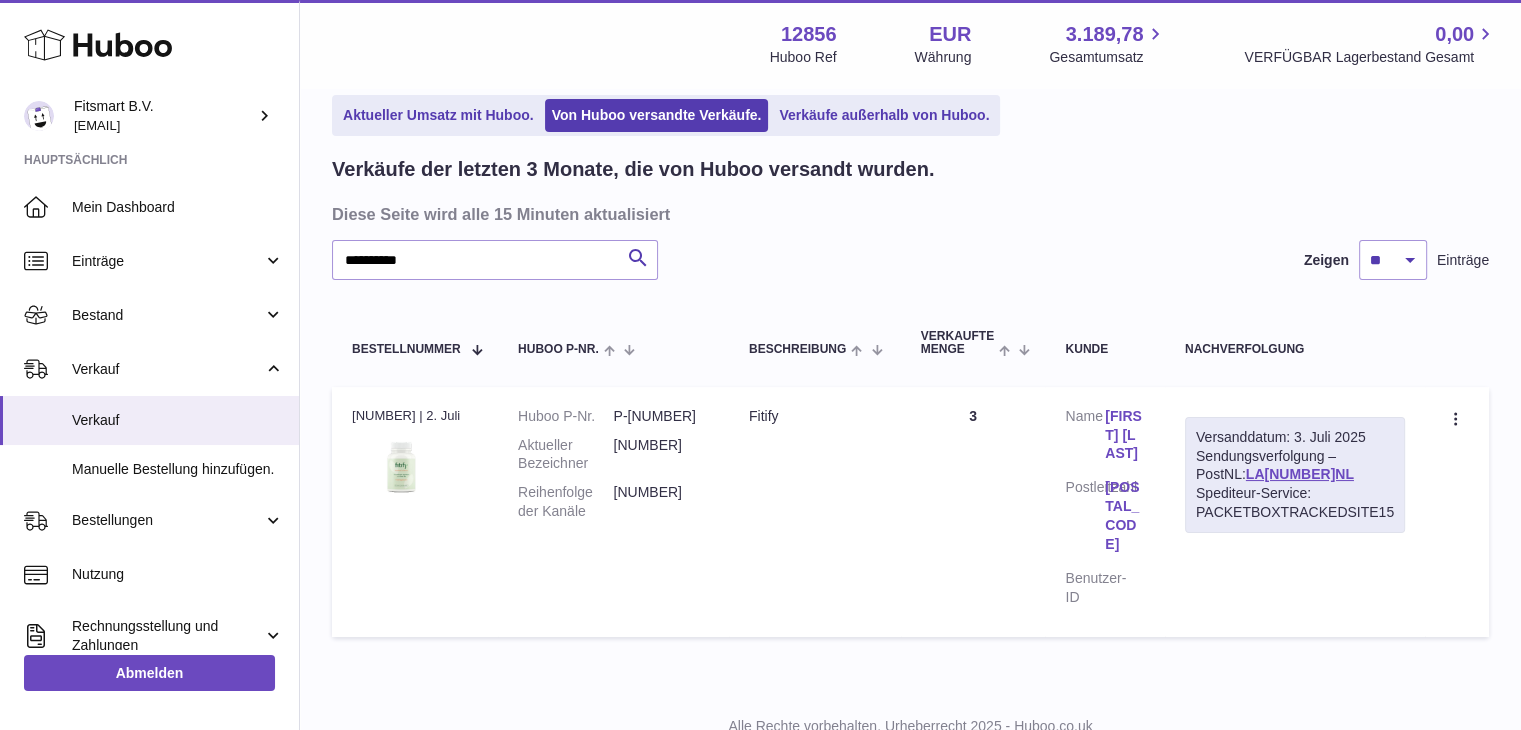 click on "Betty Hutt" at bounding box center (1125, 435) 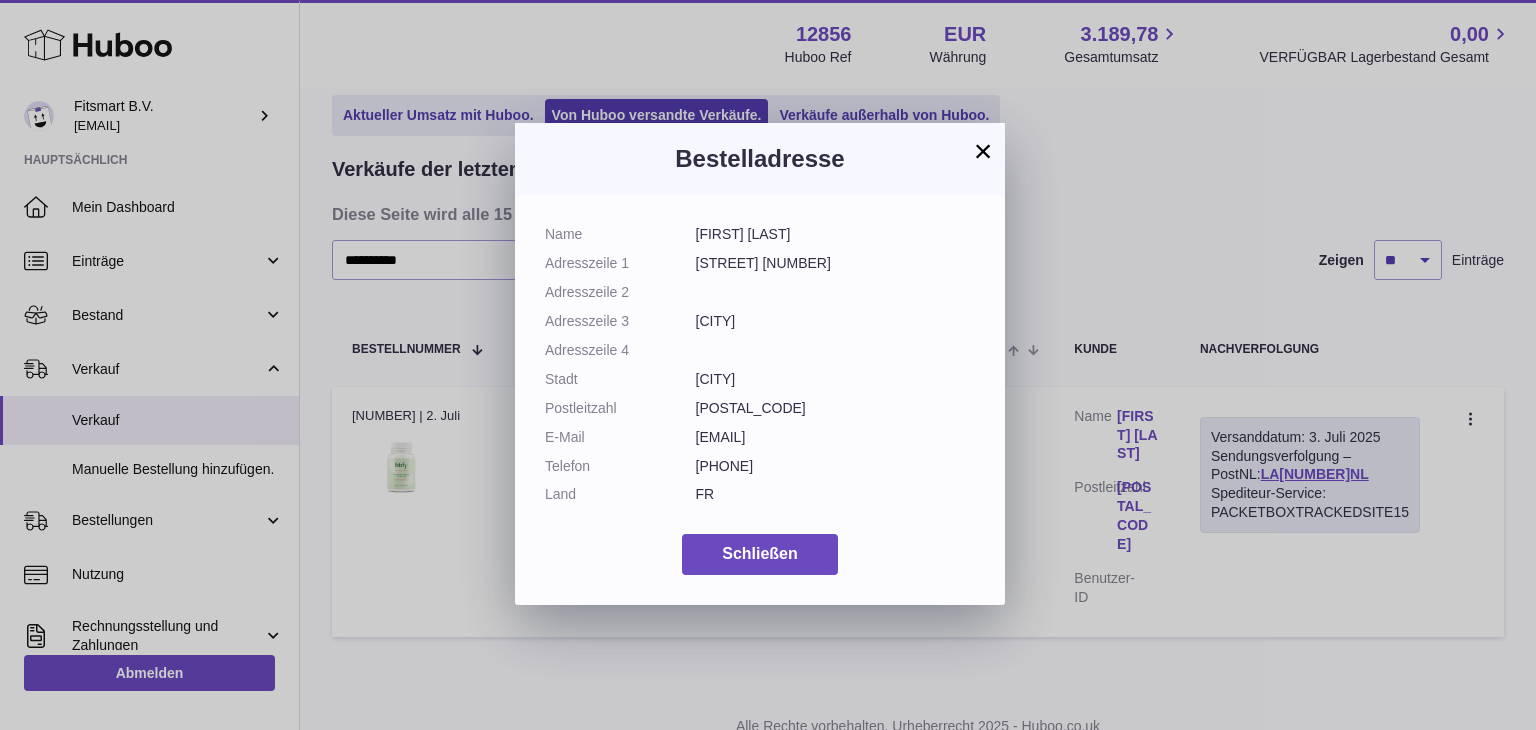 click on "×" at bounding box center [983, 151] 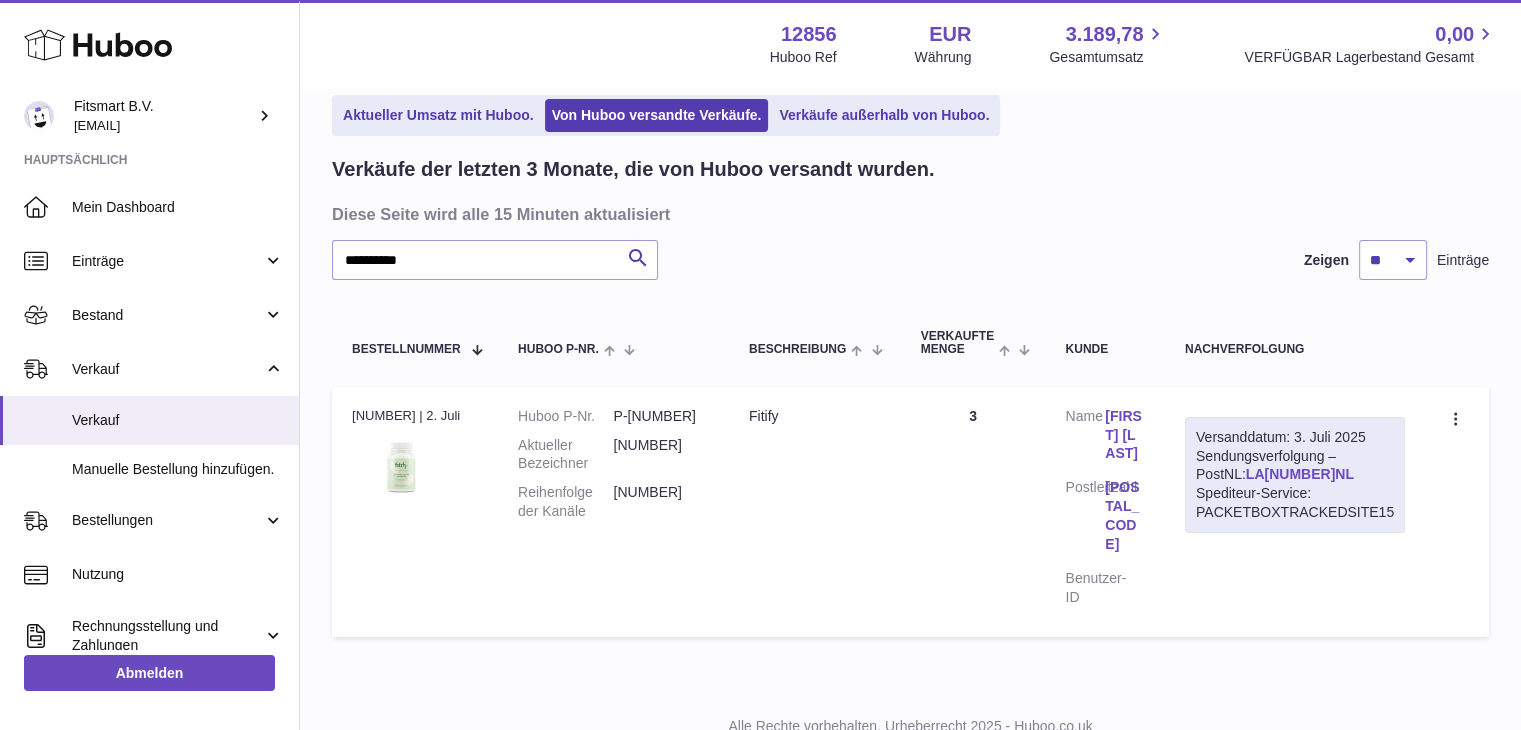click on "LA546350580NL" at bounding box center (1300, 474) 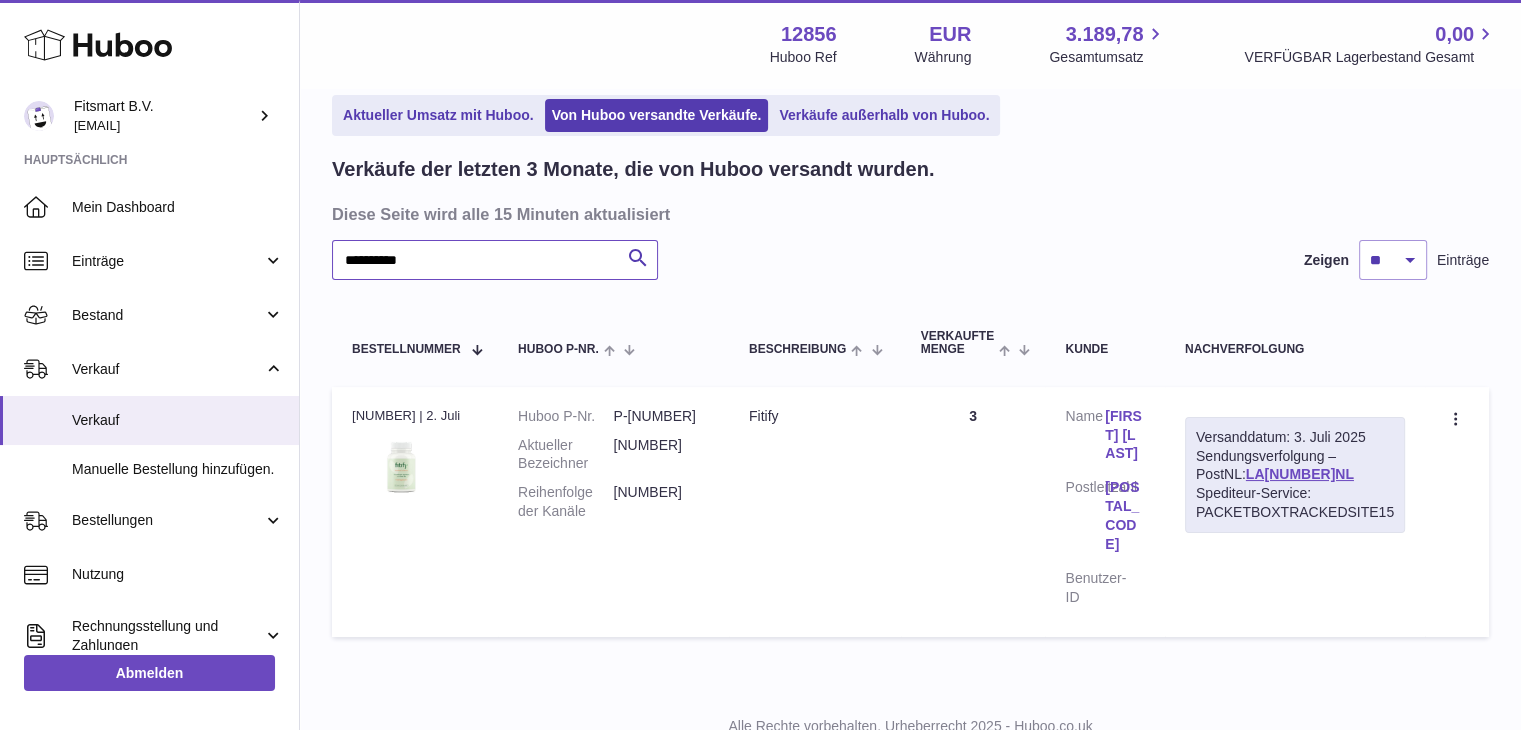 click on "**********" at bounding box center [495, 260] 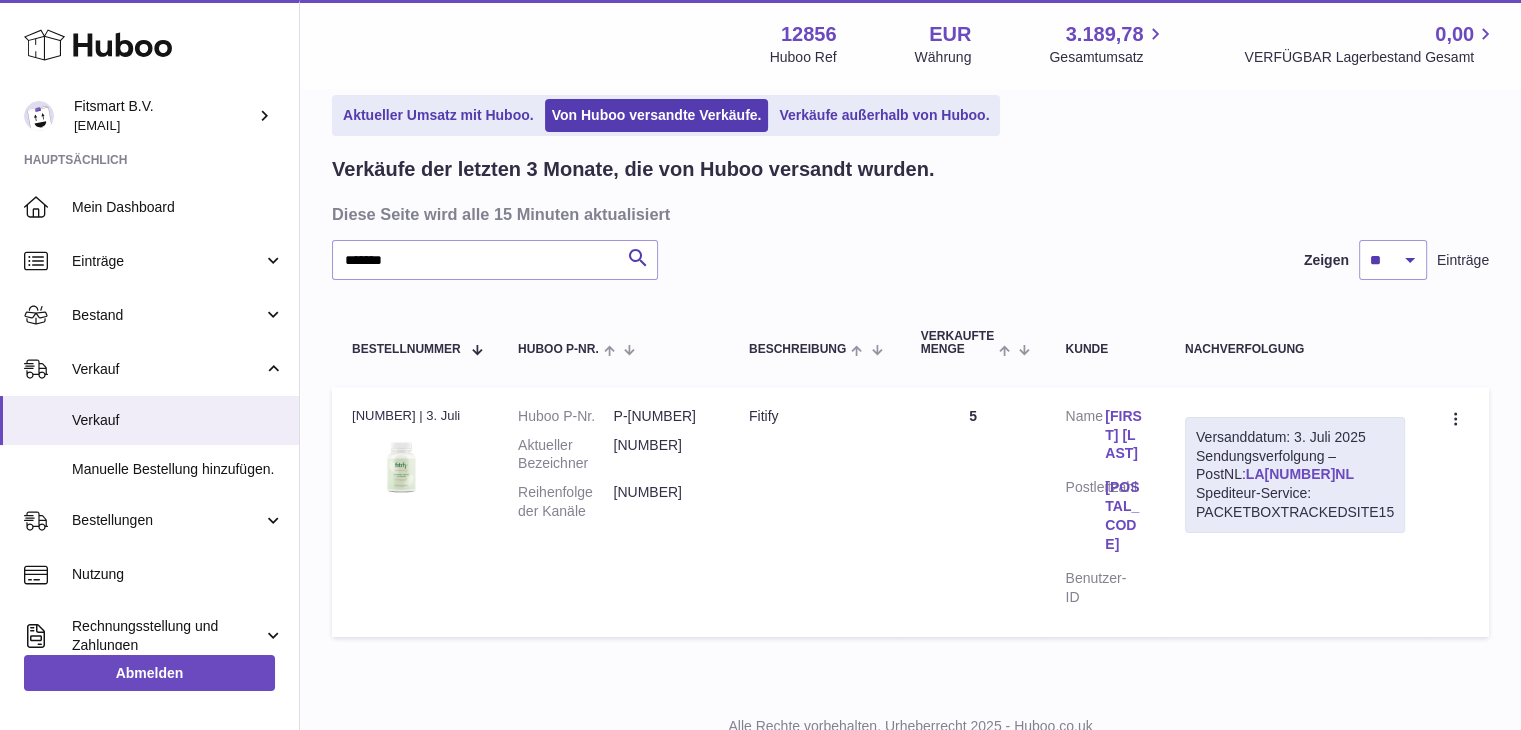 click on "LA216891155NL" at bounding box center (1300, 474) 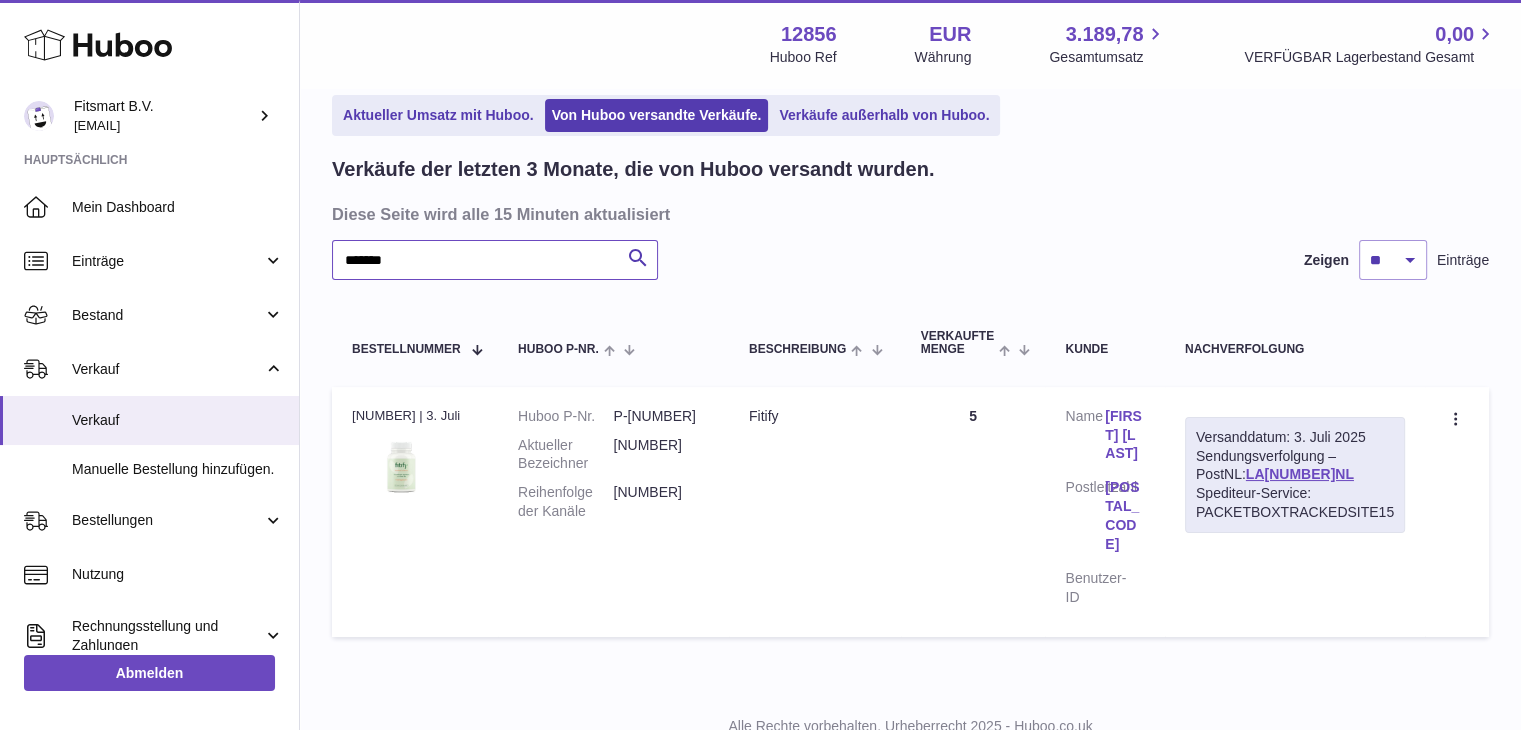 click on "*******" at bounding box center (495, 260) 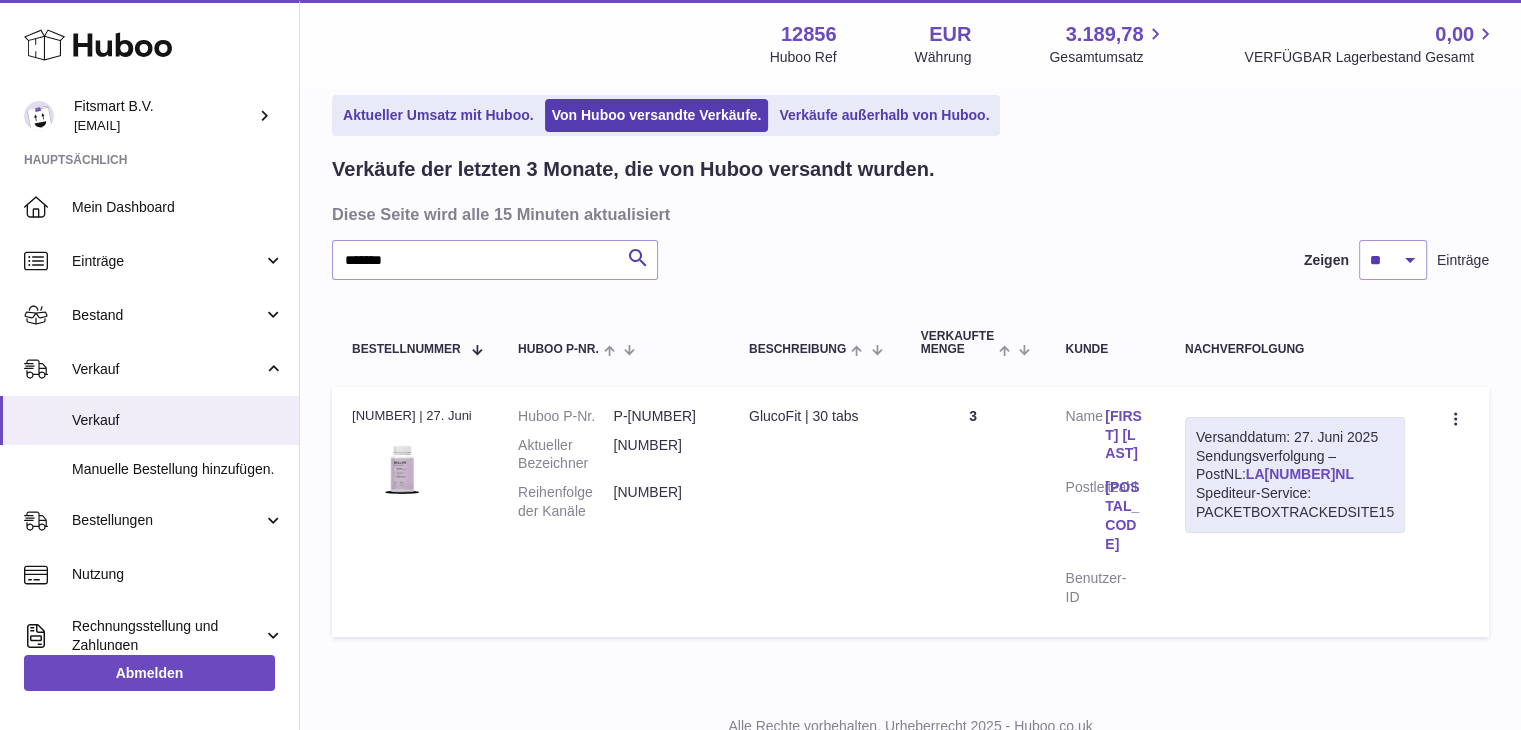 click on "LA011109882NL" at bounding box center (1300, 474) 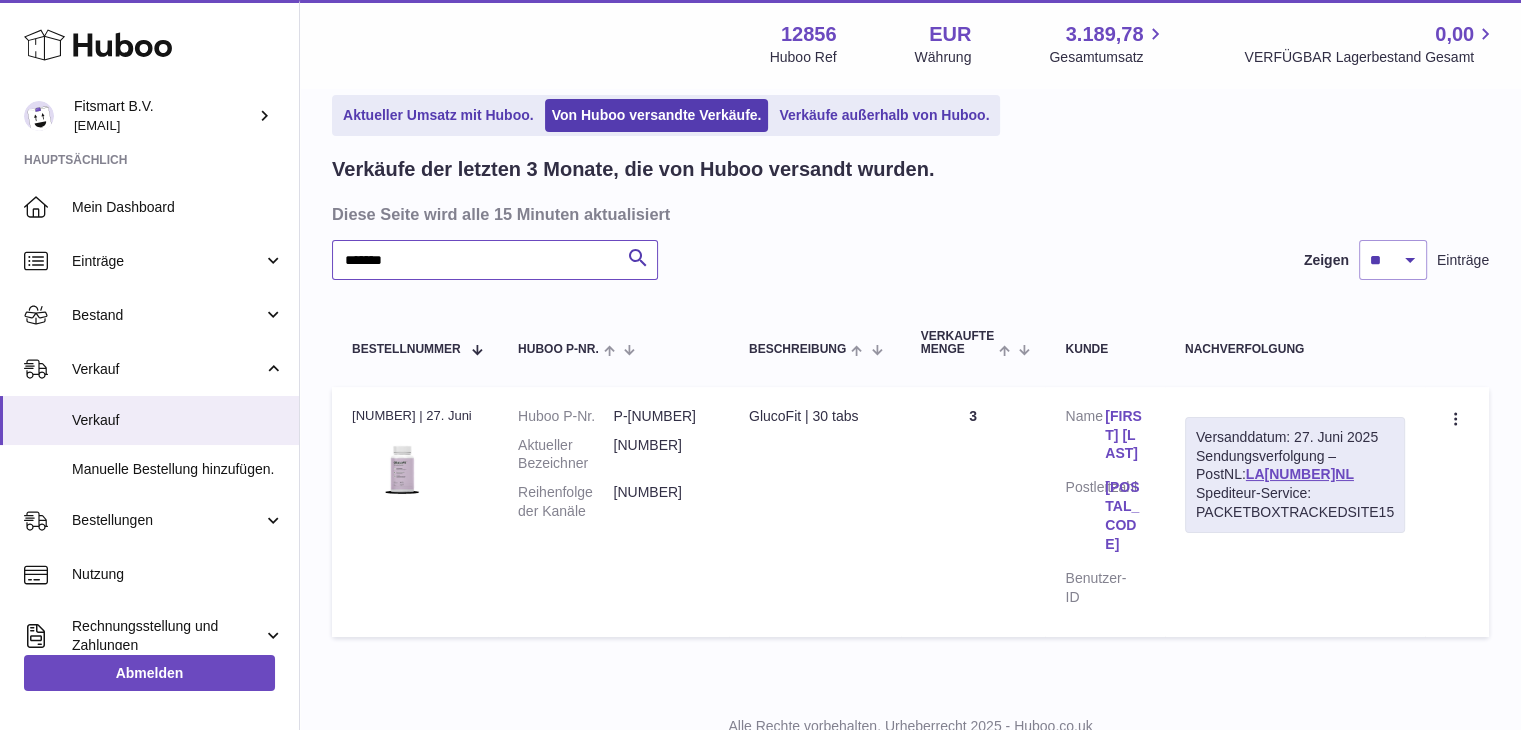 click on "*******" at bounding box center (495, 260) 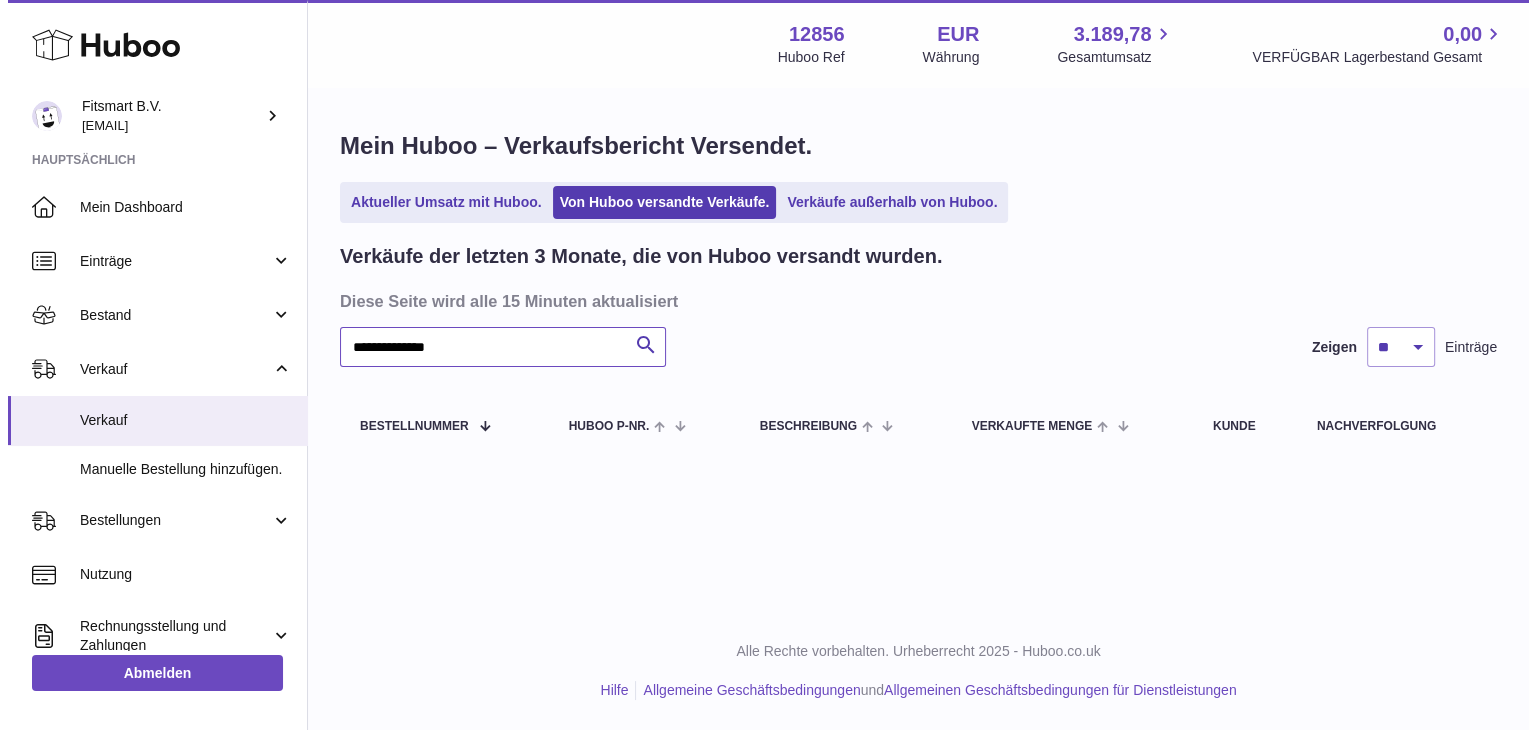 scroll, scrollTop: 0, scrollLeft: 0, axis: both 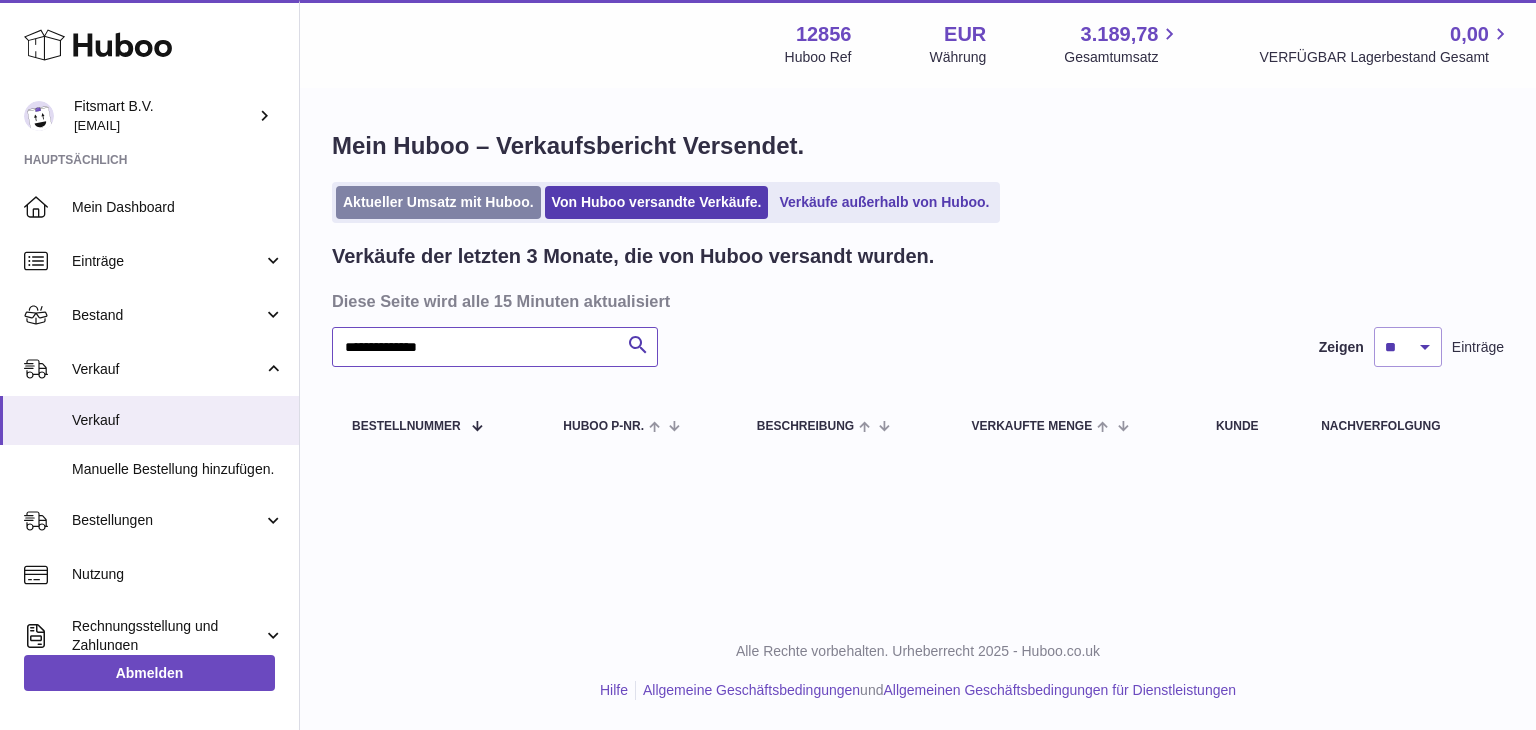 type on "**********" 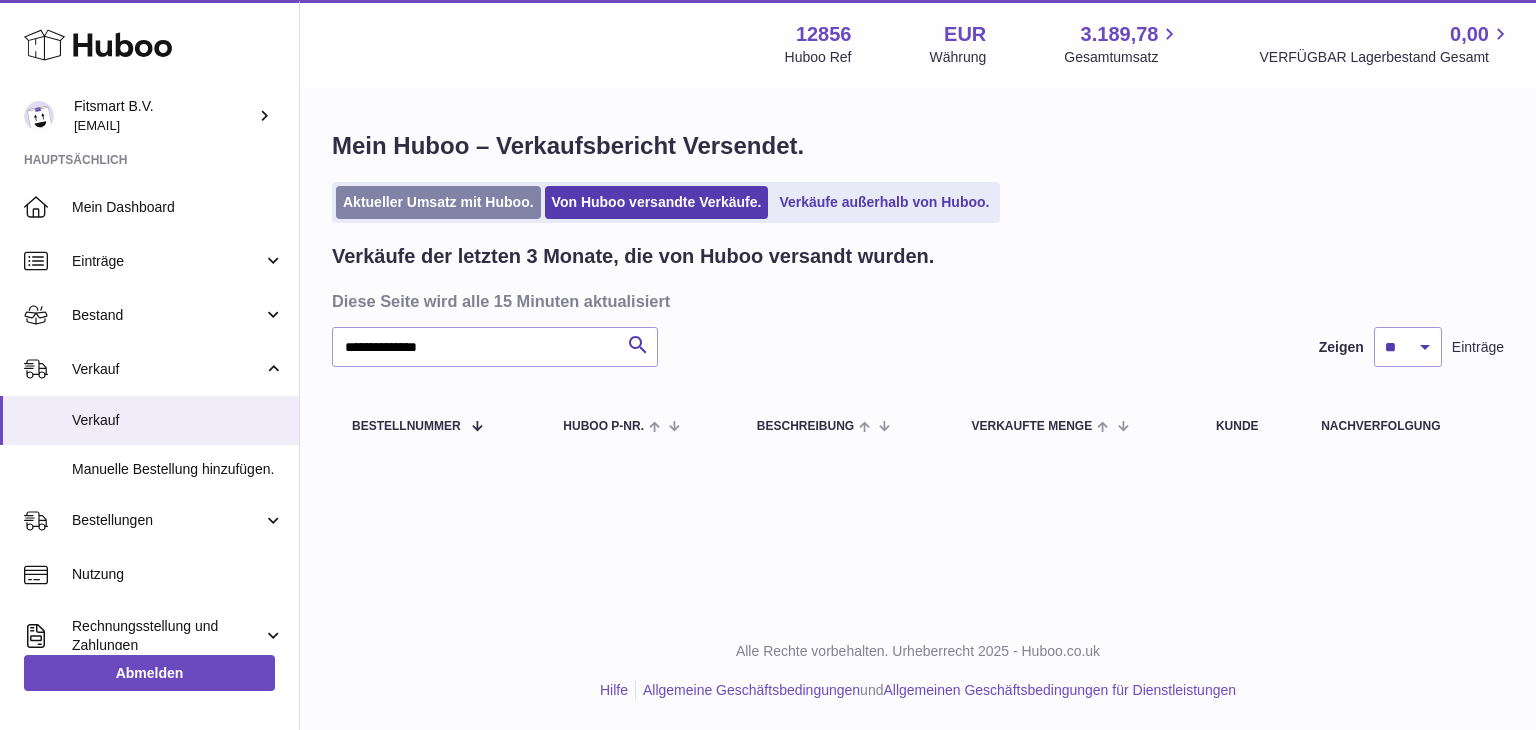click on "Aktueller Umsatz mit Huboo." at bounding box center [438, 202] 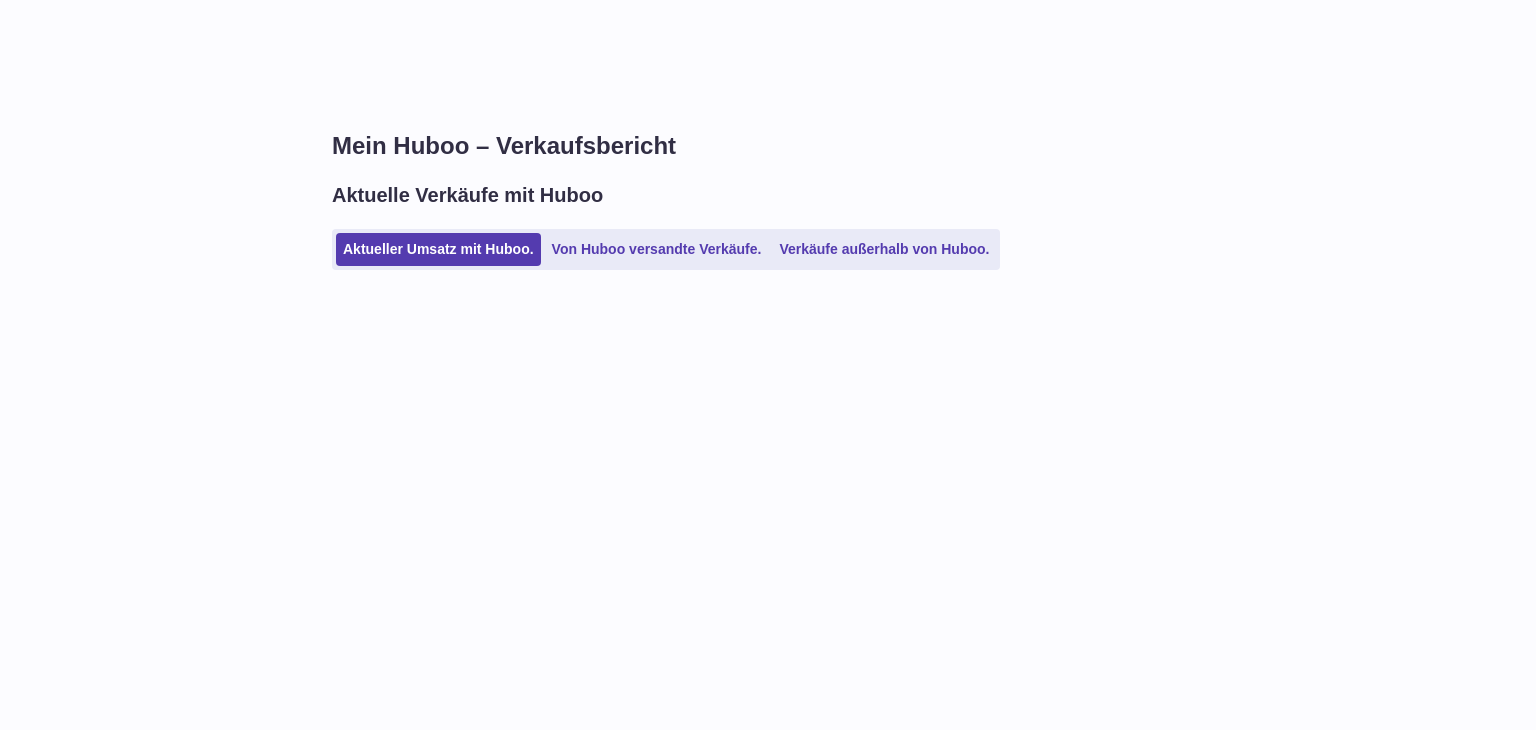 scroll, scrollTop: 0, scrollLeft: 0, axis: both 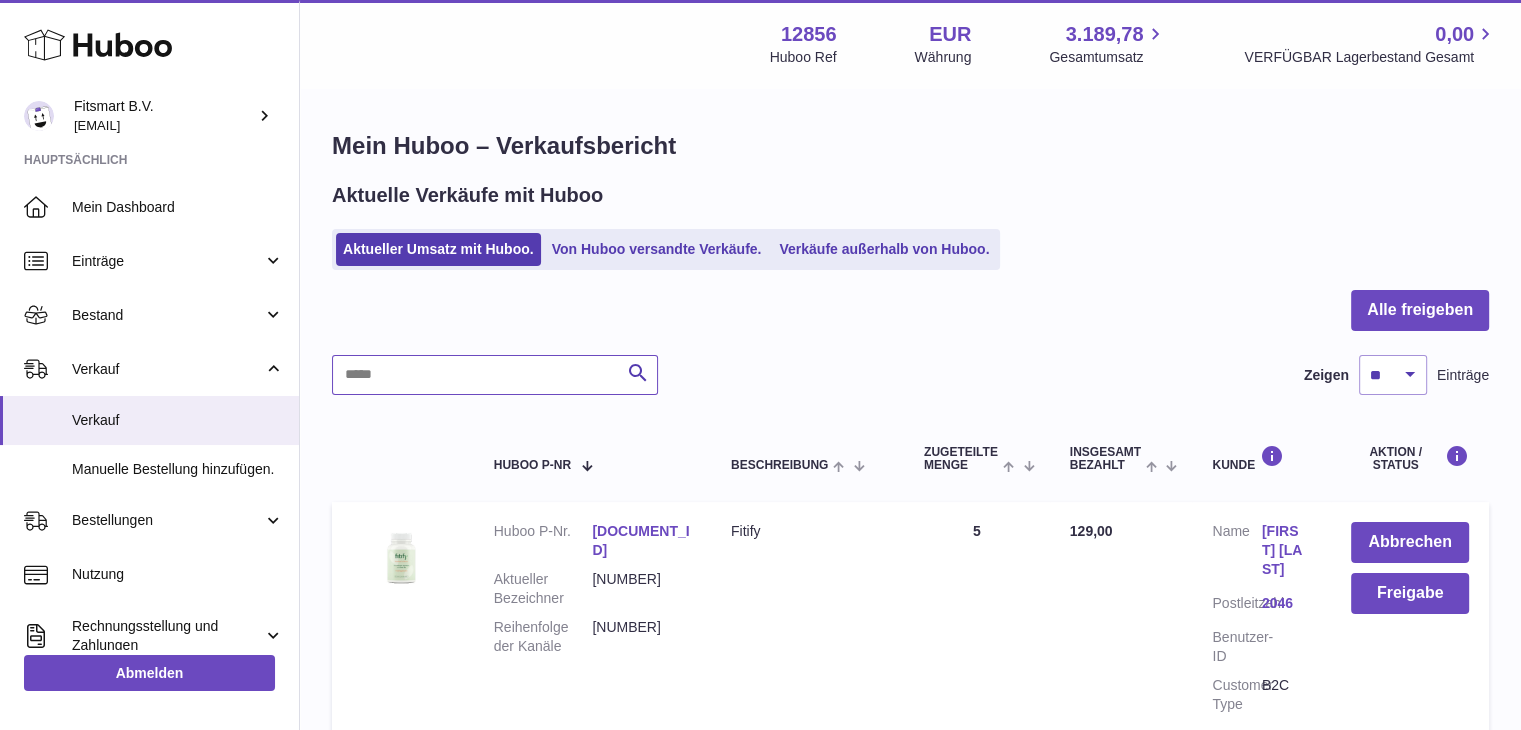 drag, startPoint x: 0, startPoint y: 0, endPoint x: 410, endPoint y: 374, distance: 554.9559 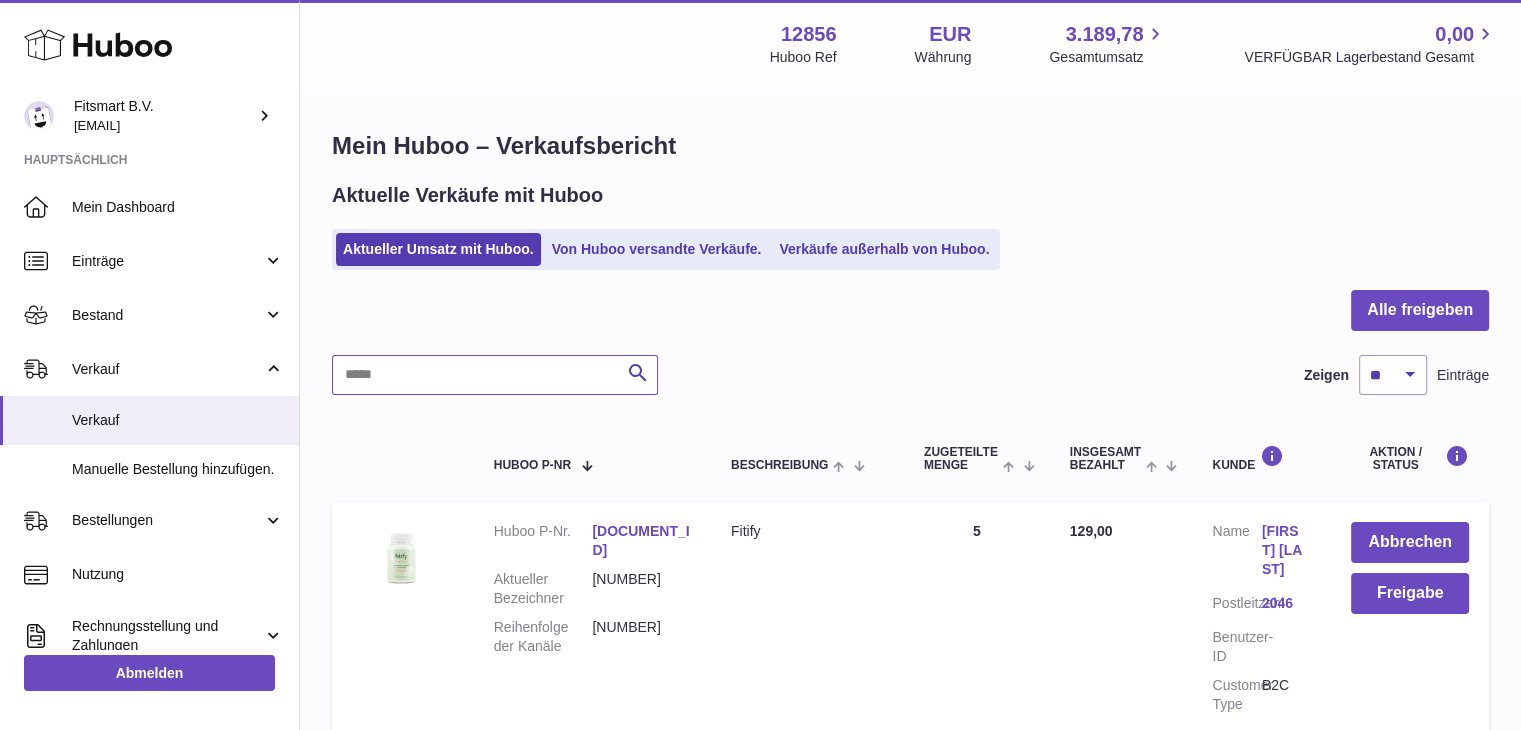 click at bounding box center (495, 375) 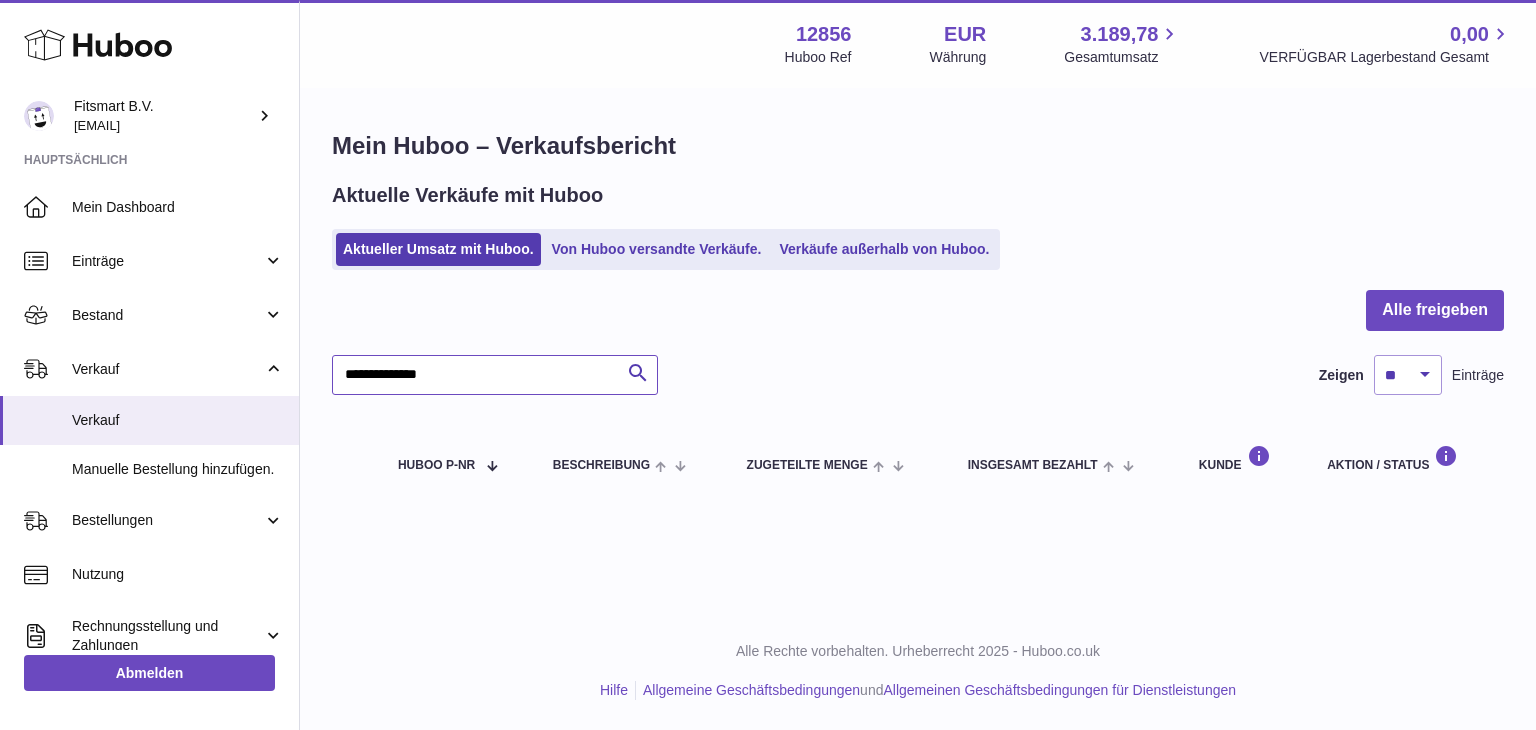 type on "**********" 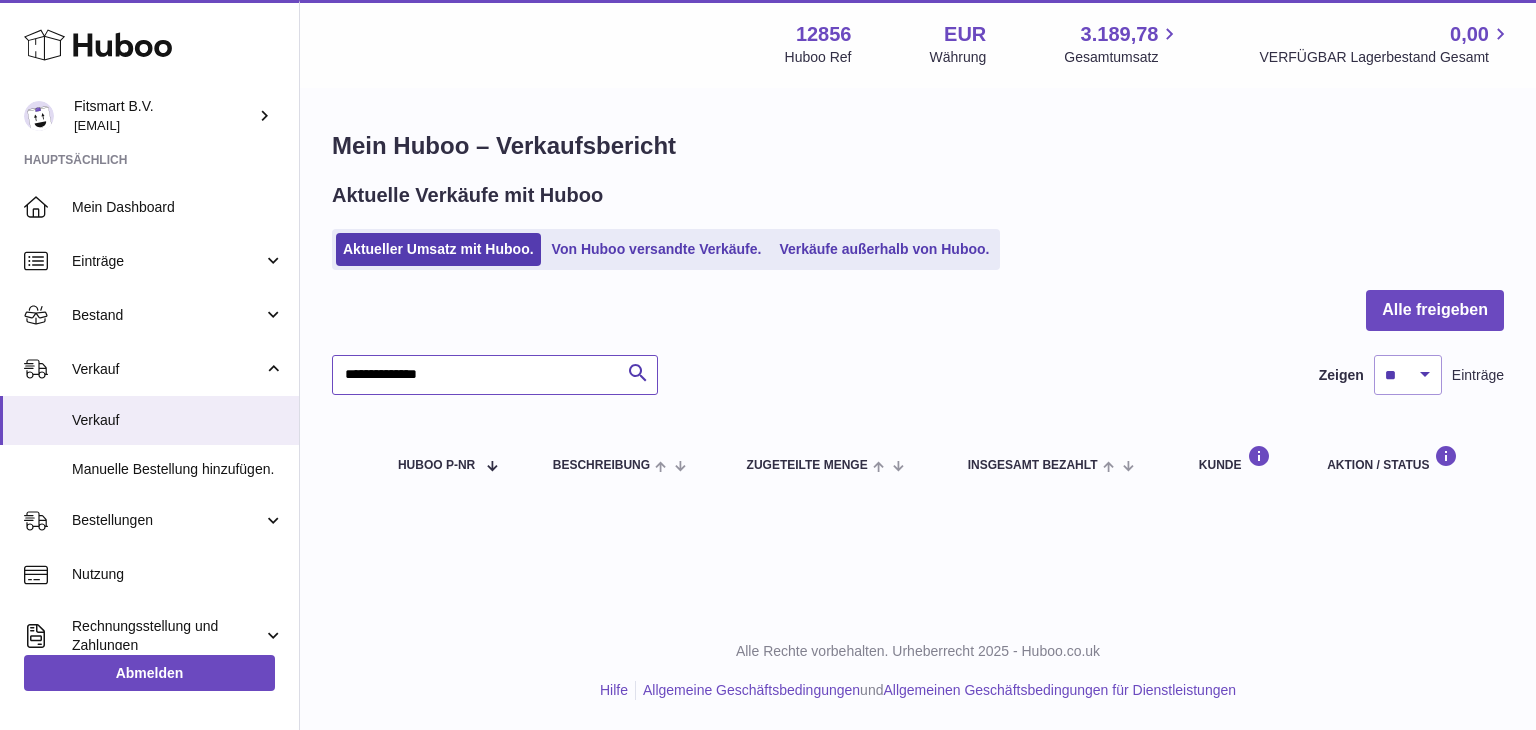click on "**********" at bounding box center (495, 375) 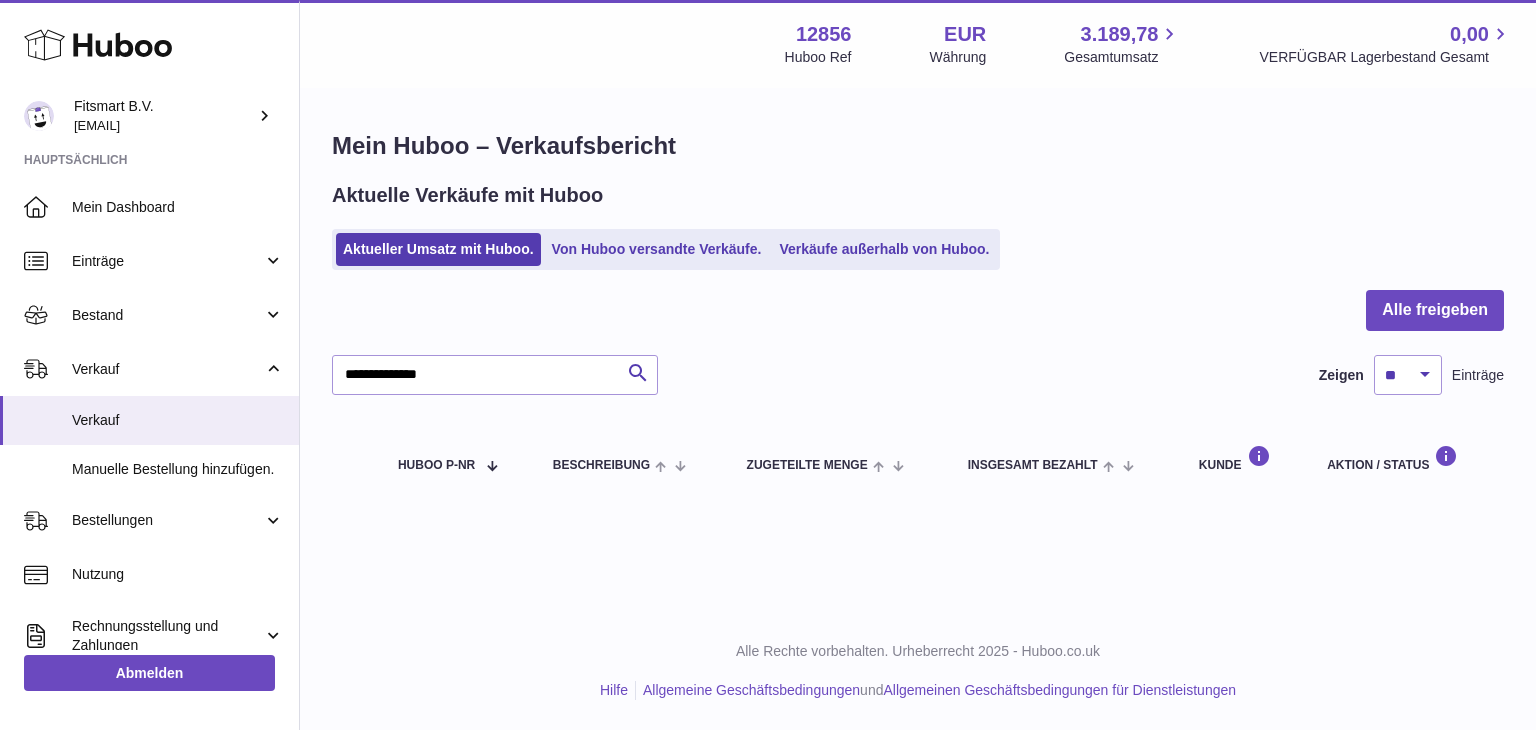 drag, startPoint x: 530, startPoint y: 386, endPoint x: 476, endPoint y: 292, distance: 108.40664 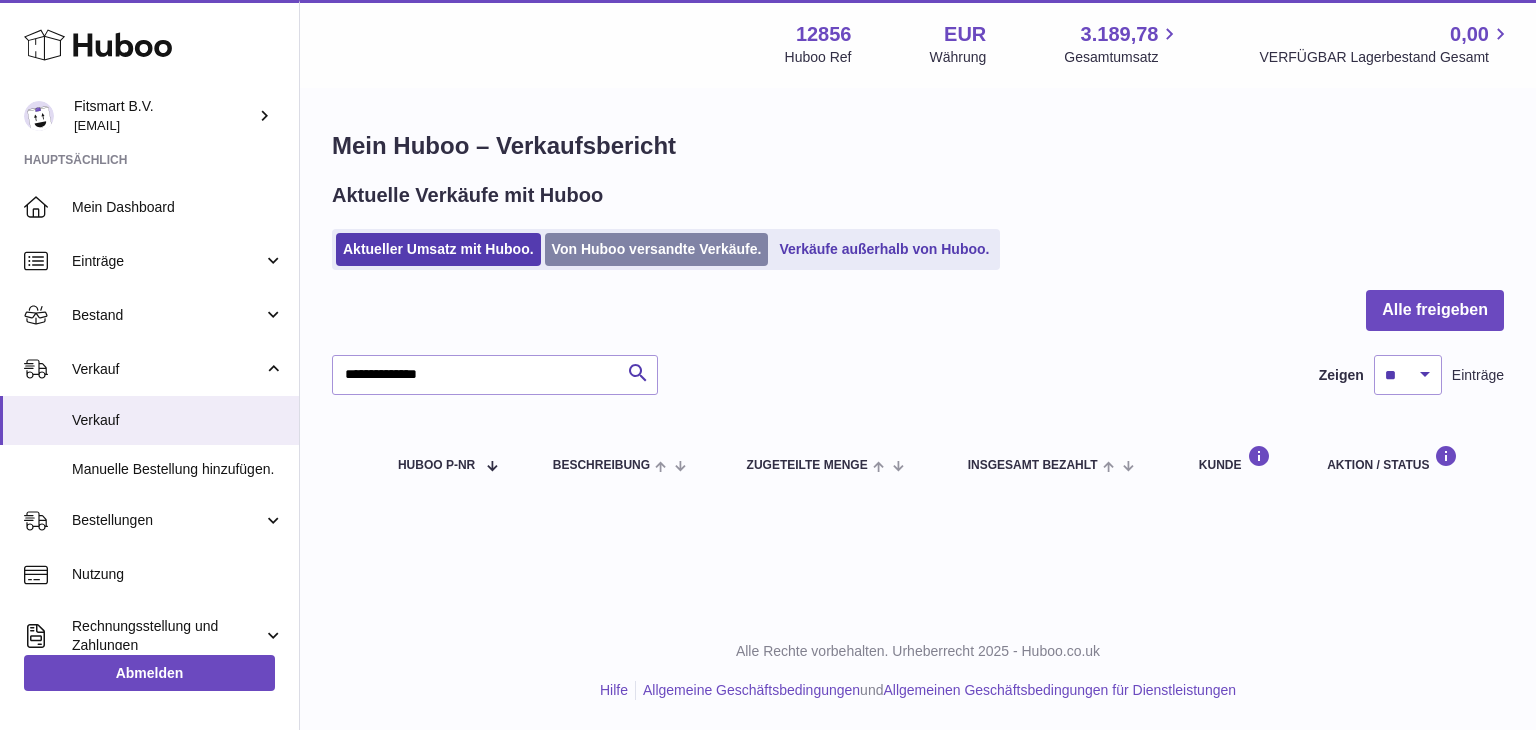 click on "Von Huboo versandte Verkäufe." at bounding box center [657, 249] 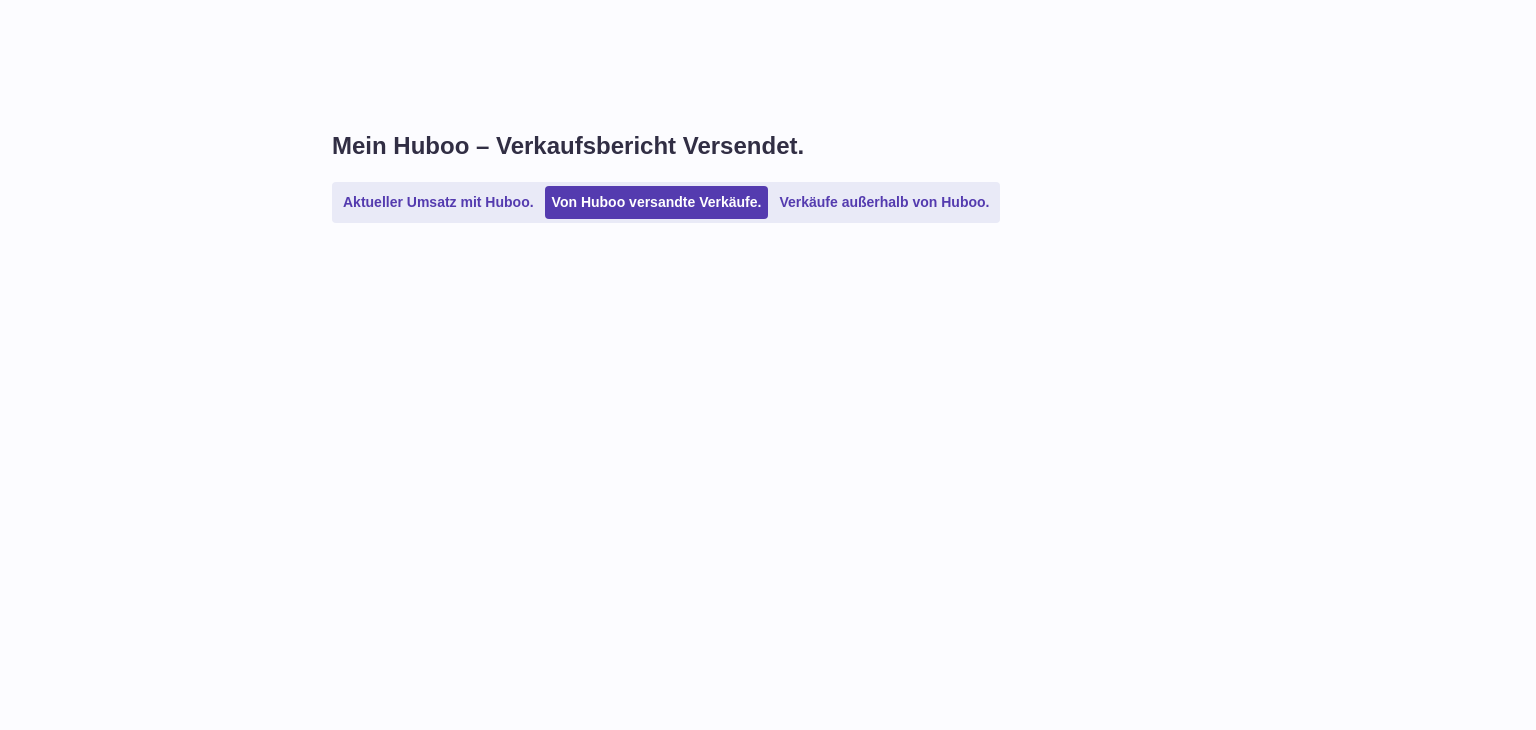 scroll, scrollTop: 0, scrollLeft: 0, axis: both 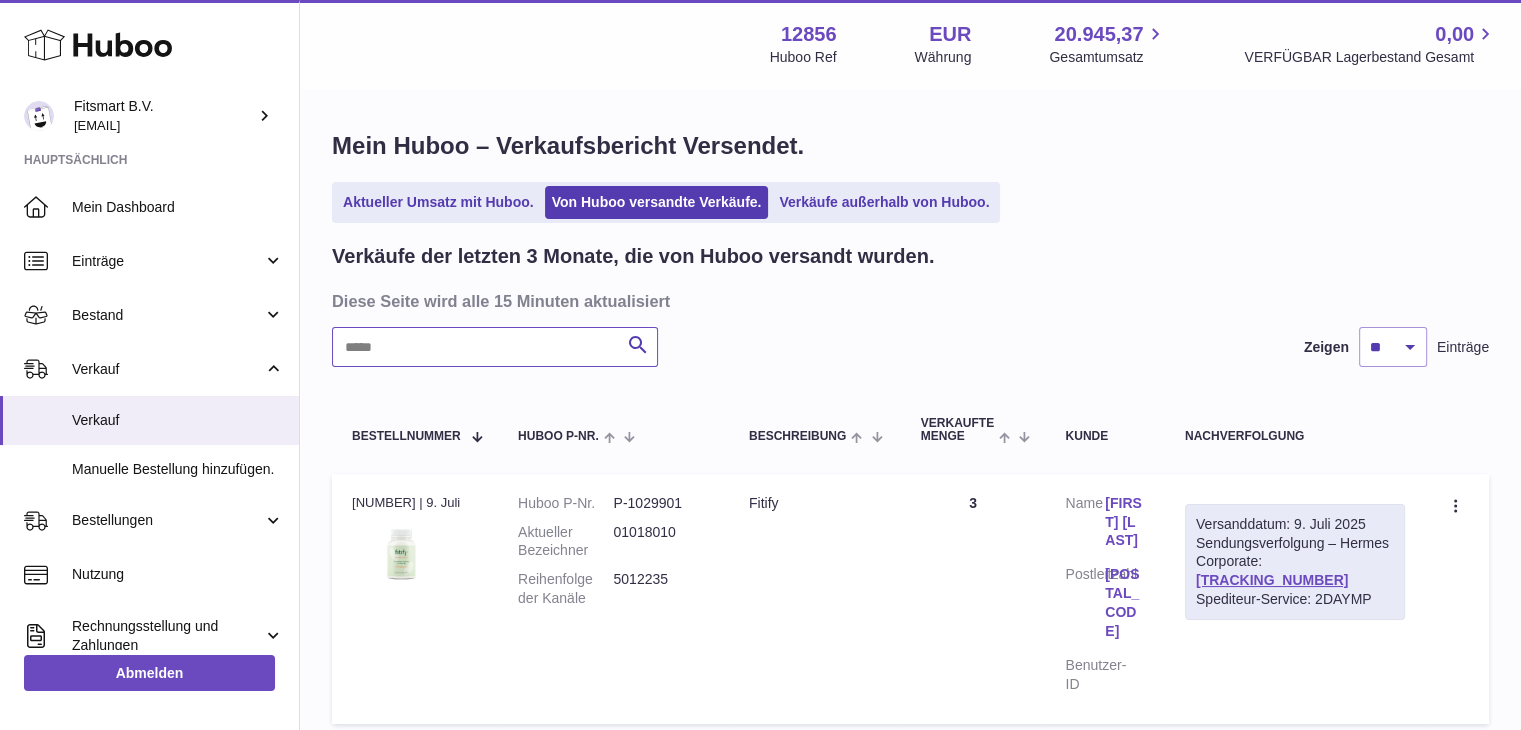 click at bounding box center [495, 347] 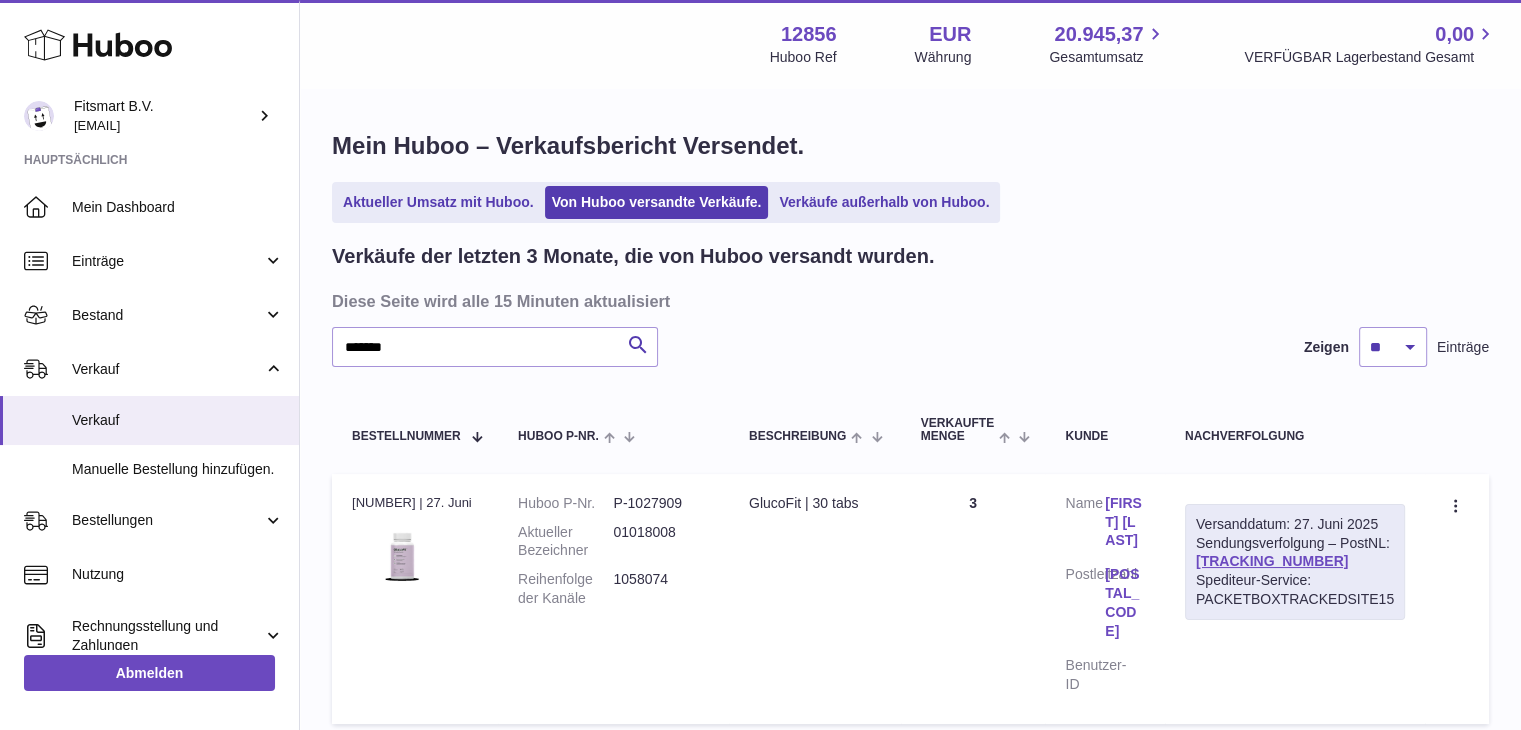 click on "[FIRST] [LAST]" at bounding box center (1125, 522) 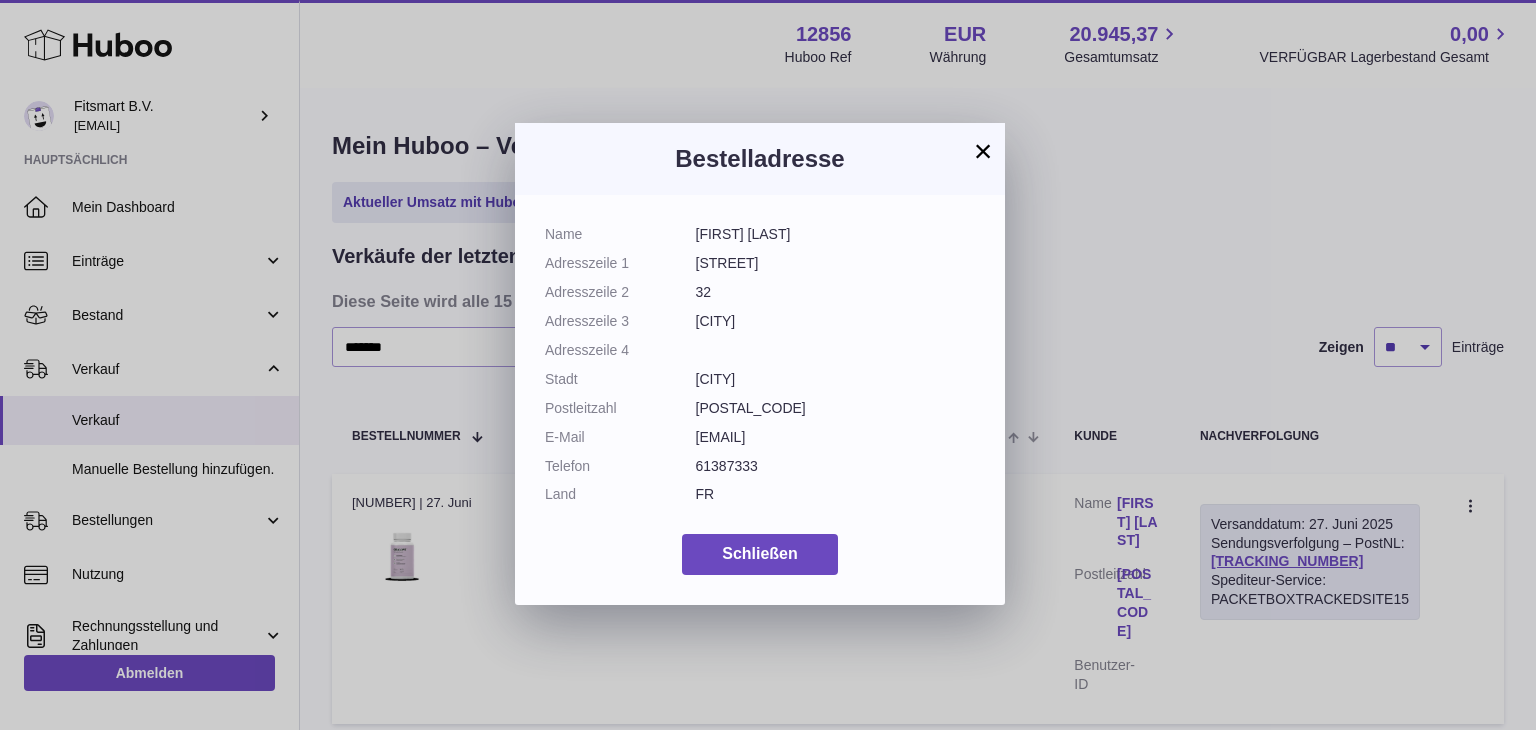 click on "×" at bounding box center [983, 151] 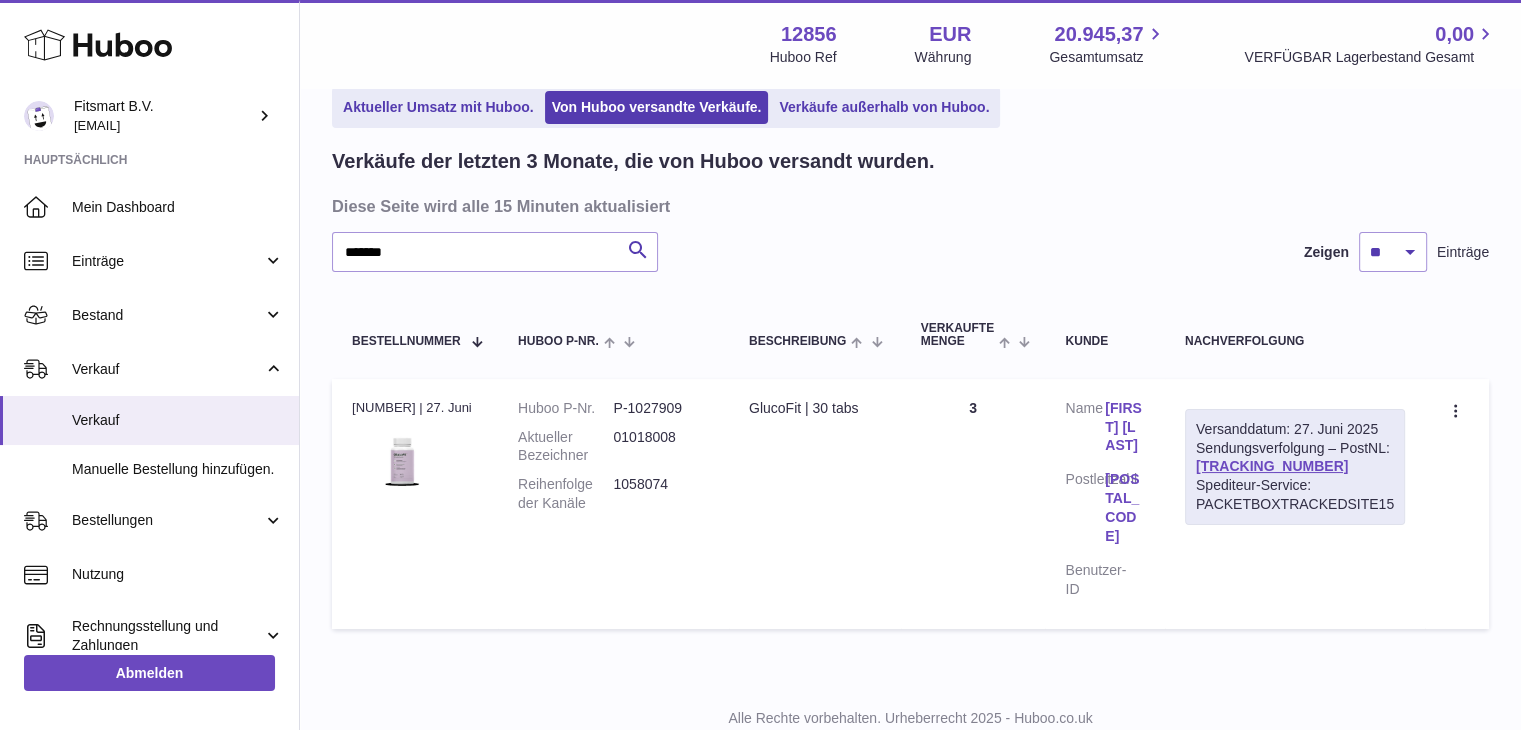 scroll, scrollTop: 104, scrollLeft: 0, axis: vertical 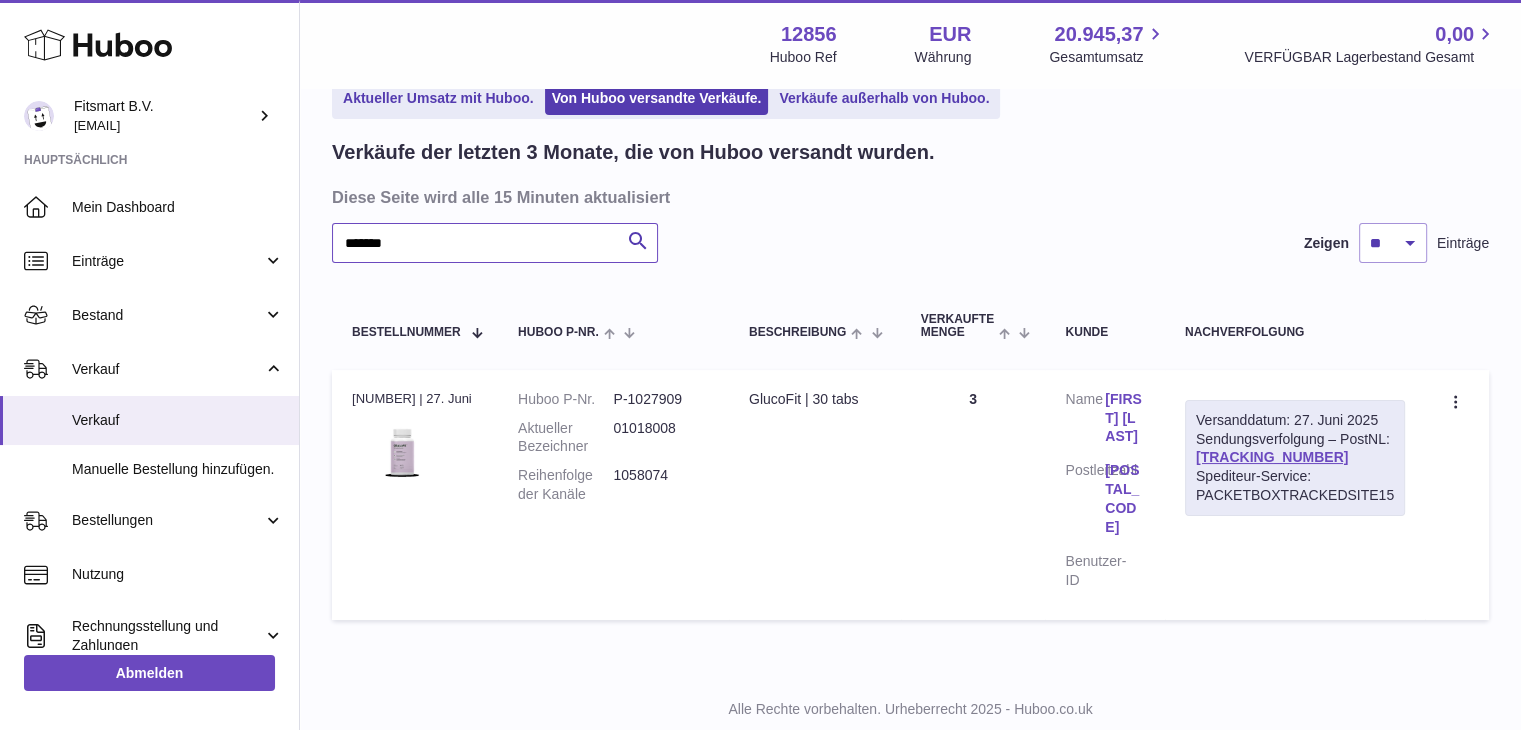 click on "*******" at bounding box center (495, 243) 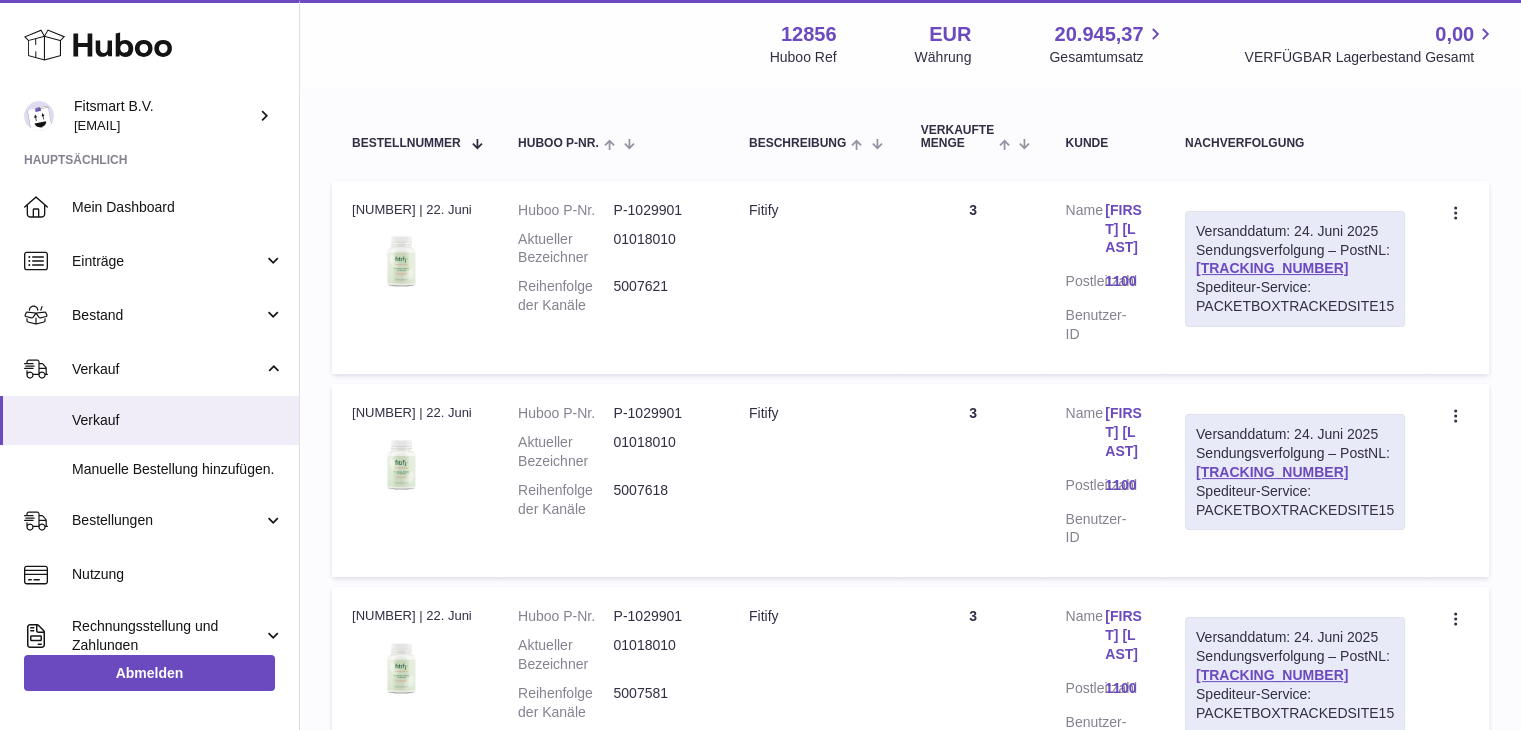 scroll, scrollTop: 304, scrollLeft: 0, axis: vertical 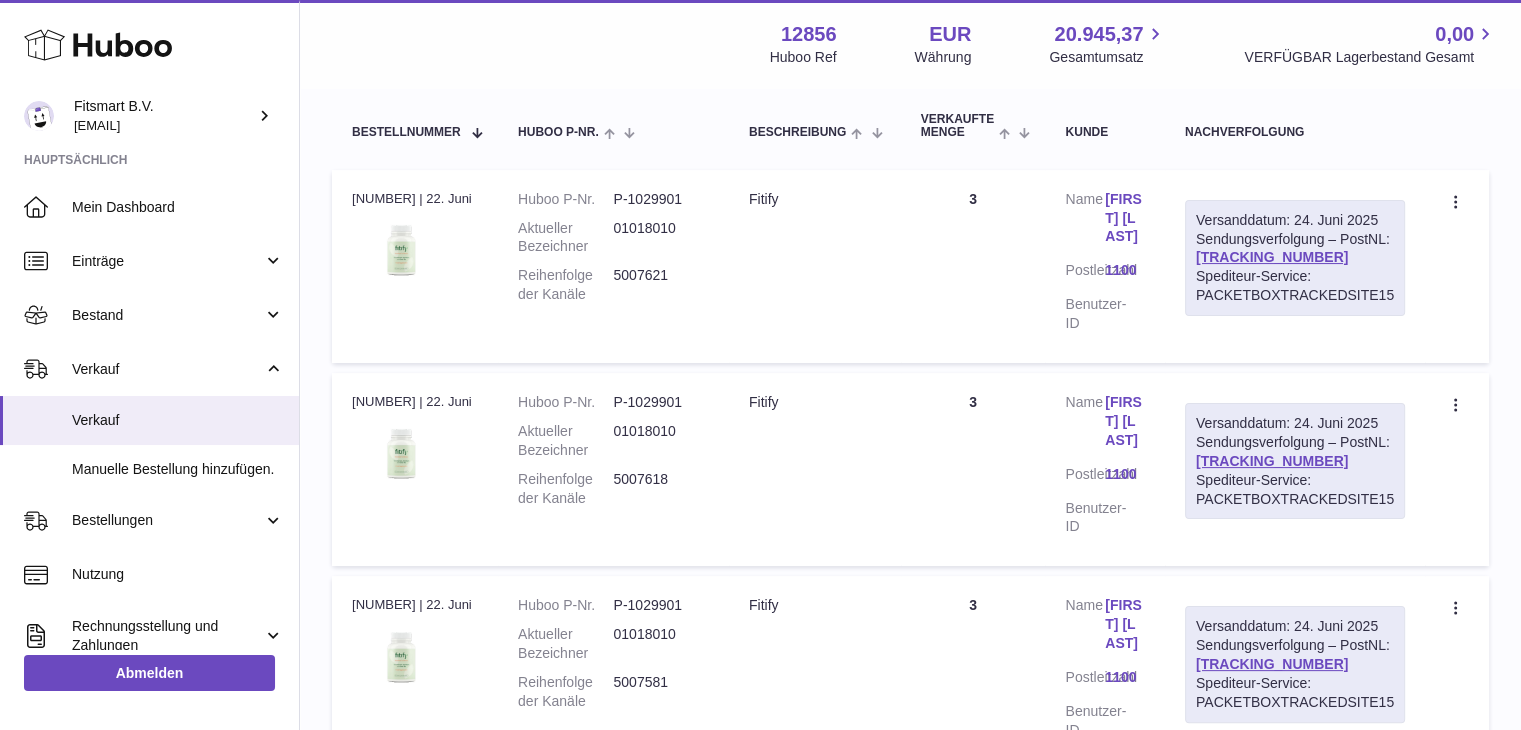 click on "5007621" at bounding box center [660, 285] 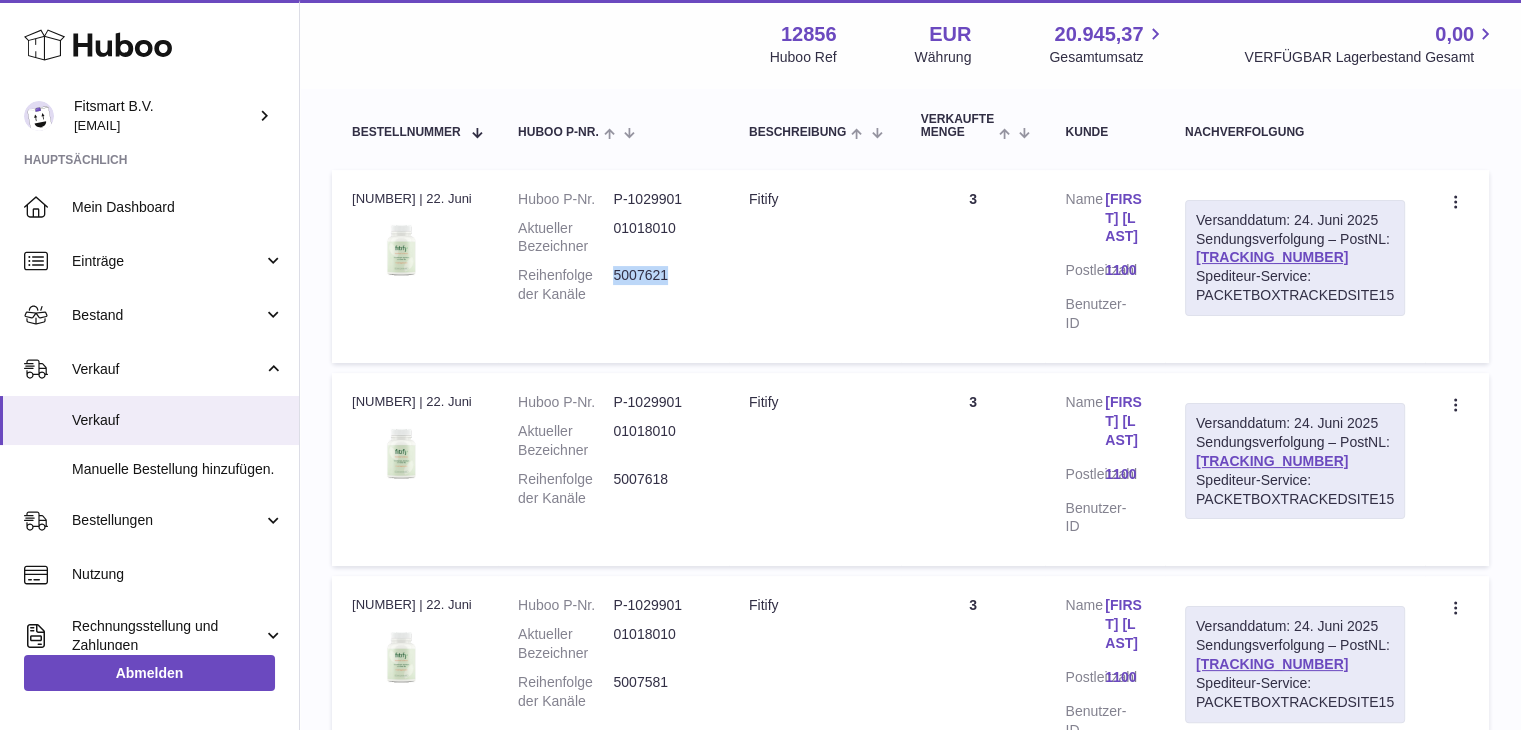 click on "5007621" at bounding box center [660, 285] 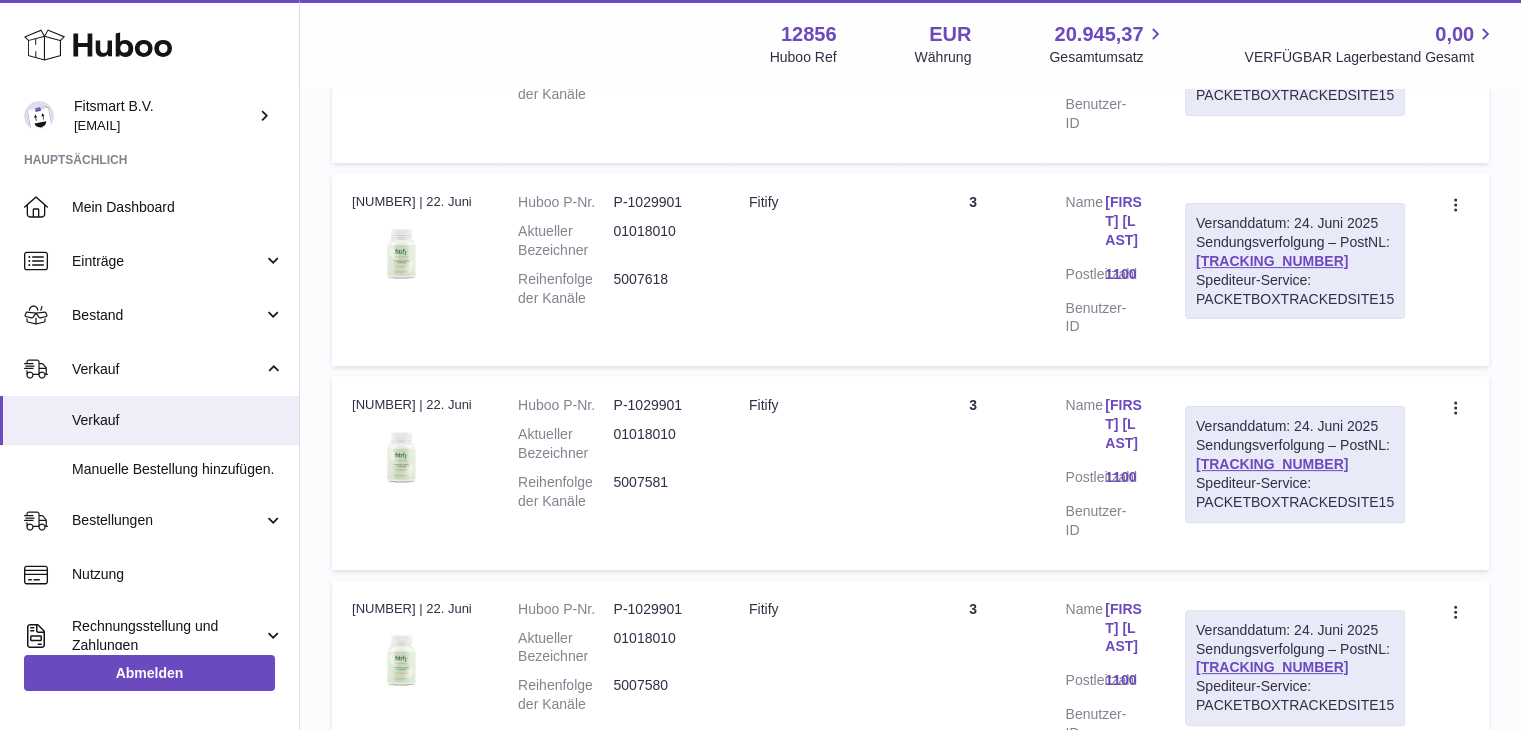 click on "5007581" at bounding box center (660, 492) 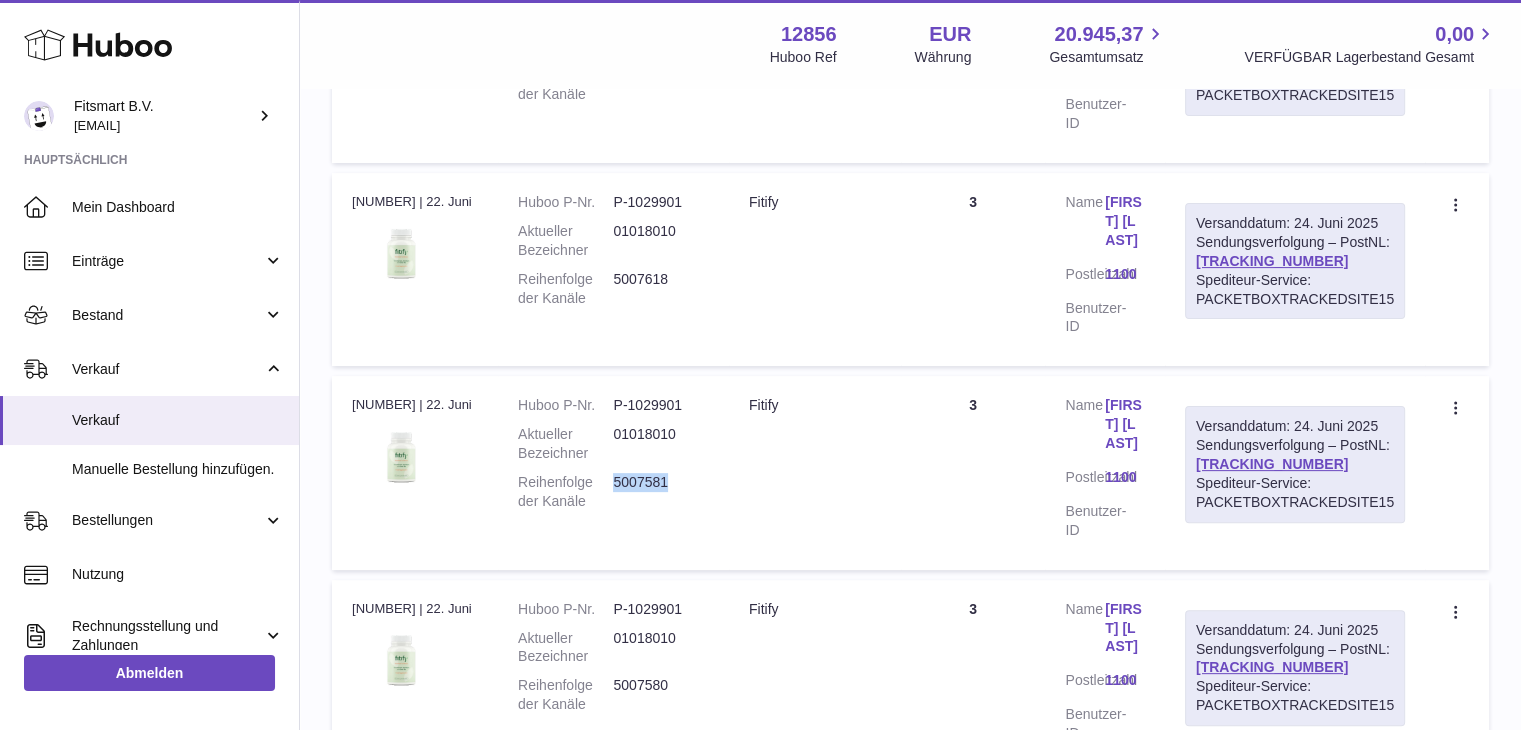click on "5007581" at bounding box center [660, 492] 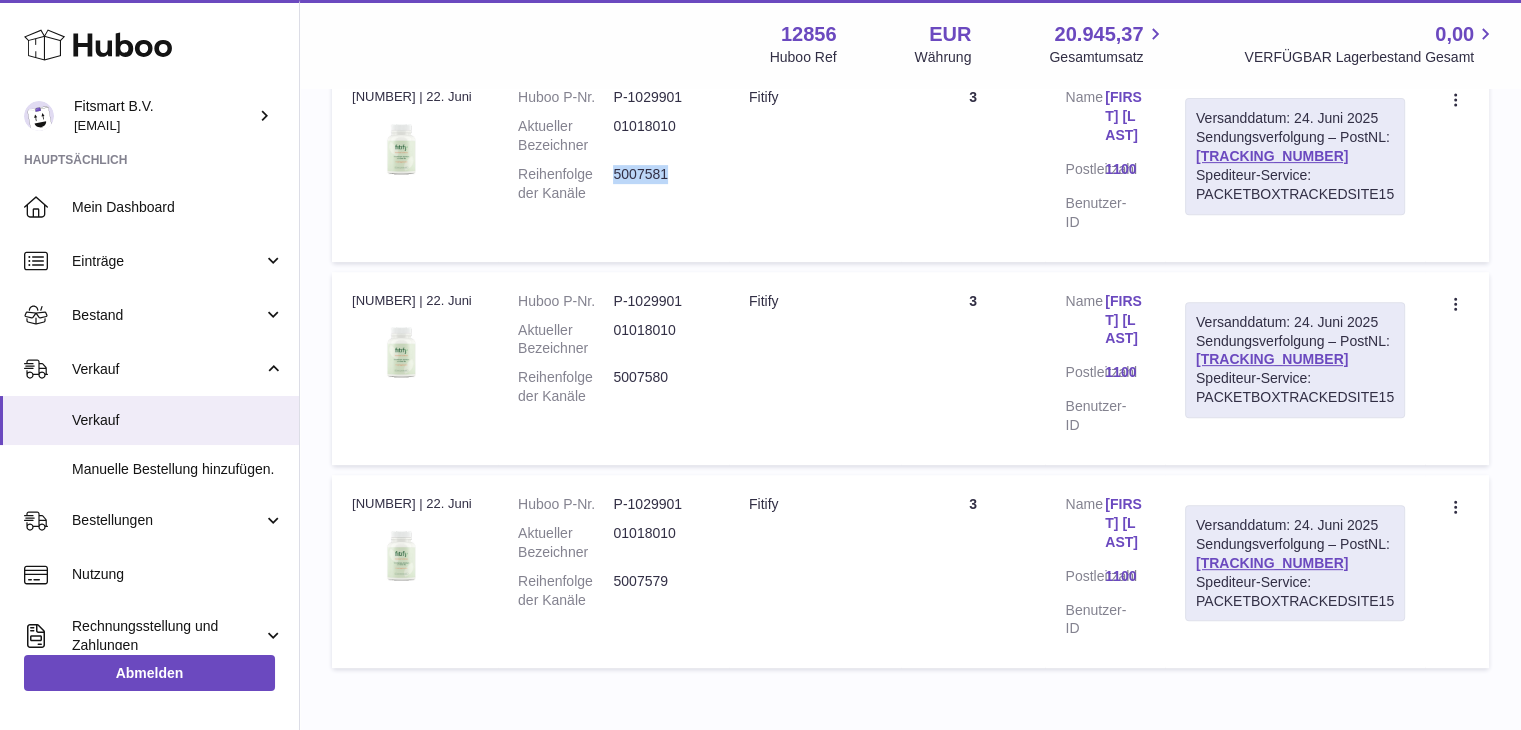 scroll, scrollTop: 904, scrollLeft: 0, axis: vertical 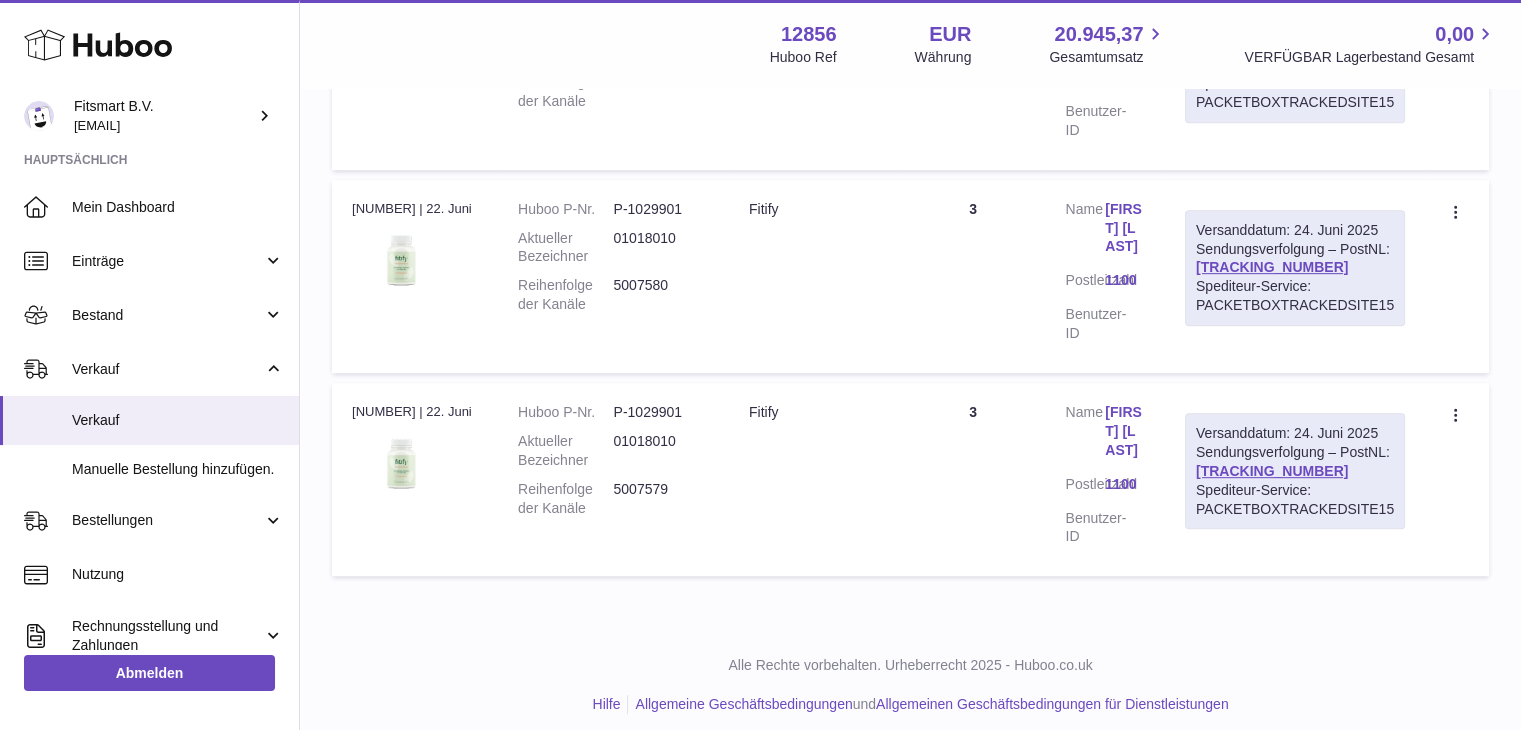 click on "5007580" at bounding box center [660, 295] 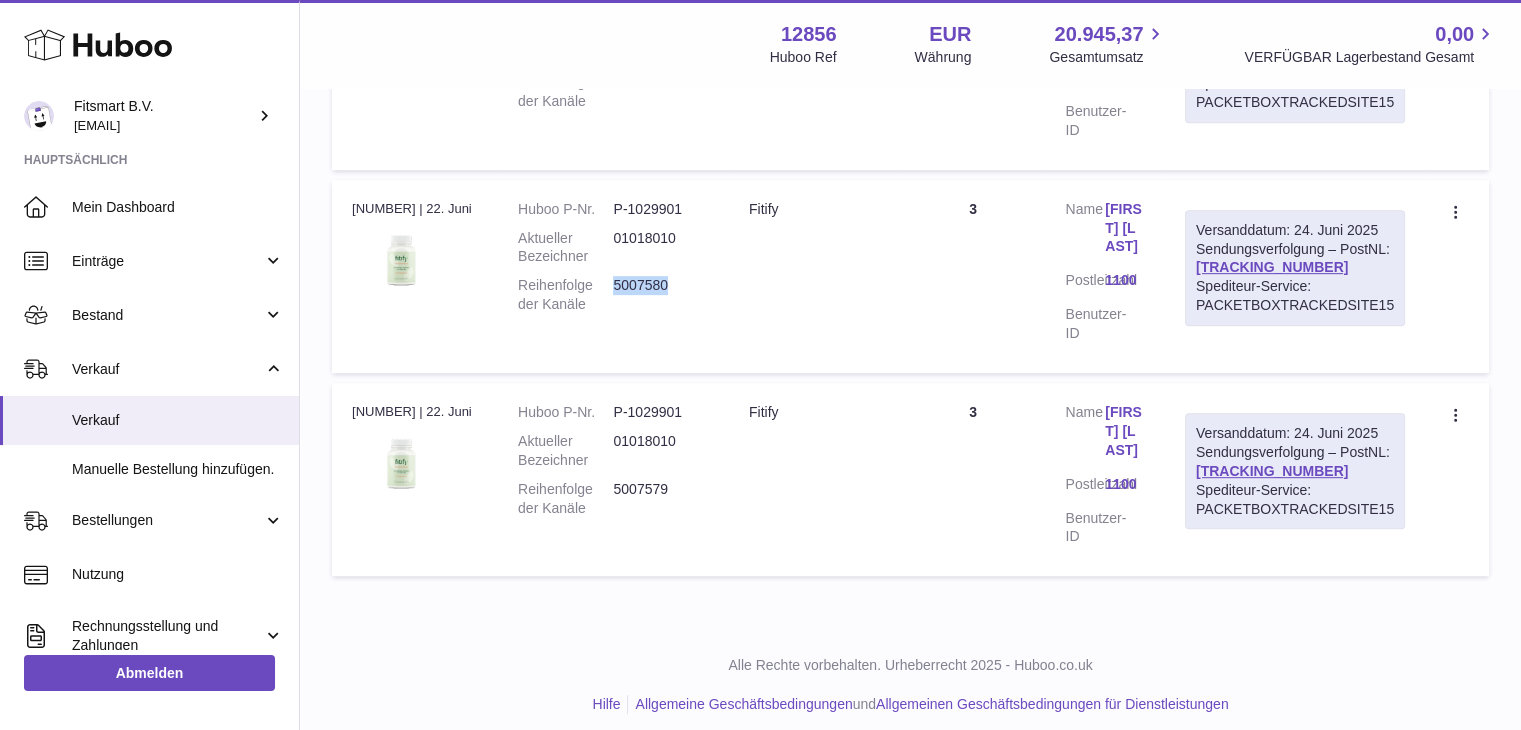click on "5007580" at bounding box center [660, 295] 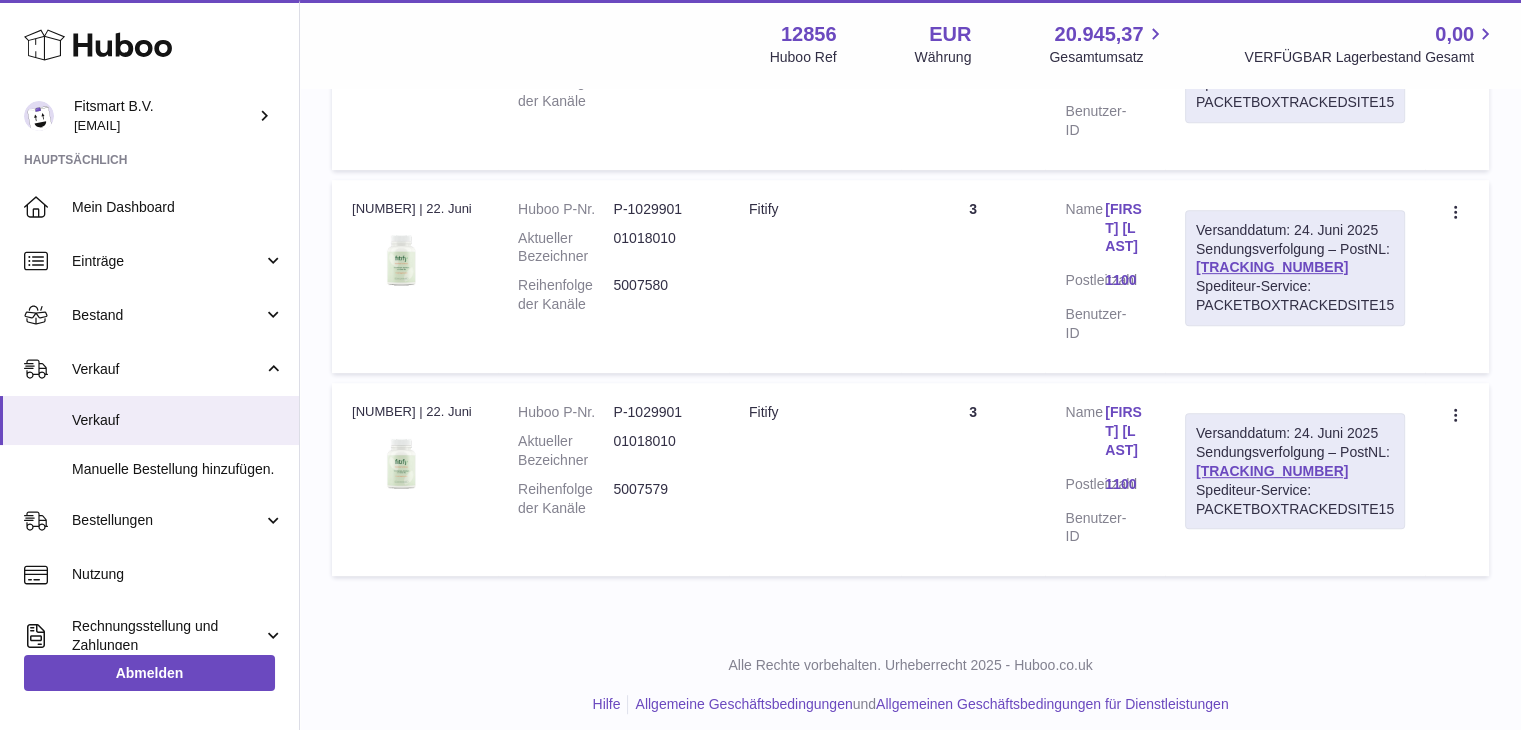 click on "5007579" at bounding box center [660, 499] 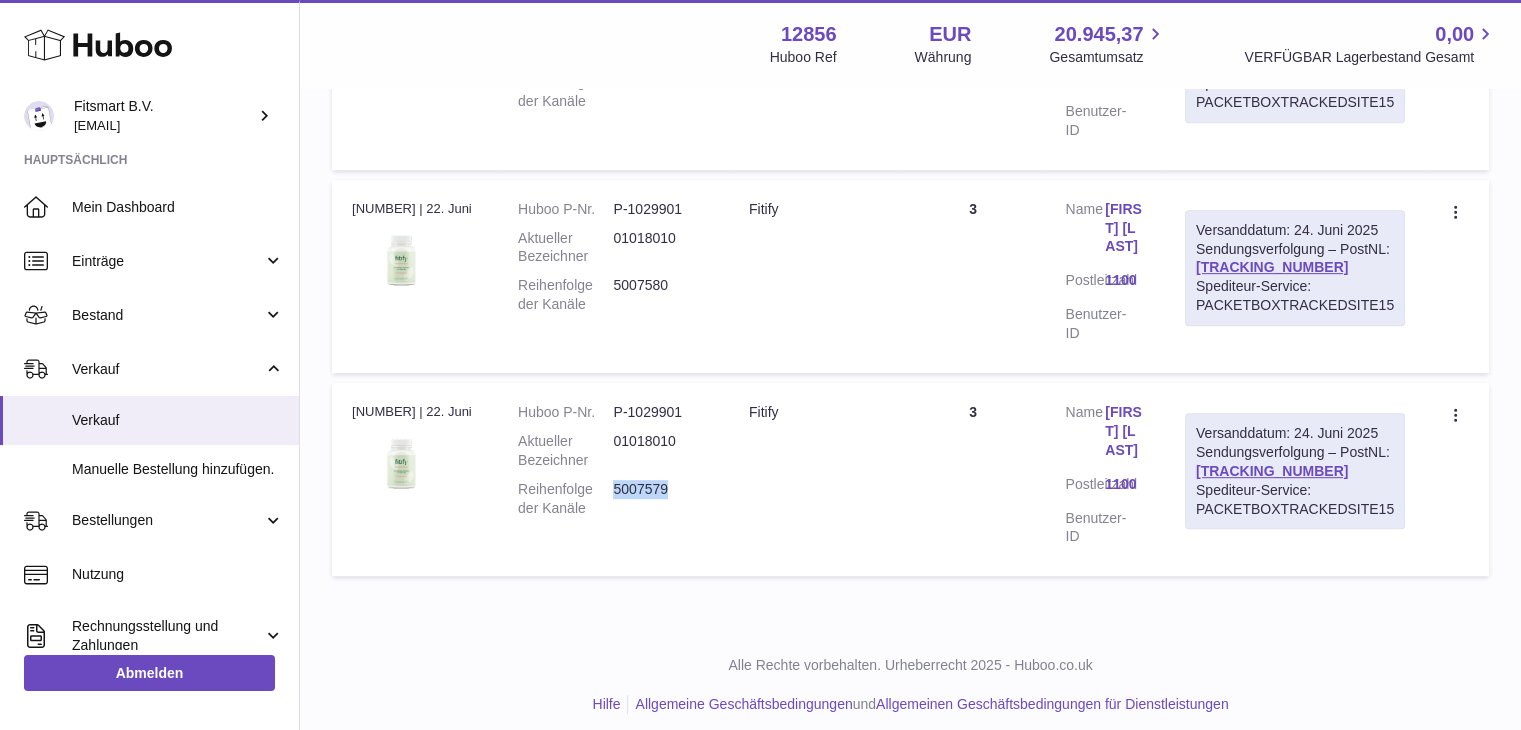 click on "5007579" at bounding box center [660, 499] 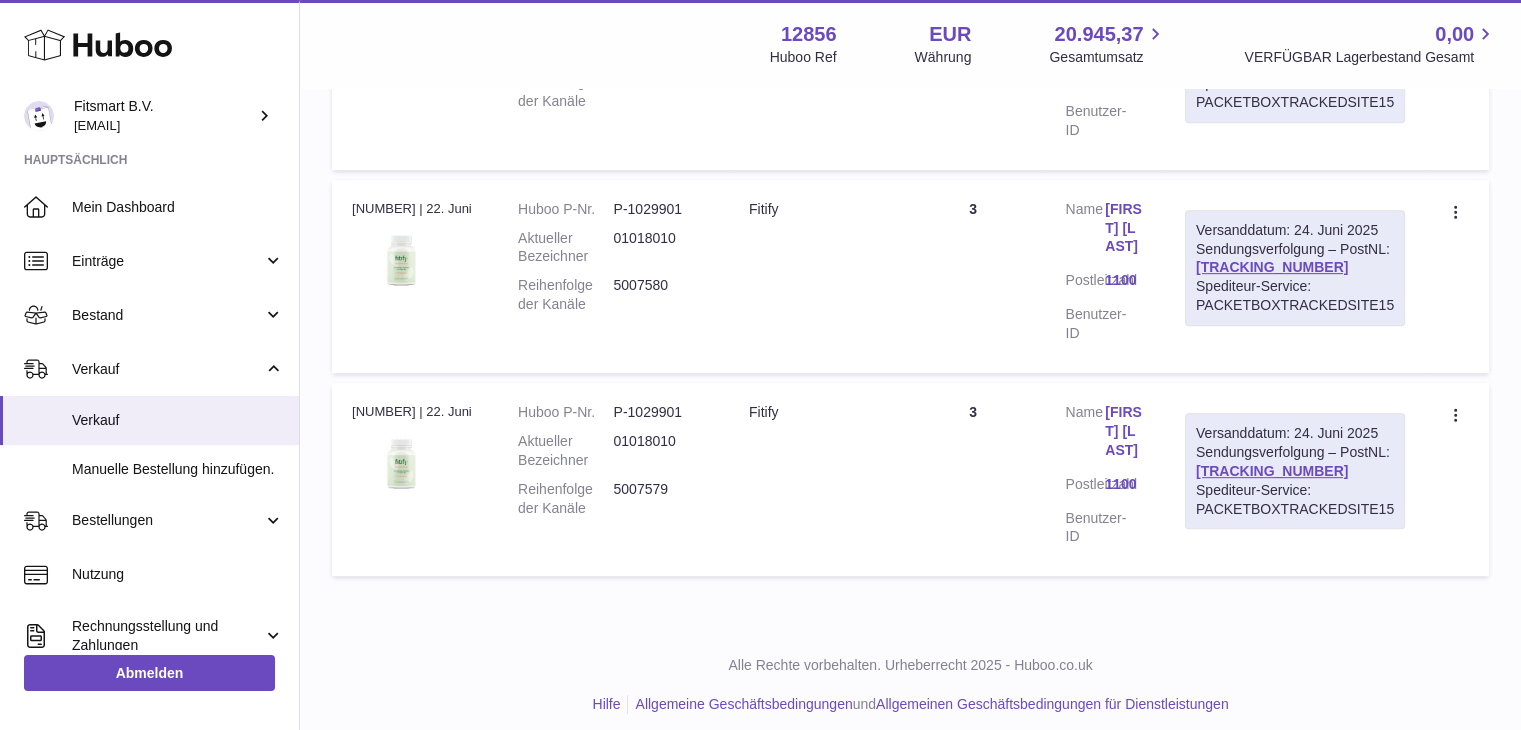 click on "5007580" at bounding box center [660, 295] 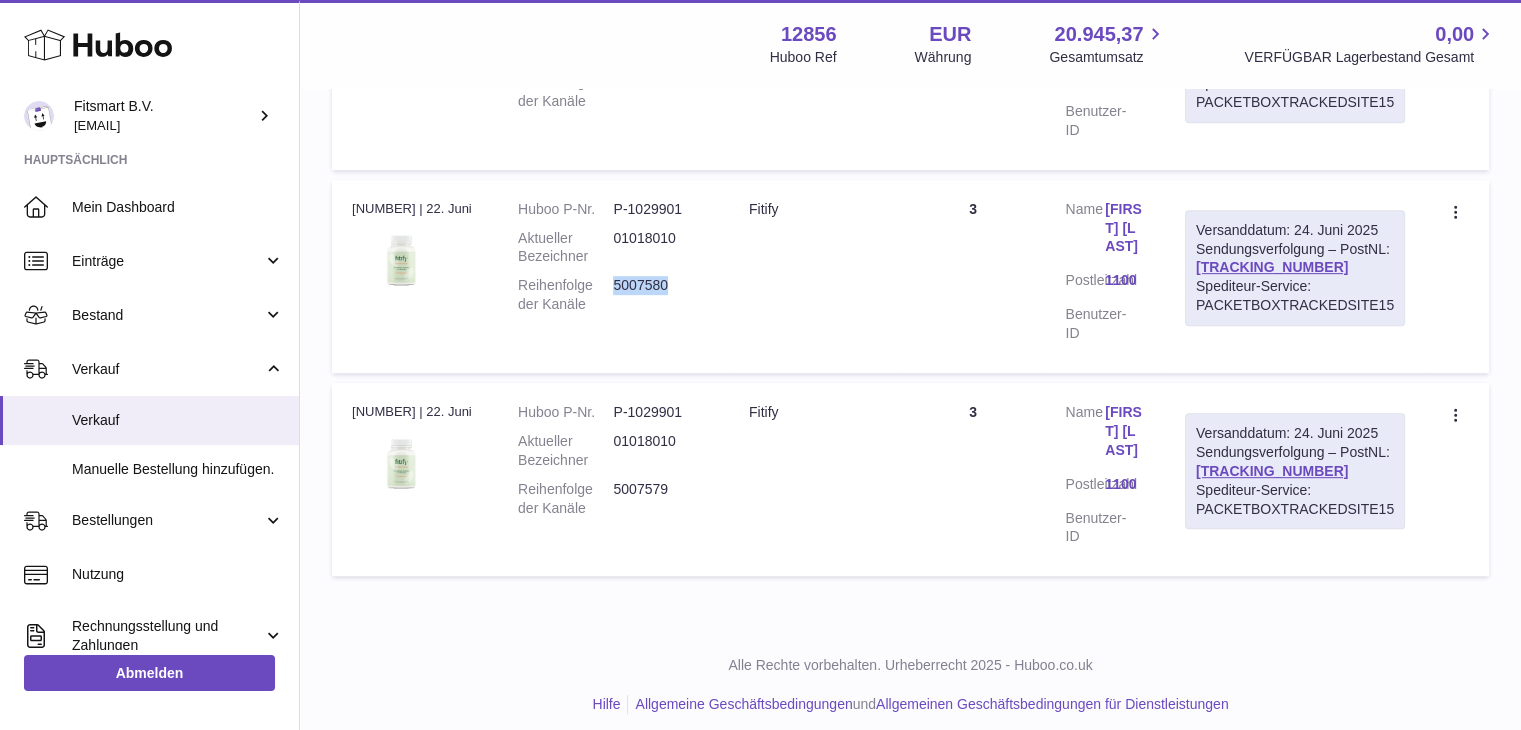 click on "5007580" at bounding box center (660, 295) 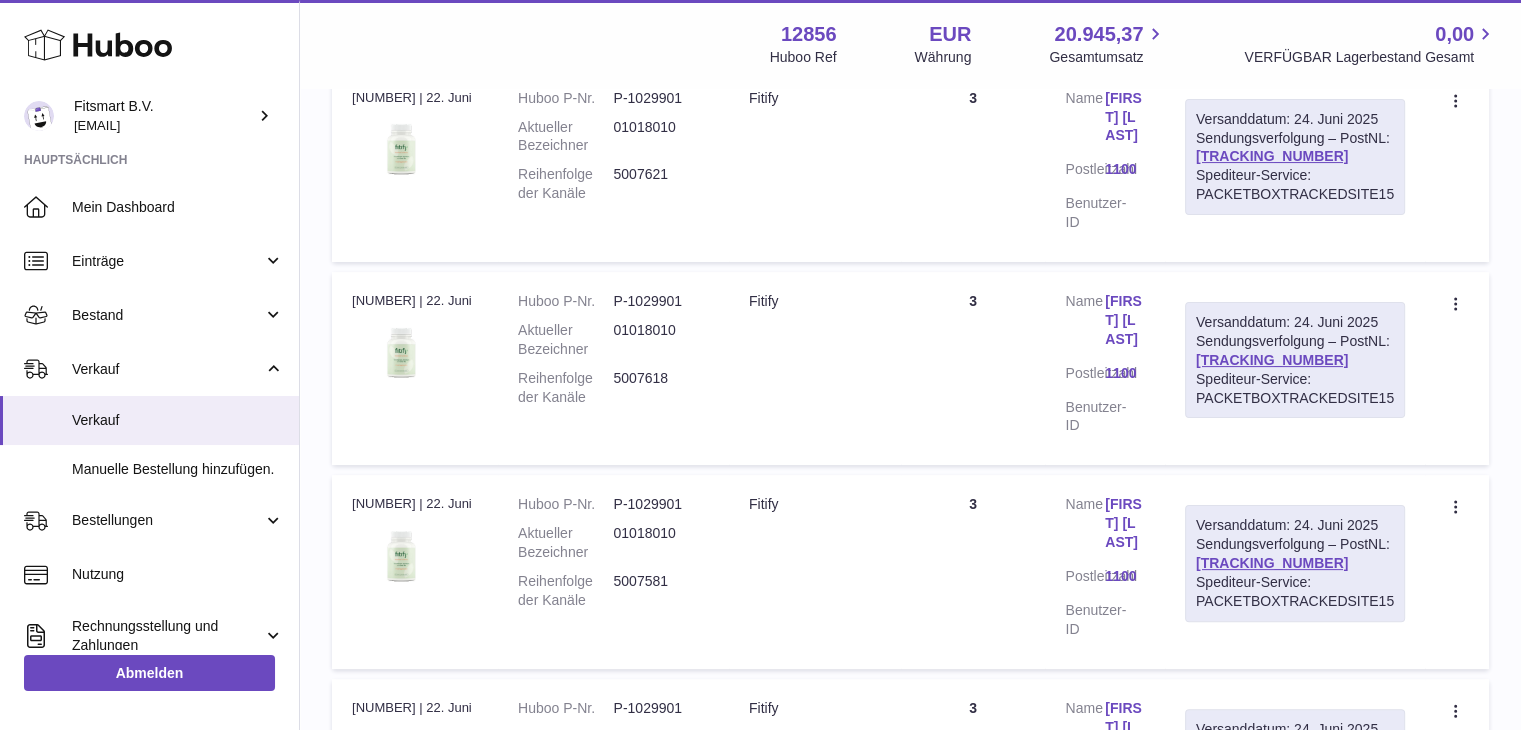 scroll, scrollTop: 404, scrollLeft: 0, axis: vertical 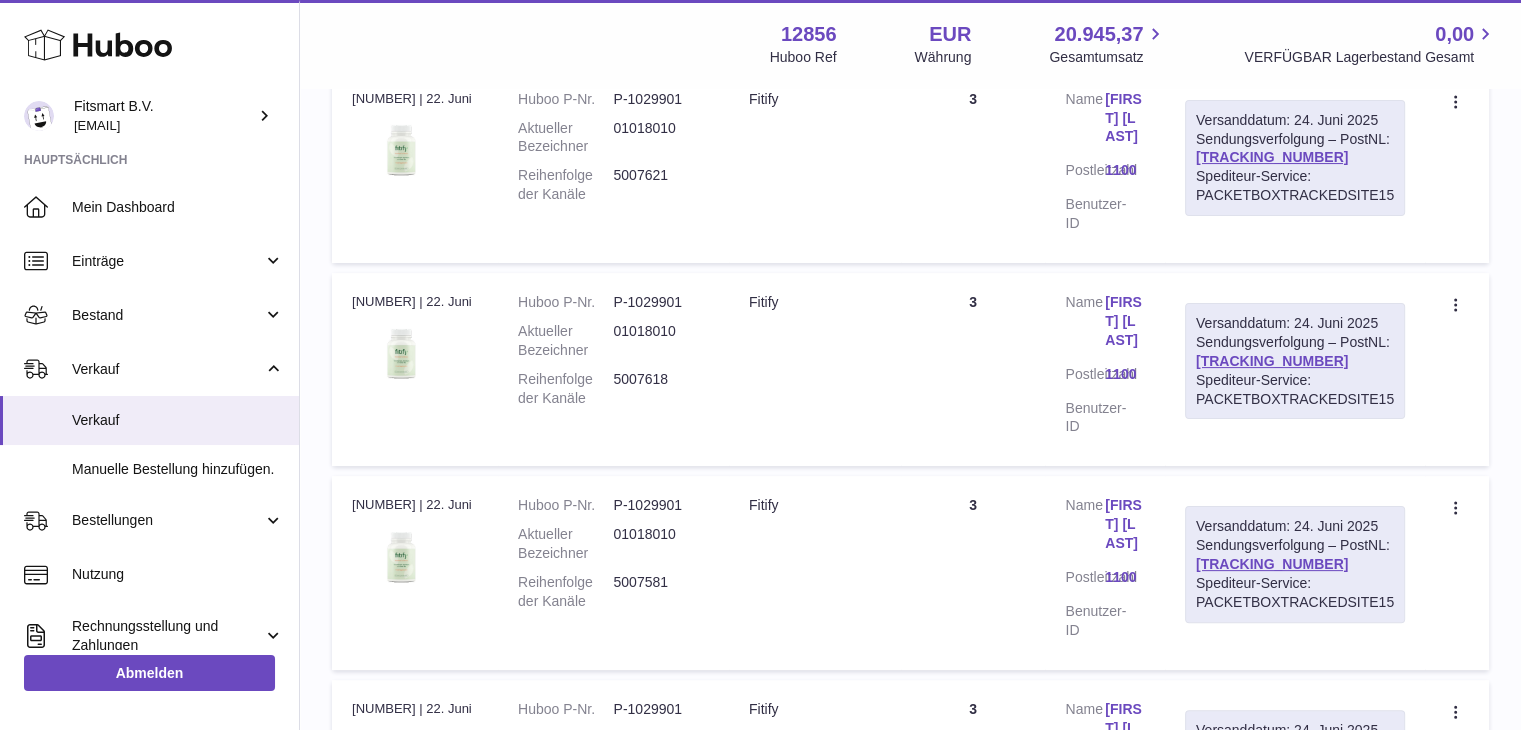 click on "5007618" at bounding box center (660, 389) 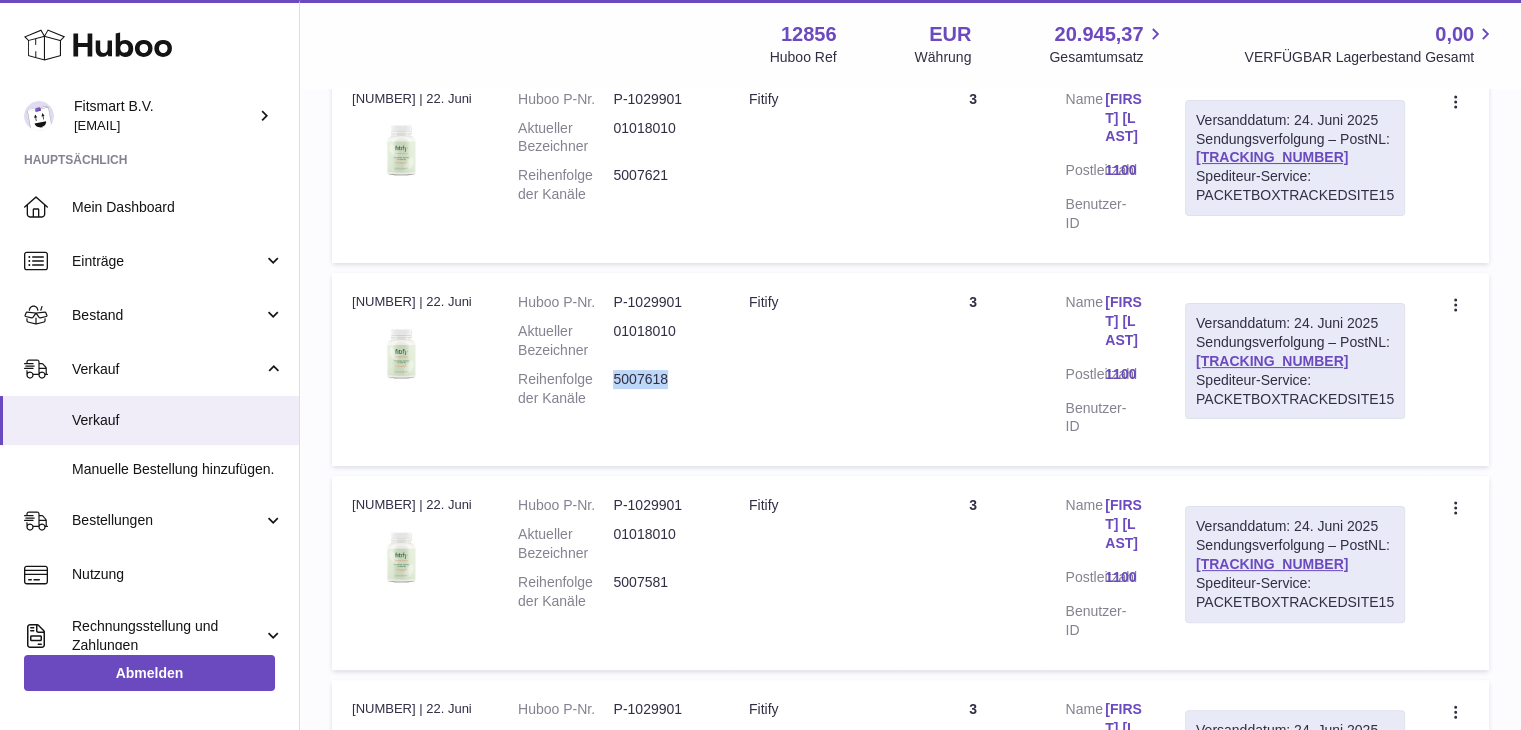click on "5007618" at bounding box center [660, 389] 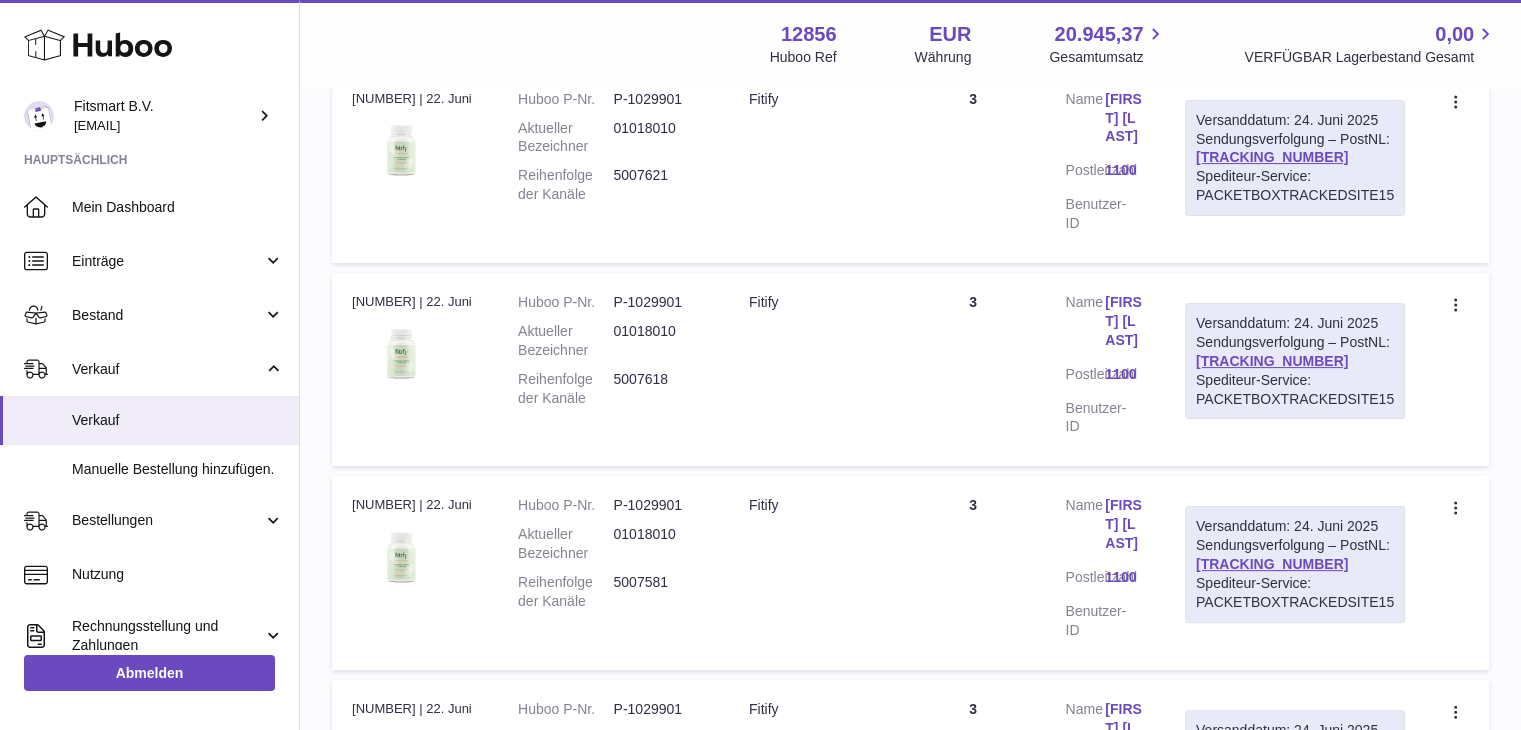 click on "5007581" at bounding box center (660, 592) 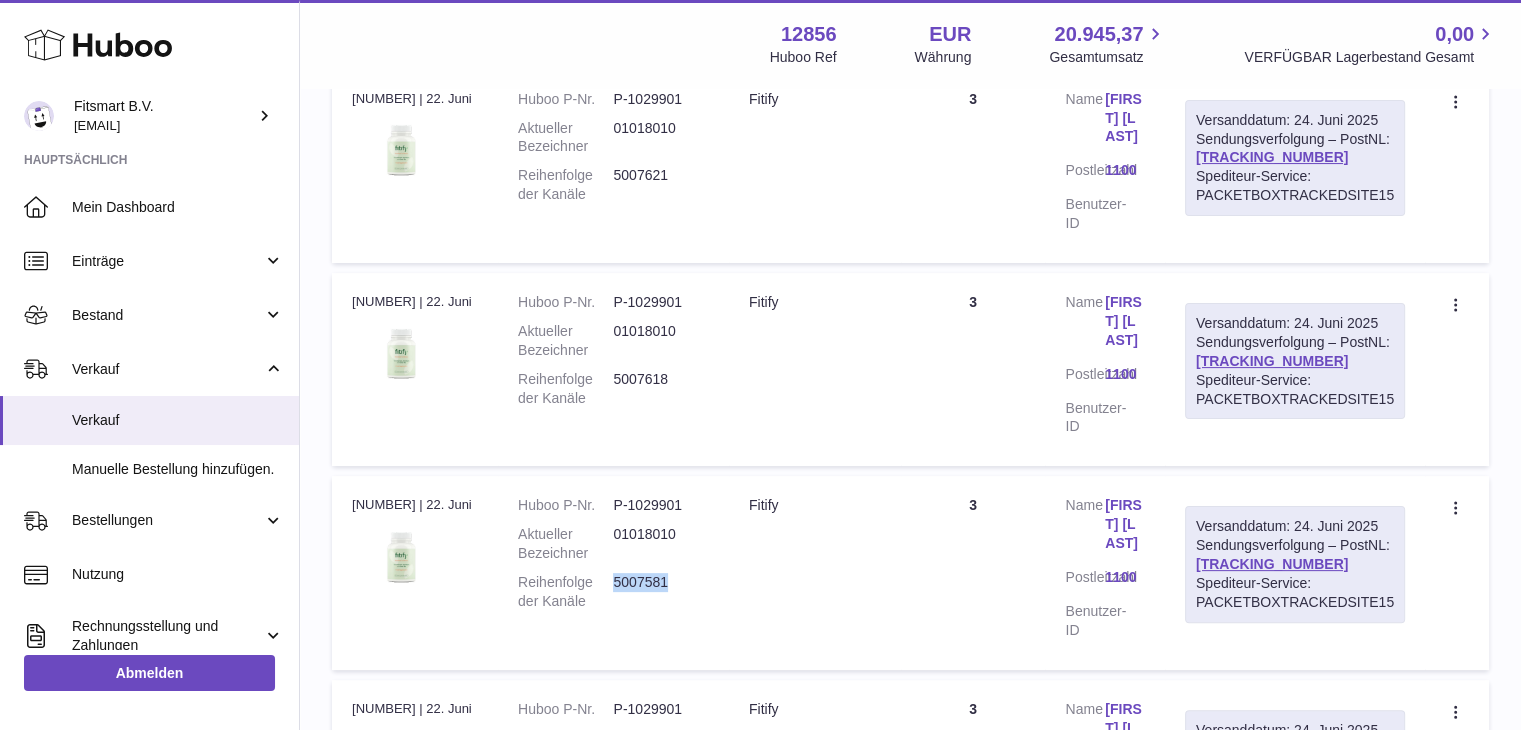 click on "5007581" at bounding box center [660, 592] 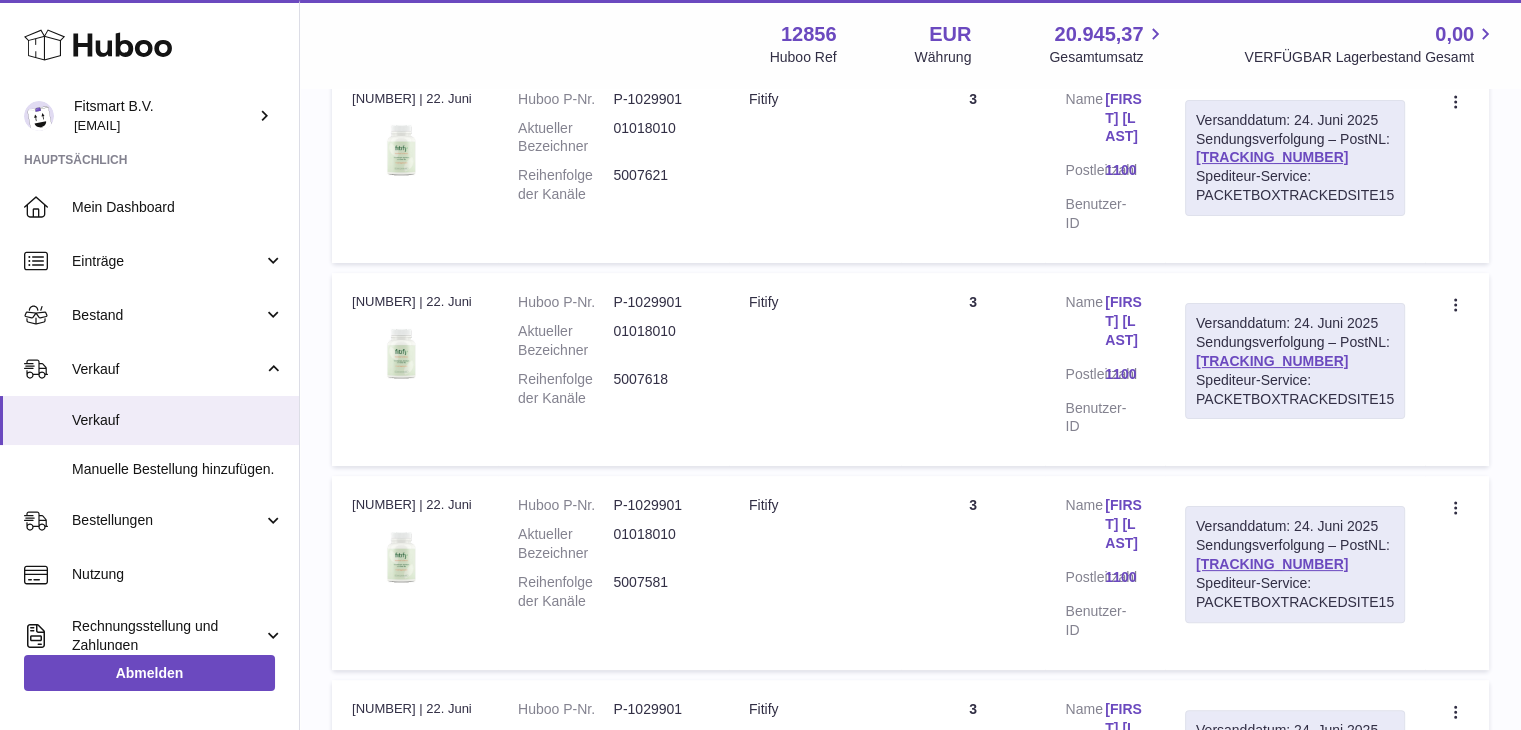 click on "5007621" at bounding box center [660, 185] 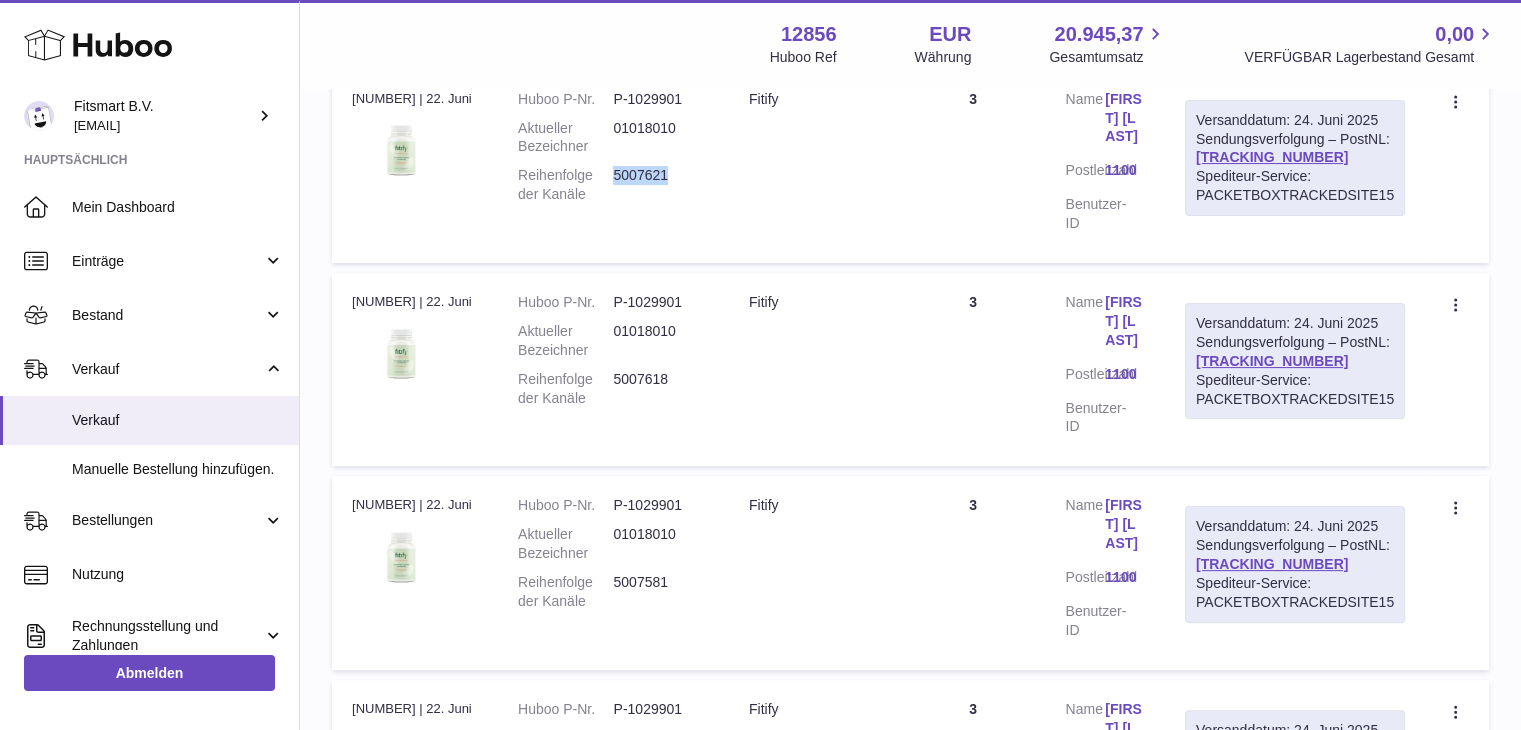 click on "5007621" at bounding box center [660, 185] 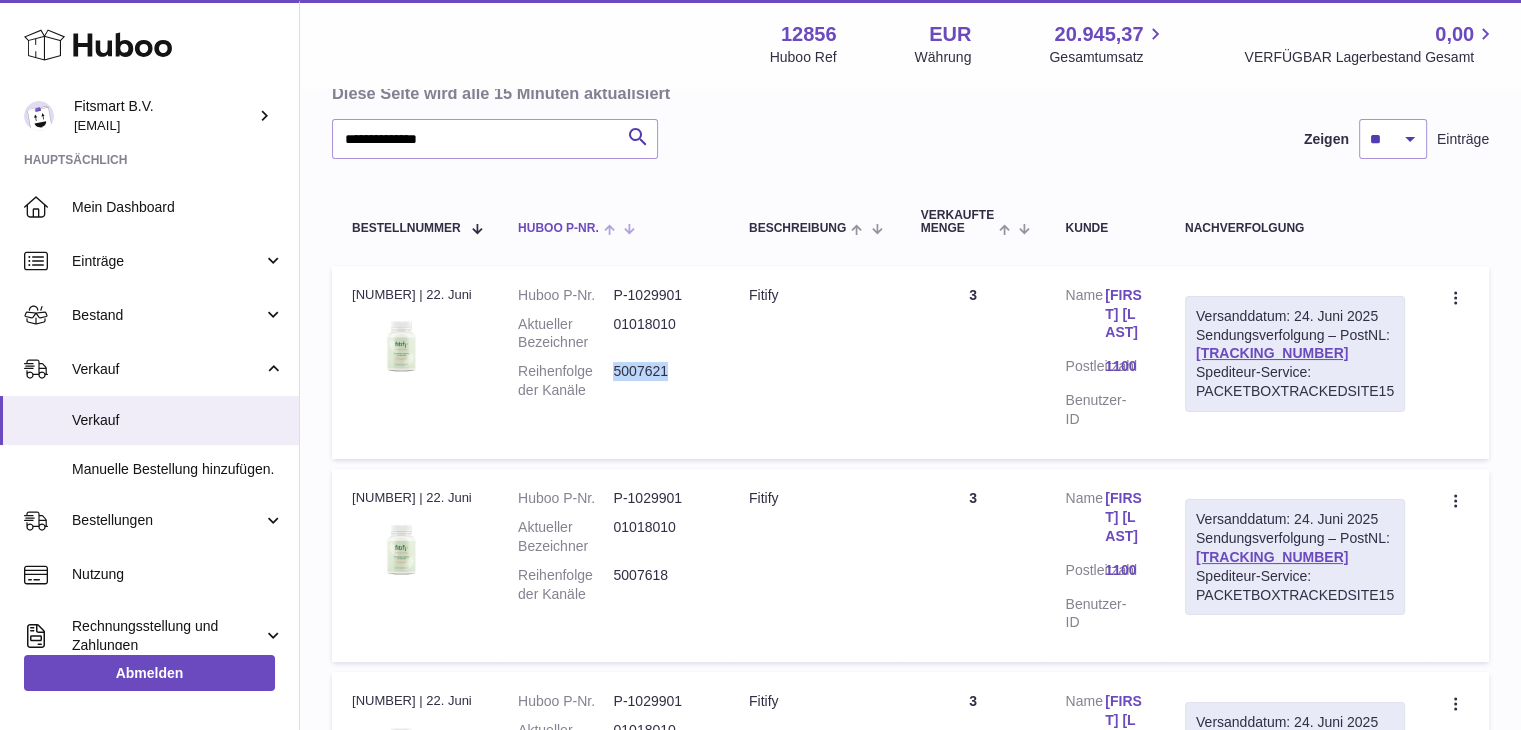 scroll, scrollTop: 204, scrollLeft: 0, axis: vertical 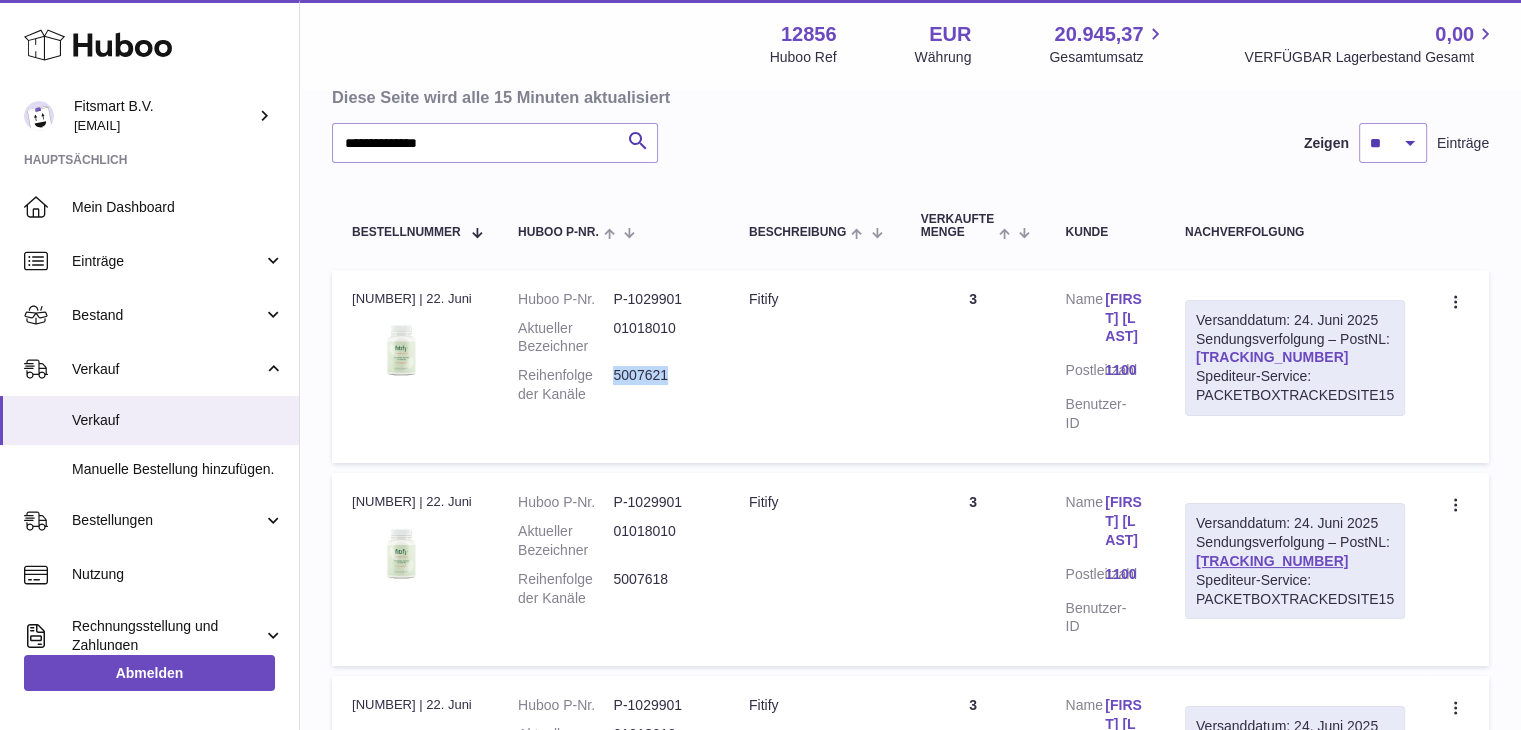 click on "LA227659256NL" at bounding box center [1272, 357] 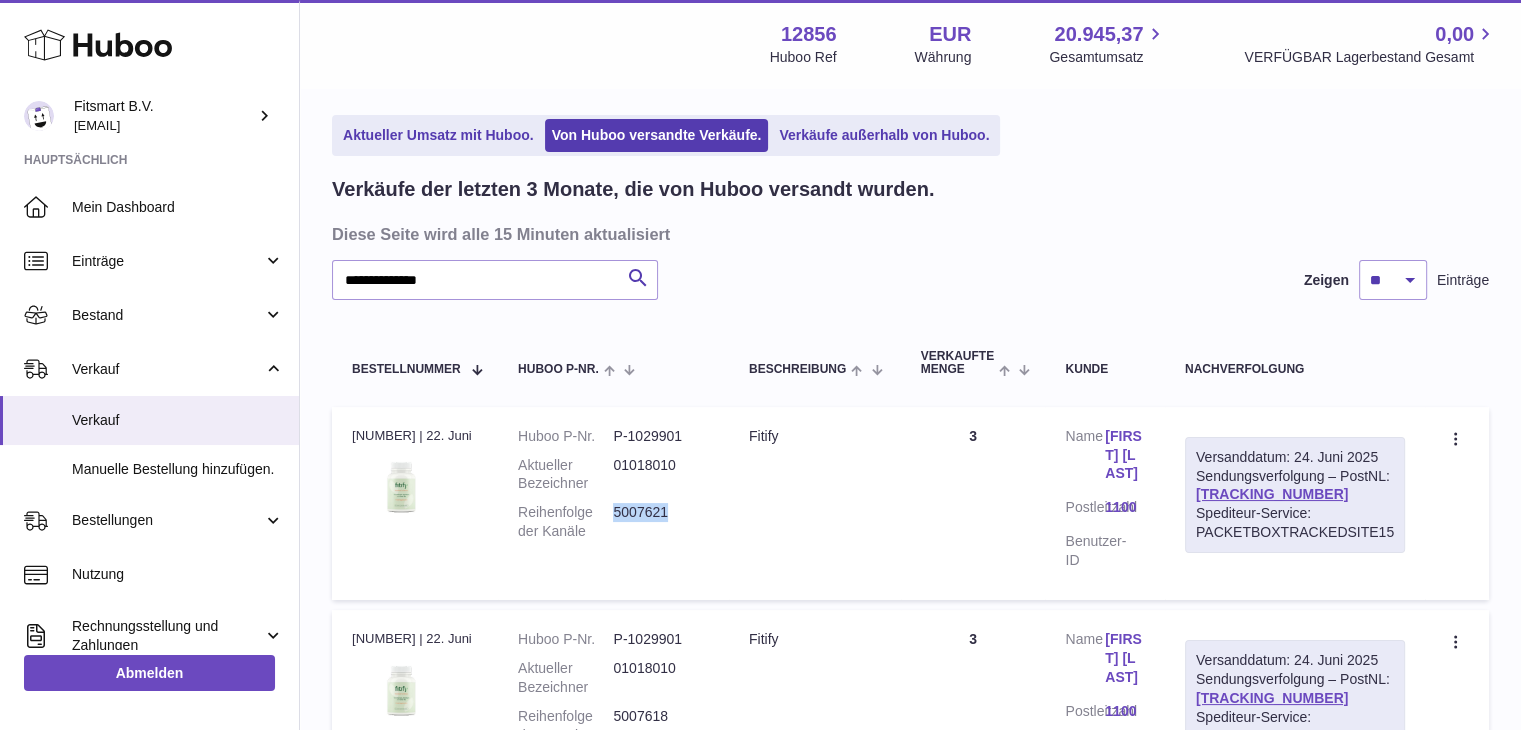 scroll, scrollTop: 0, scrollLeft: 0, axis: both 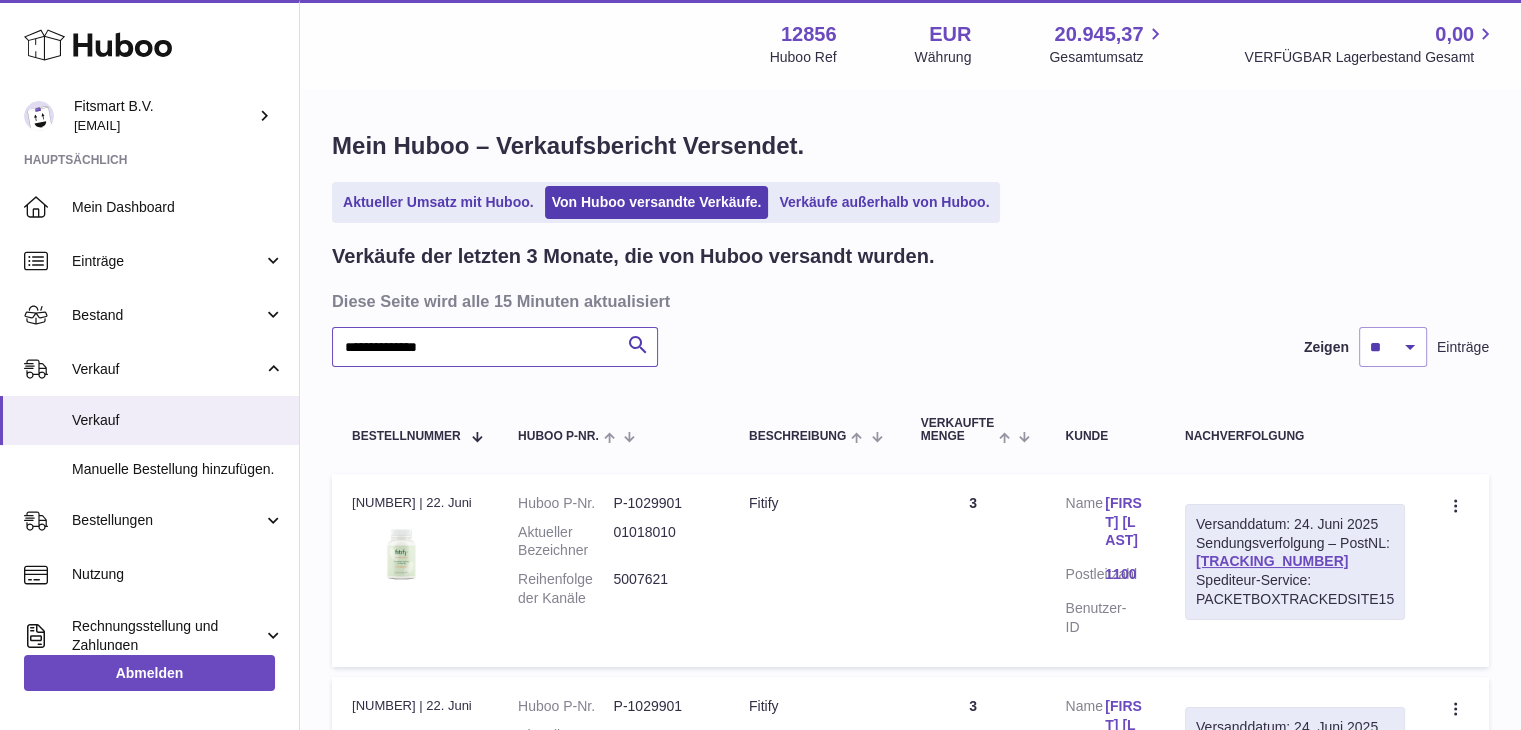 click on "**********" at bounding box center (495, 347) 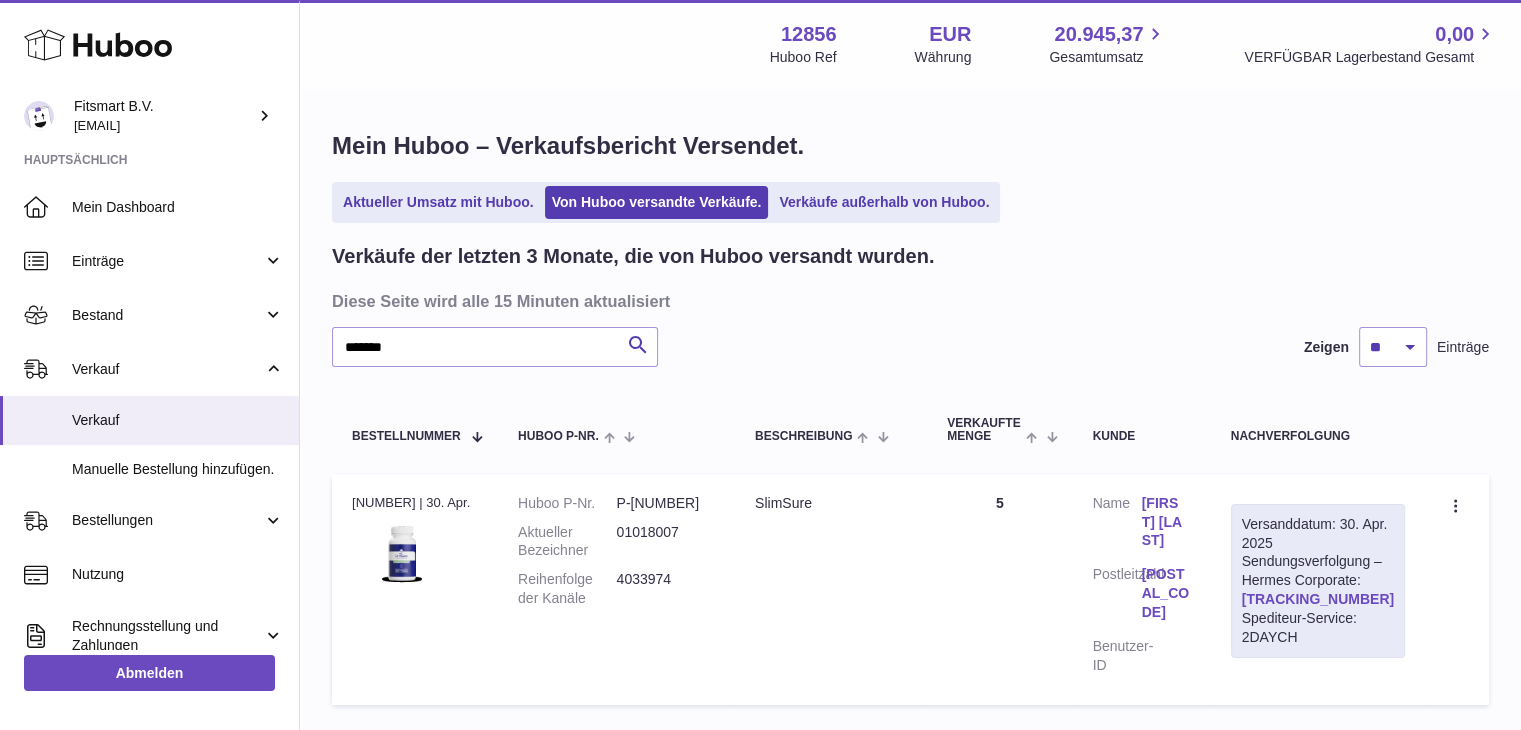 click on "H01HYA0047400145" at bounding box center [1318, 599] 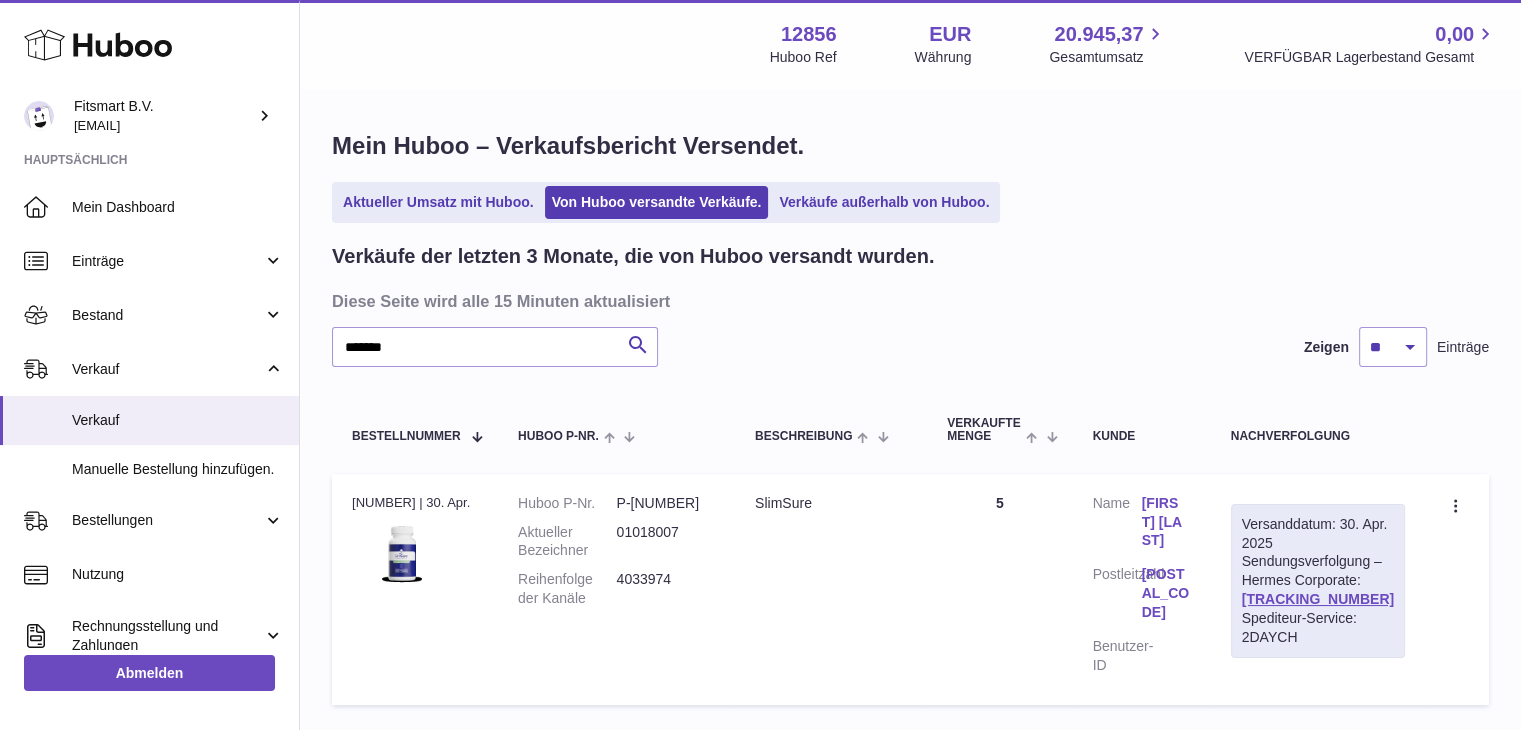 click on "Claire falkous" at bounding box center [1166, 522] 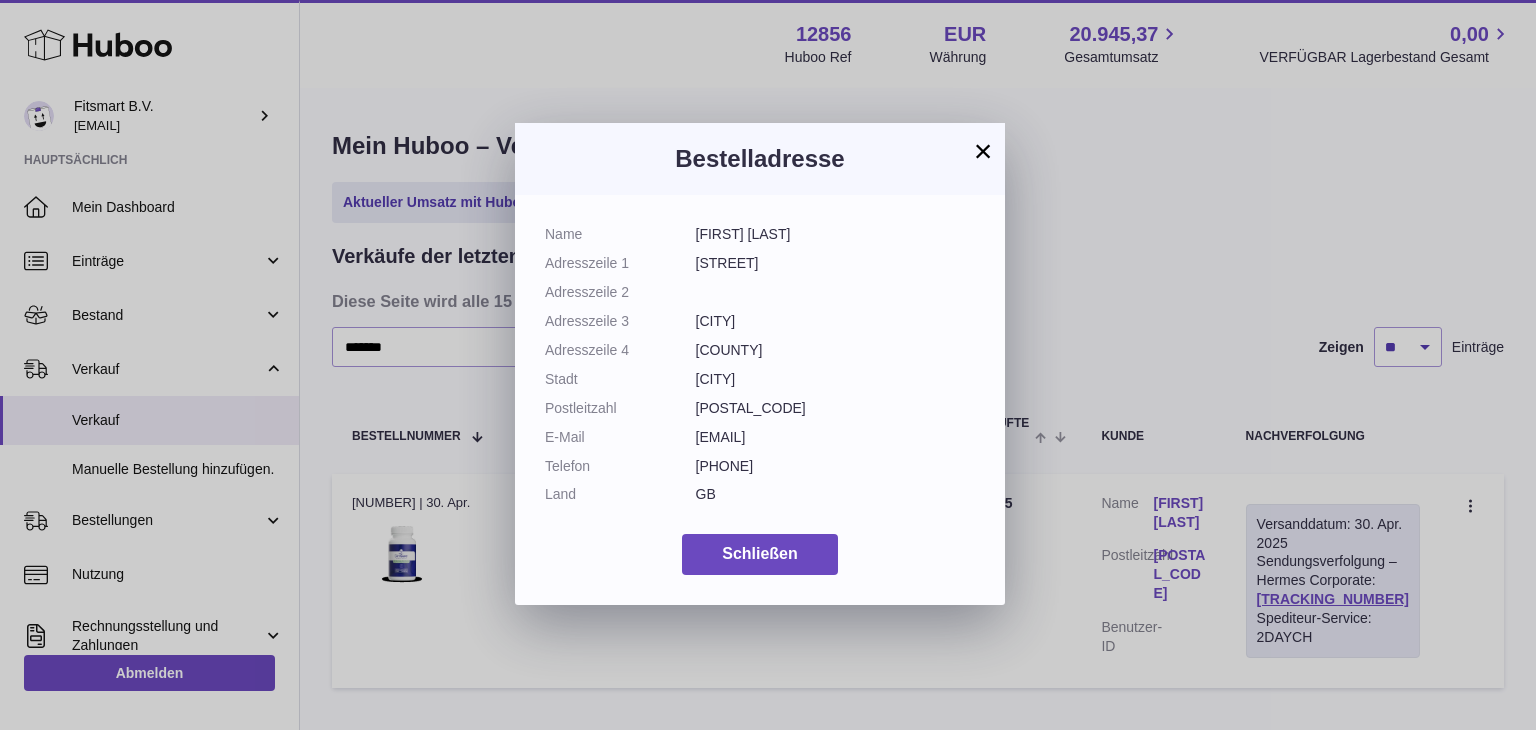 click on "×" at bounding box center [983, 151] 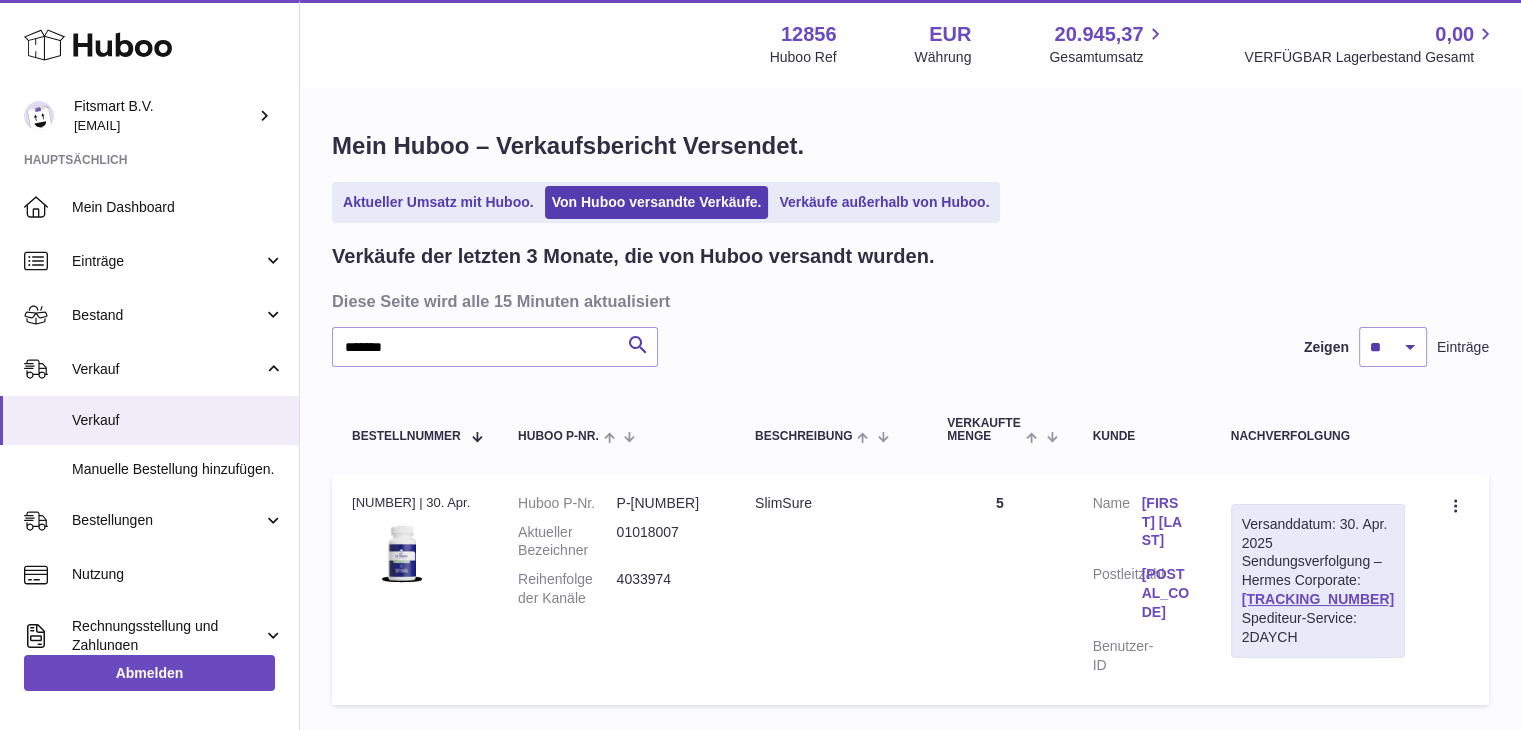 click on "Verkäufe der letzten 3 Monate, die von Huboo versandt wurden.     Diese Seite wird alle 15 Minuten aktualisiert   *******     Suche
Zeigen
** ** **
Einträge
Bestellnummer       Huboo P-Nr.       Beschreibung       Verkaufte Menge
Kunde
Nachverfolgung
Bestellnr.
115862133 | 30. Apr.
Huboo P-Nr.   P-1025734   Aktueller Bezeichner   01018007
Reihenfolge der Kanäle
4033974     Beschreibung
SlimSure
Anzahl
5
Kunde  Name   Claire falkous    Postleitzahl   Ne650fr   Benutzer-ID
Versanddatum: 30. Apr. 2025
Sendungsverfolgung – Hermes Corporate:
H01HYA0047400145
Spediteur-Service: 2DAYCH" at bounding box center [910, 479] 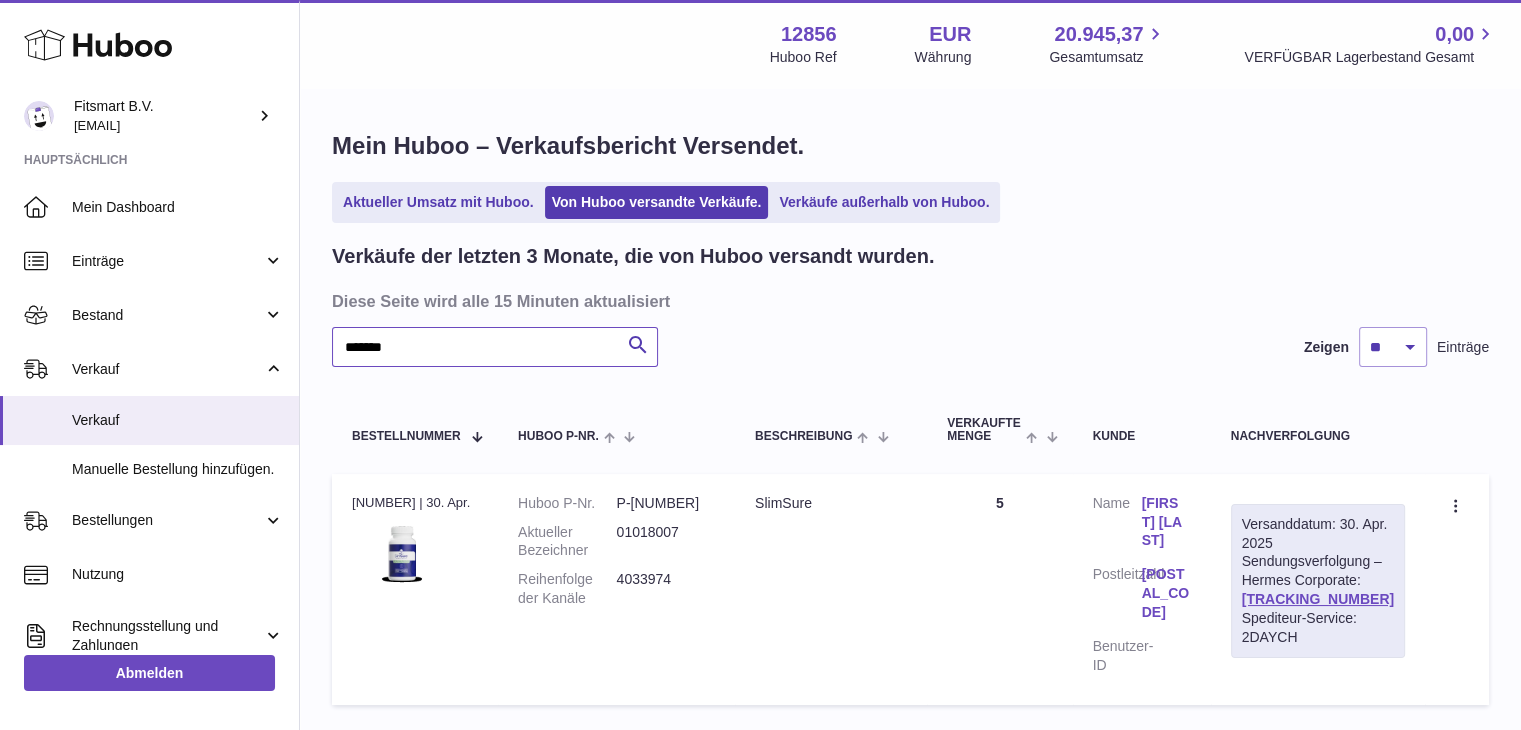 click on "*******" at bounding box center [495, 347] 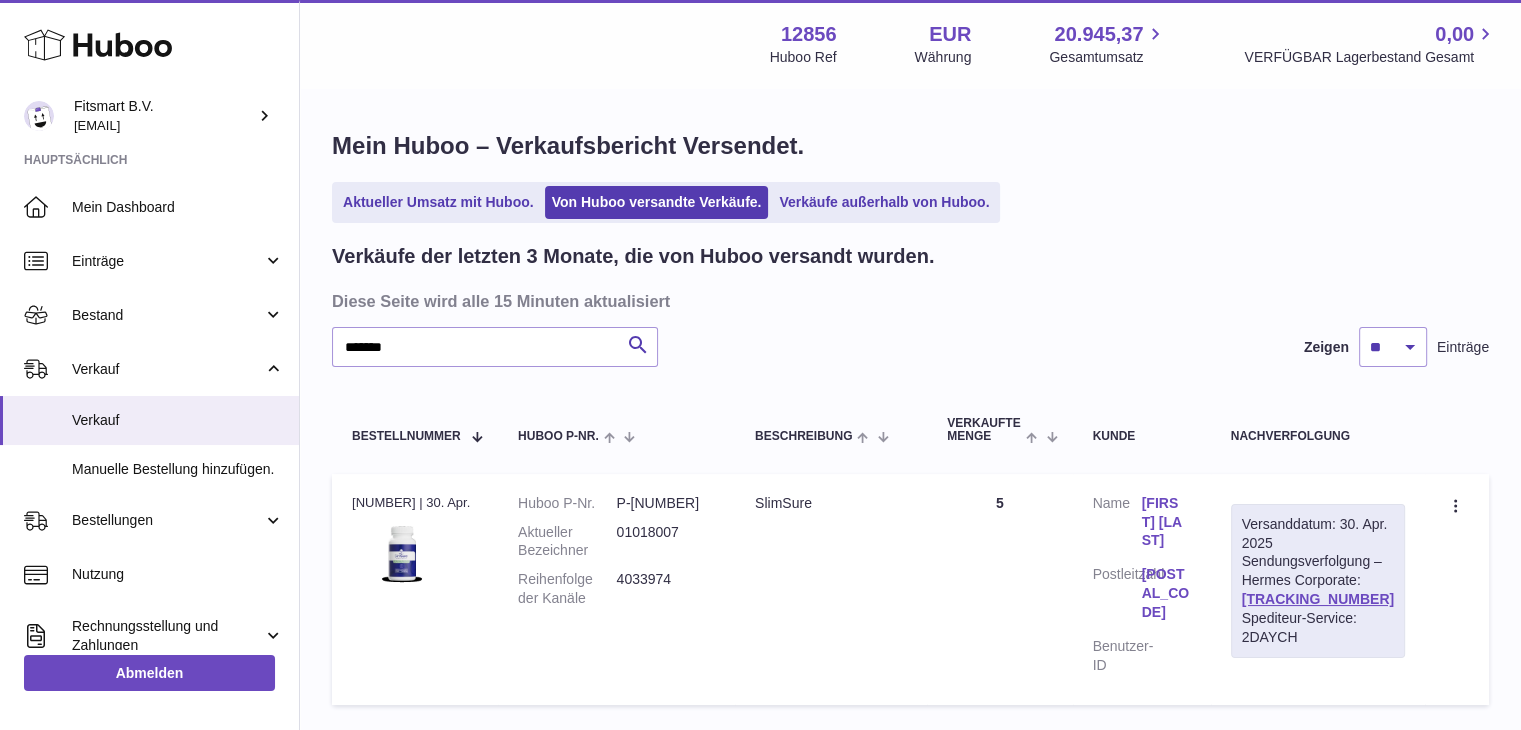 click on "Claire falkous" at bounding box center (1166, 522) 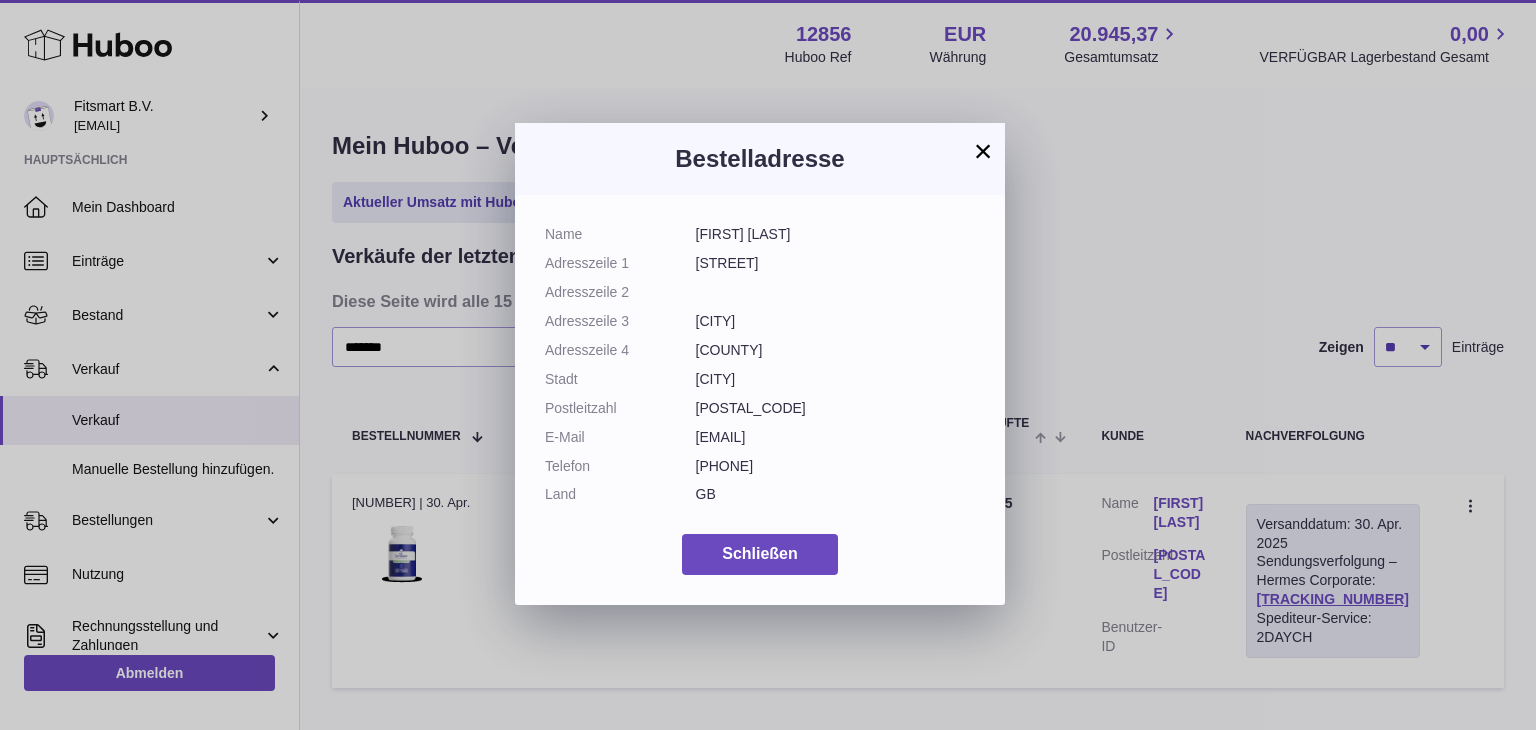 click on "×" at bounding box center (983, 151) 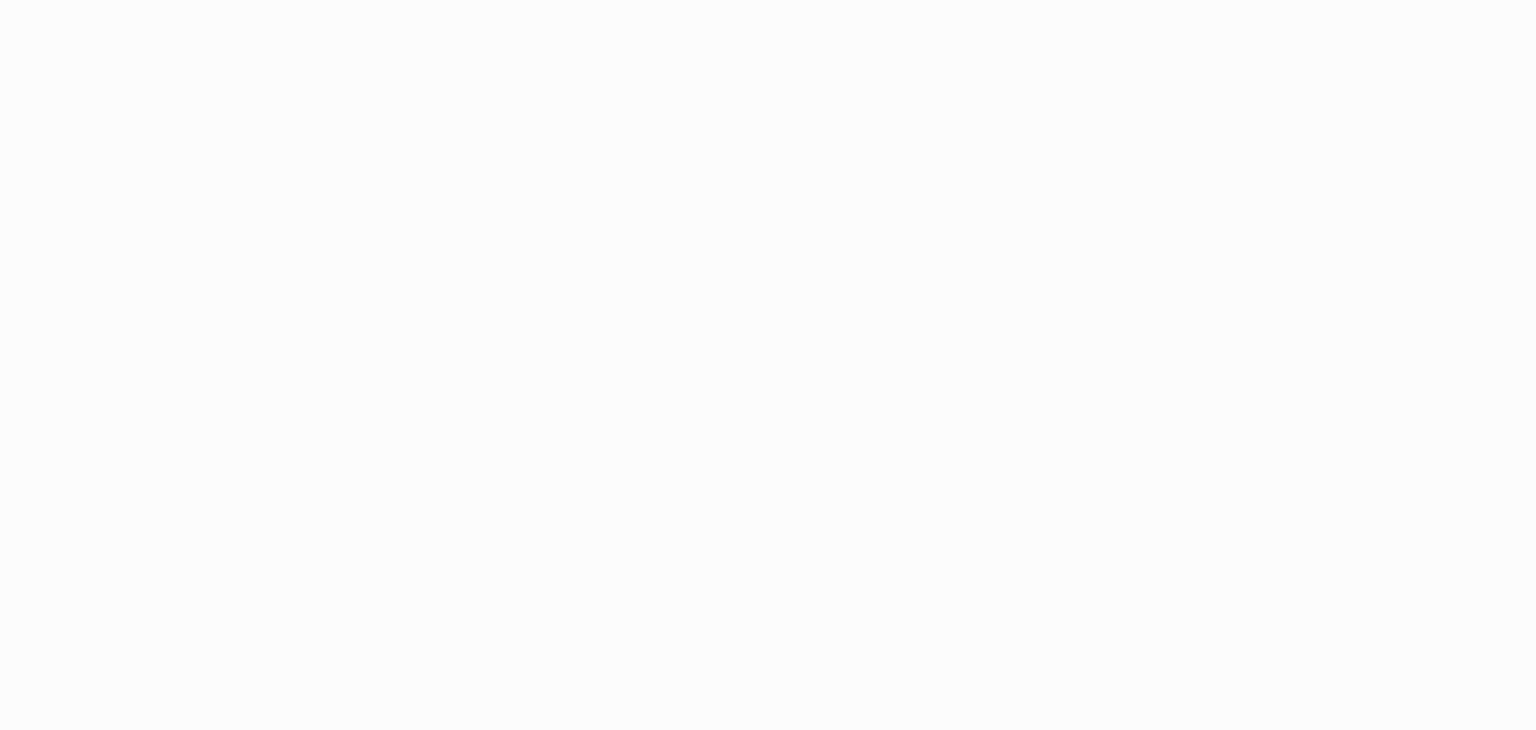 scroll, scrollTop: 0, scrollLeft: 0, axis: both 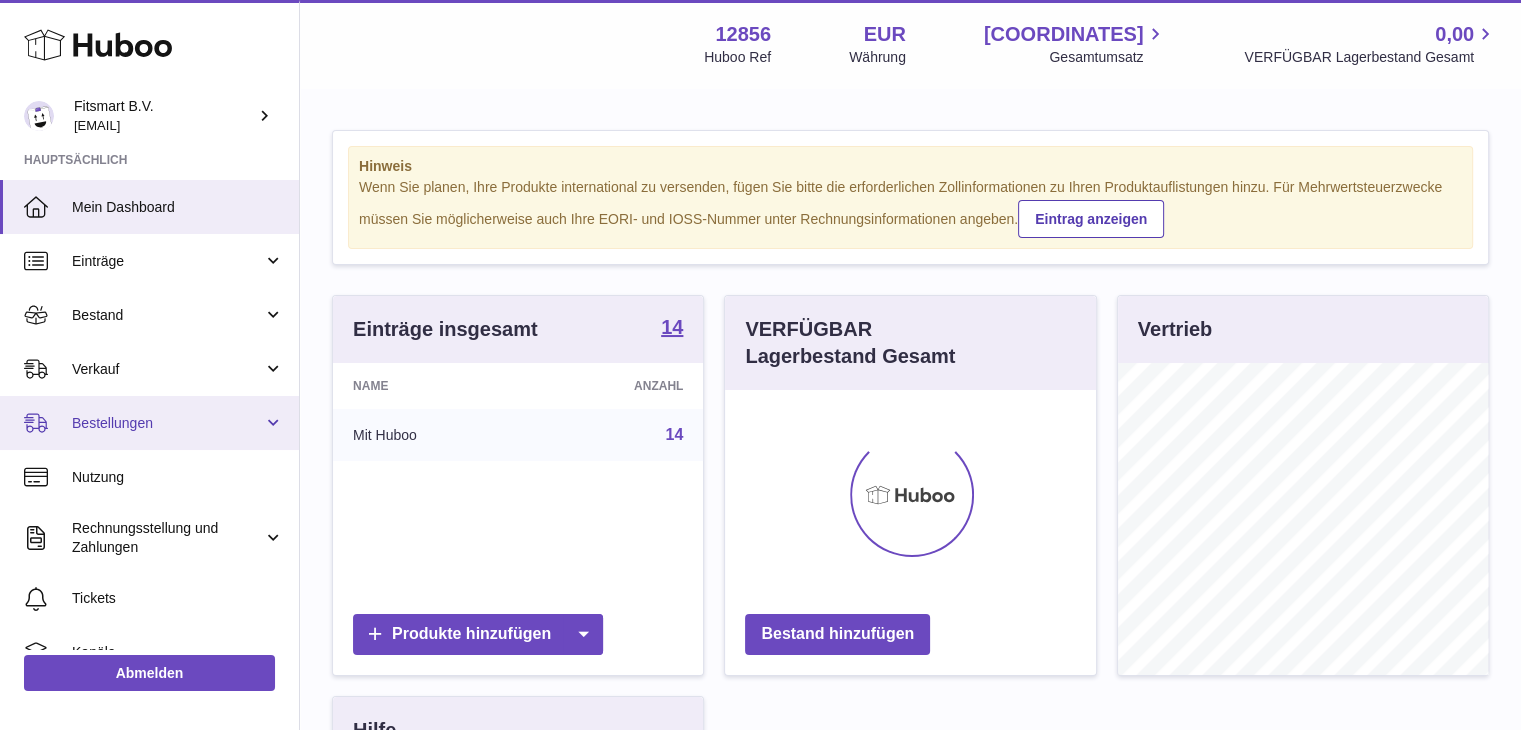 click on "Bestellungen" at bounding box center (149, 423) 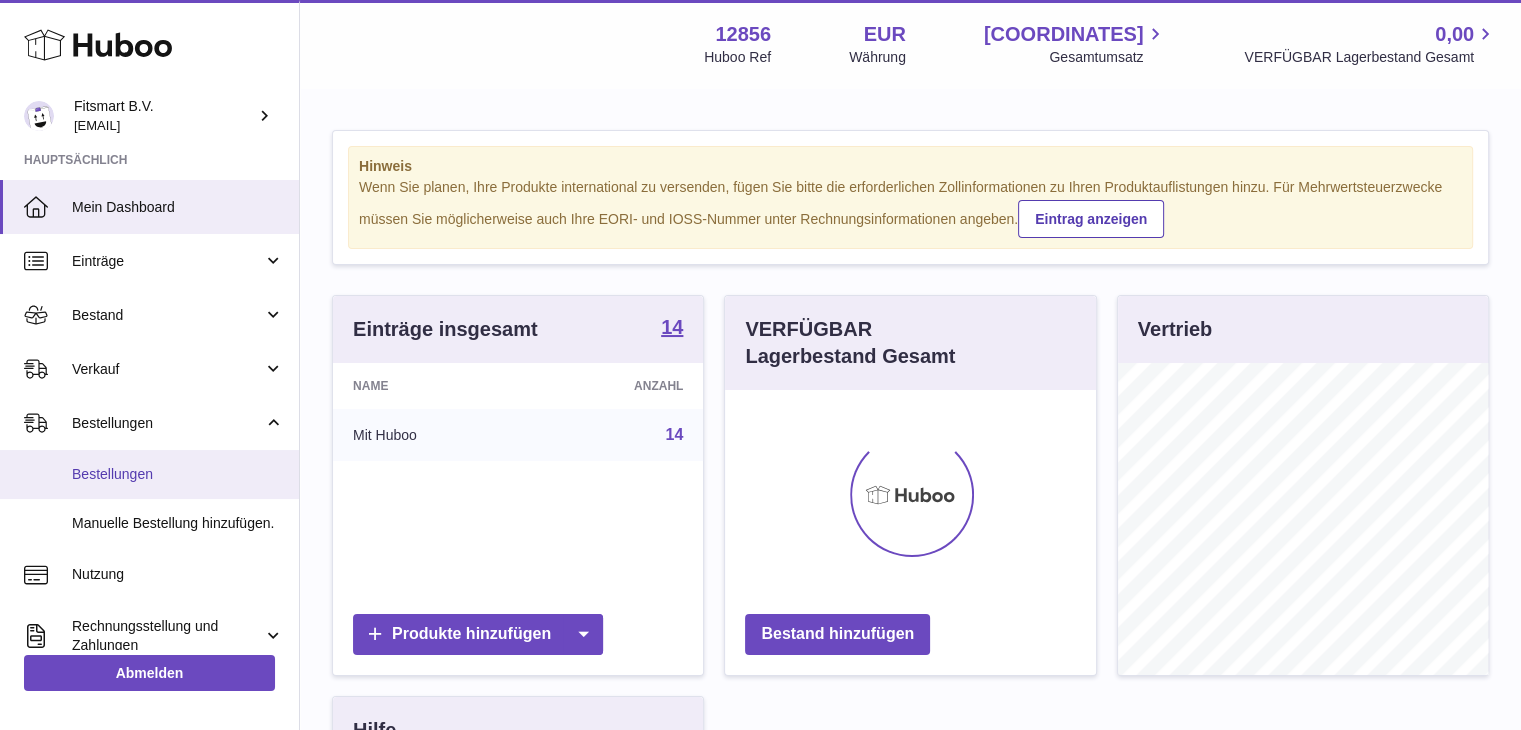 click on "Bestellungen" at bounding box center (178, 474) 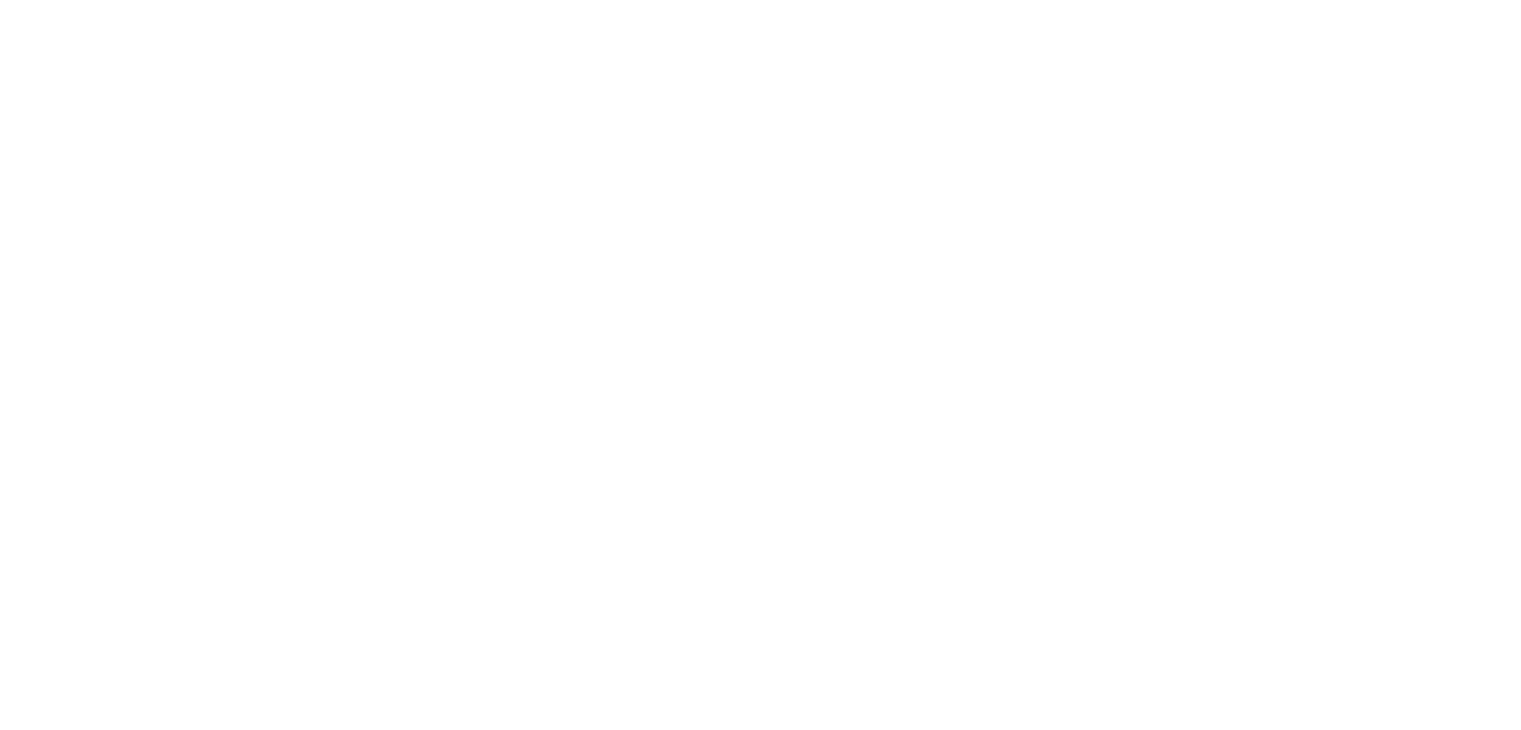 scroll, scrollTop: 0, scrollLeft: 0, axis: both 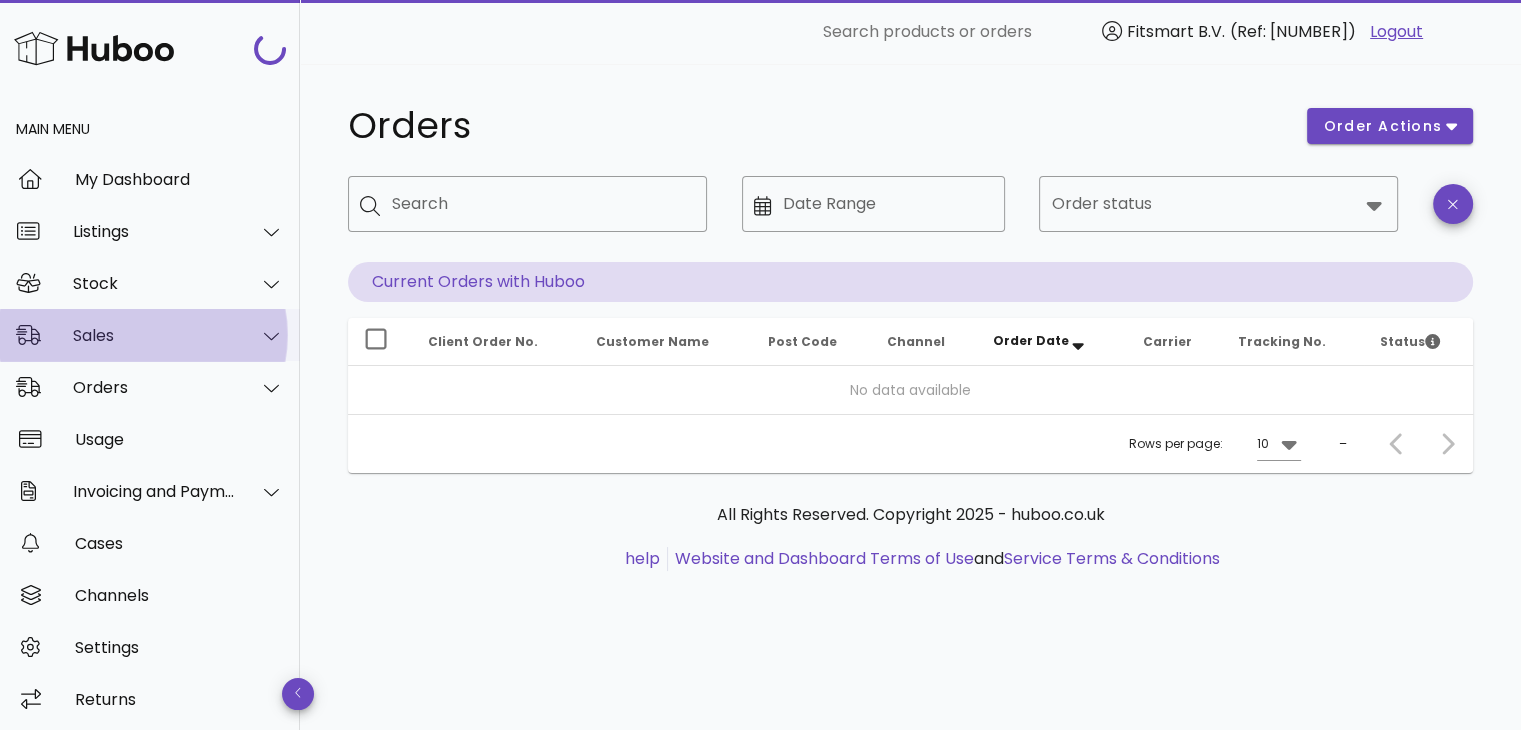 click on "Sales" at bounding box center [154, 335] 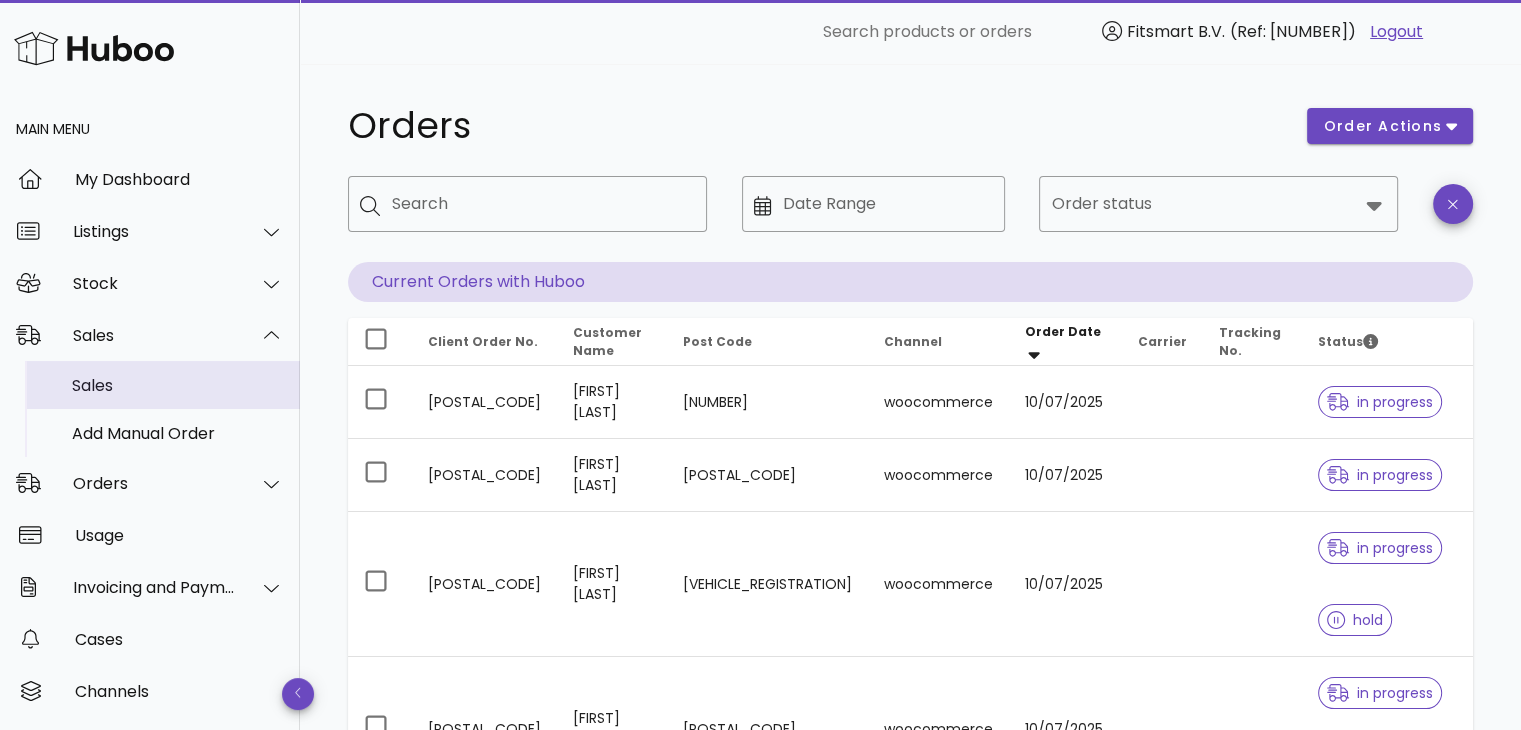 click on "Sales" at bounding box center (178, 385) 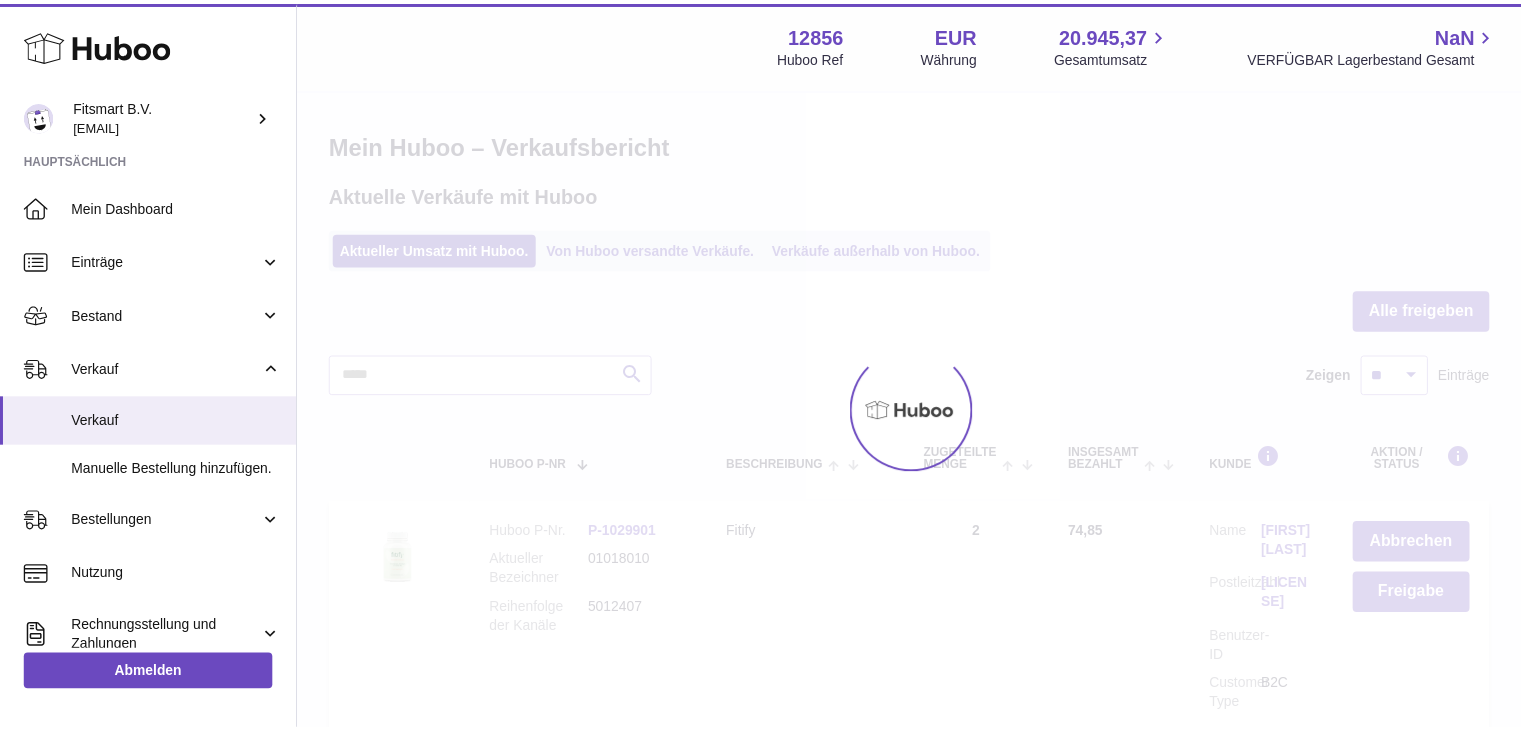 scroll, scrollTop: 0, scrollLeft: 0, axis: both 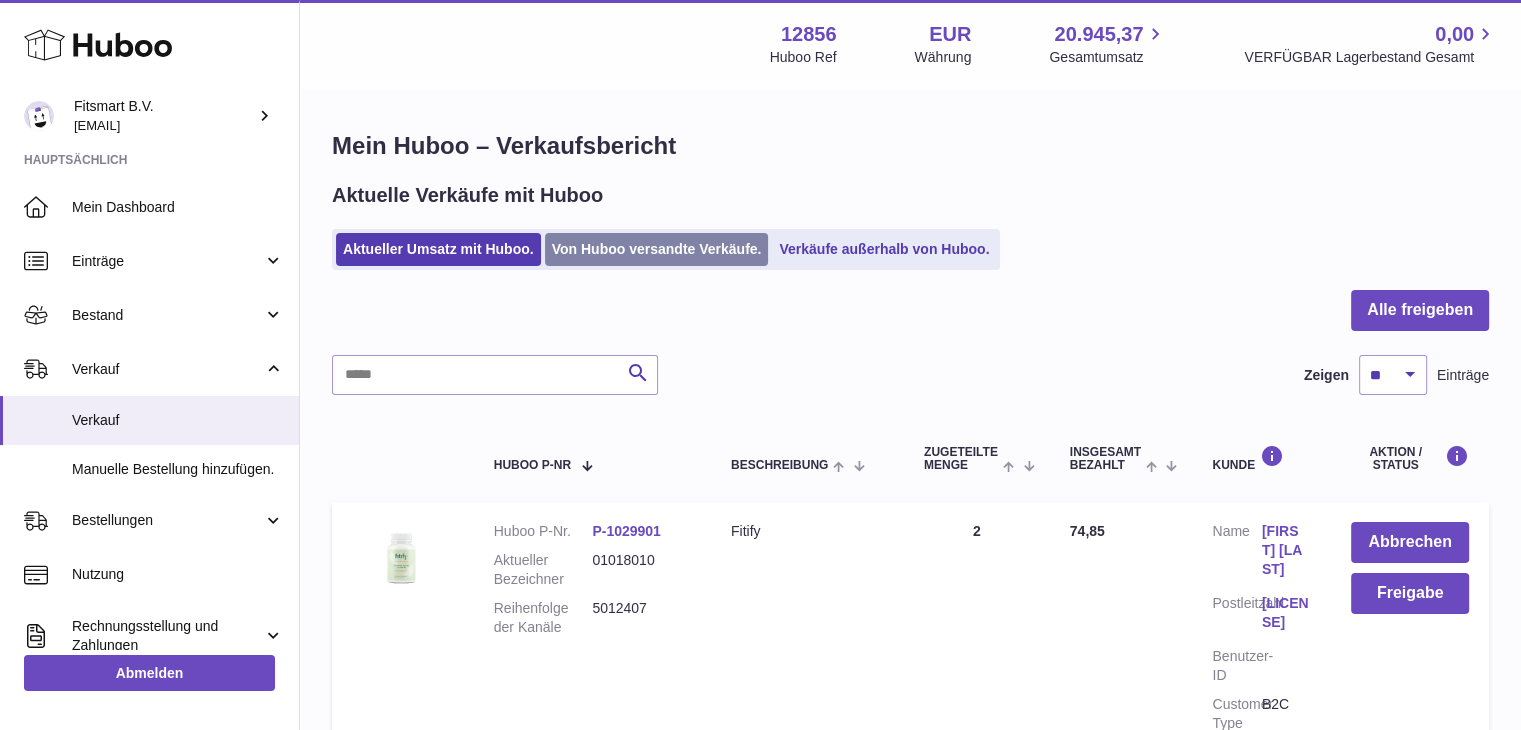 click on "Von Huboo versandte Verkäufe." at bounding box center (657, 249) 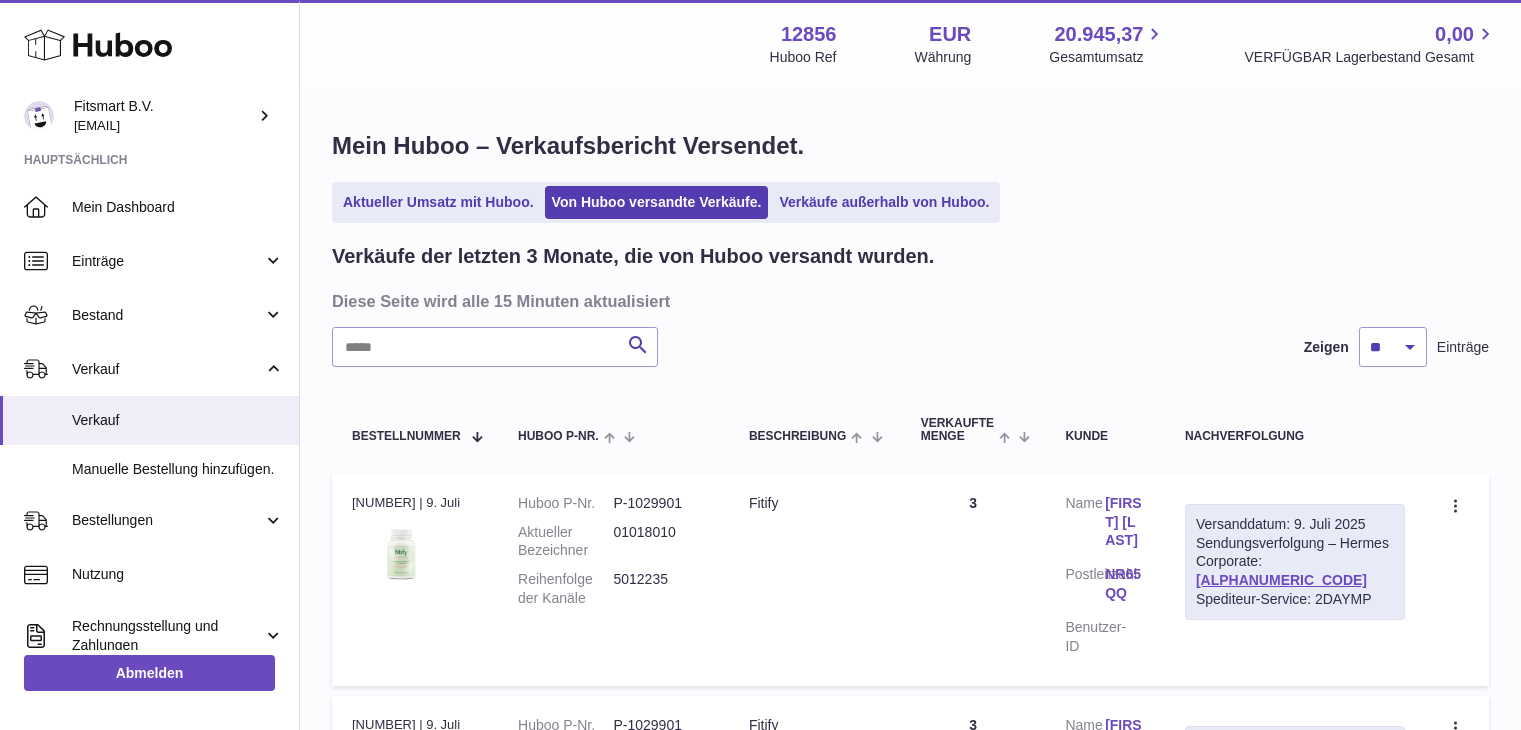 scroll, scrollTop: 0, scrollLeft: 0, axis: both 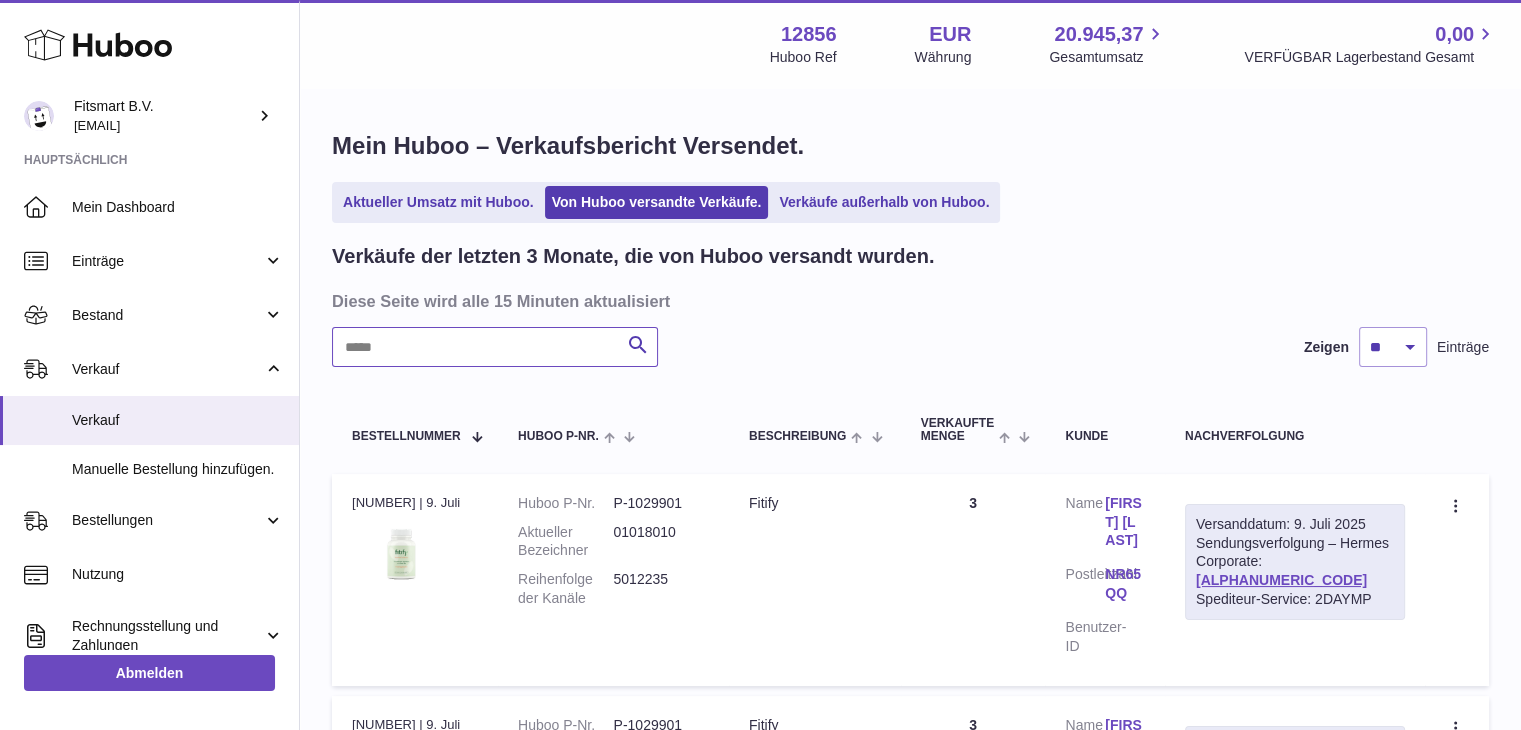 click at bounding box center [495, 347] 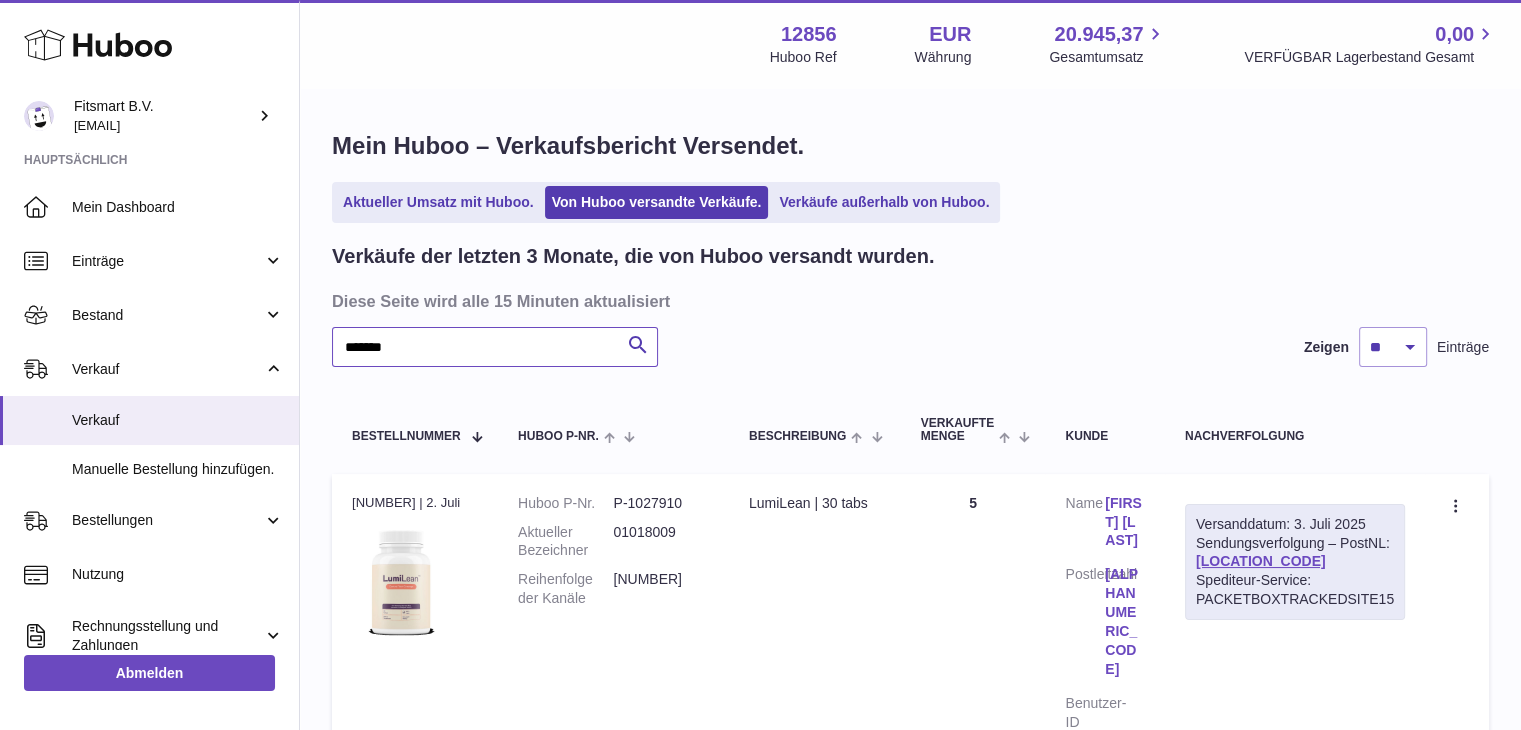 type on "*******" 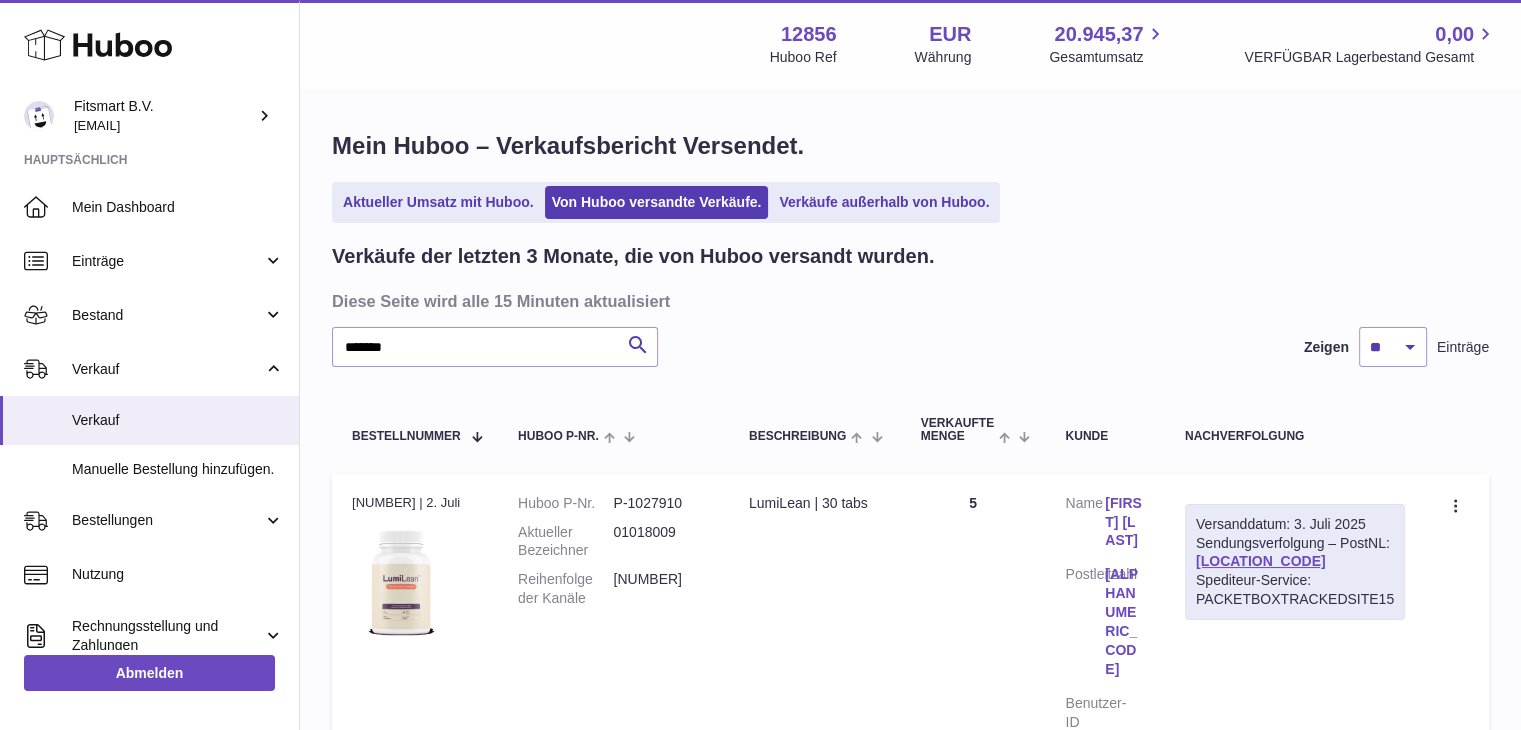 click on "Geraldine Whelan" at bounding box center [1125, 522] 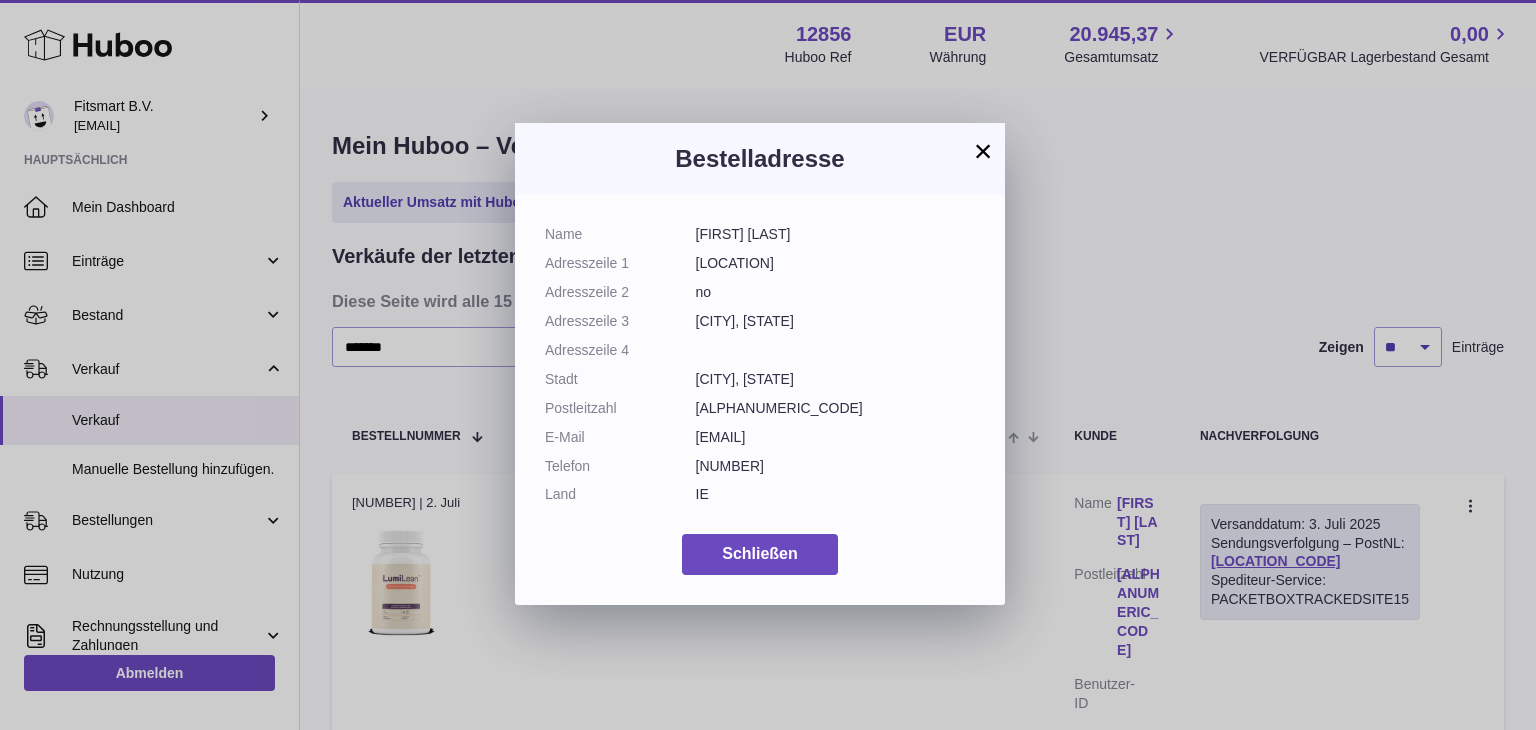 click on "×" at bounding box center (983, 151) 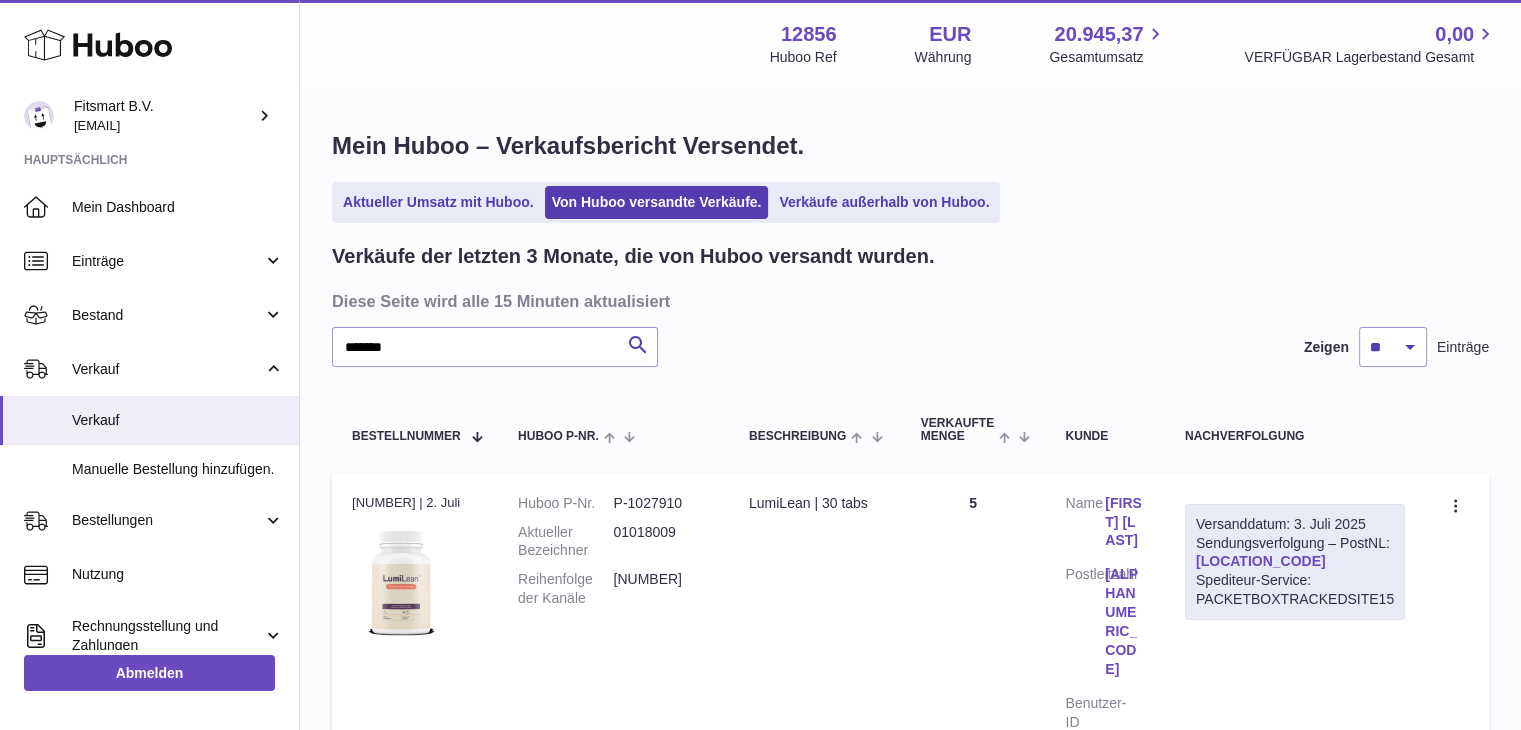 click on "LA091056599NL" at bounding box center [1261, 561] 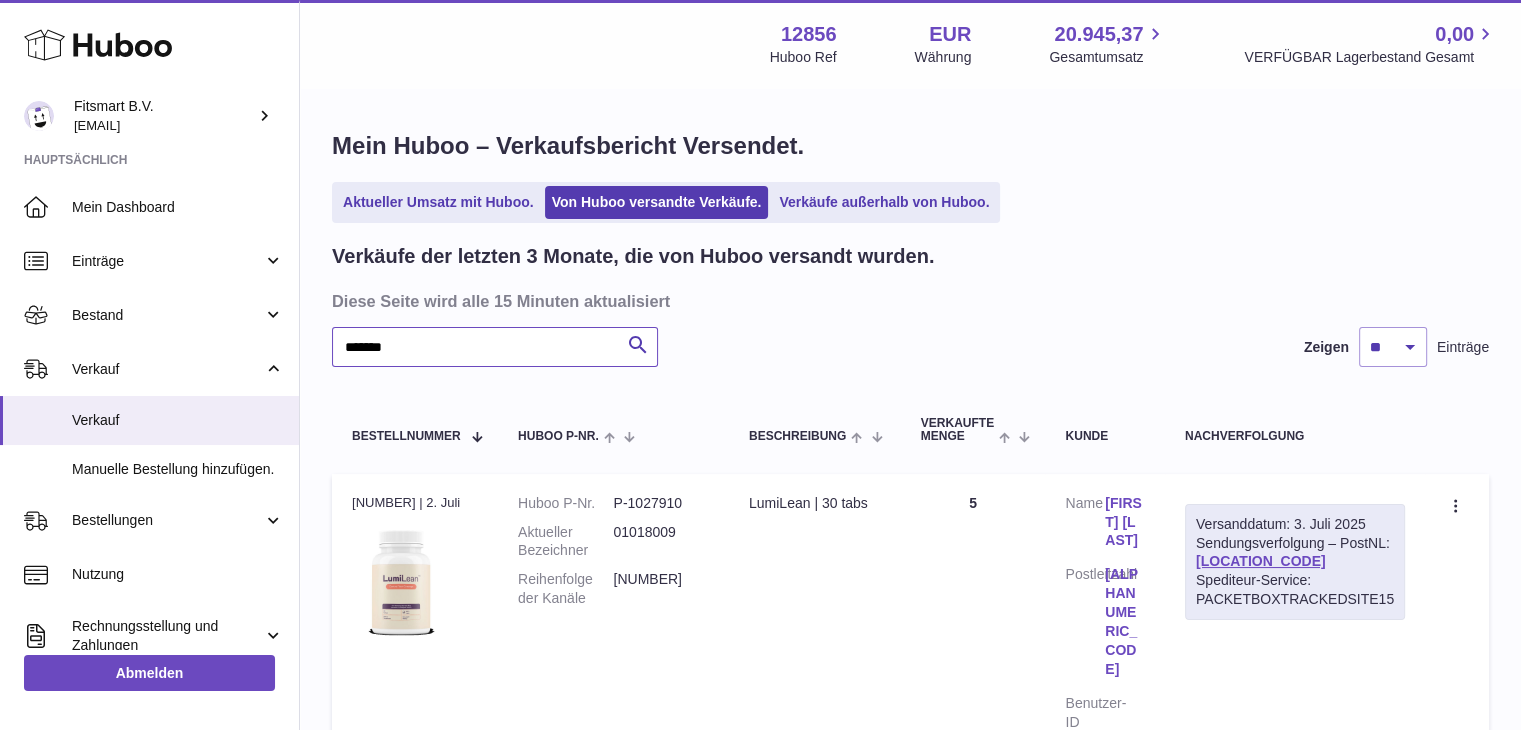 click on "*******" at bounding box center [495, 347] 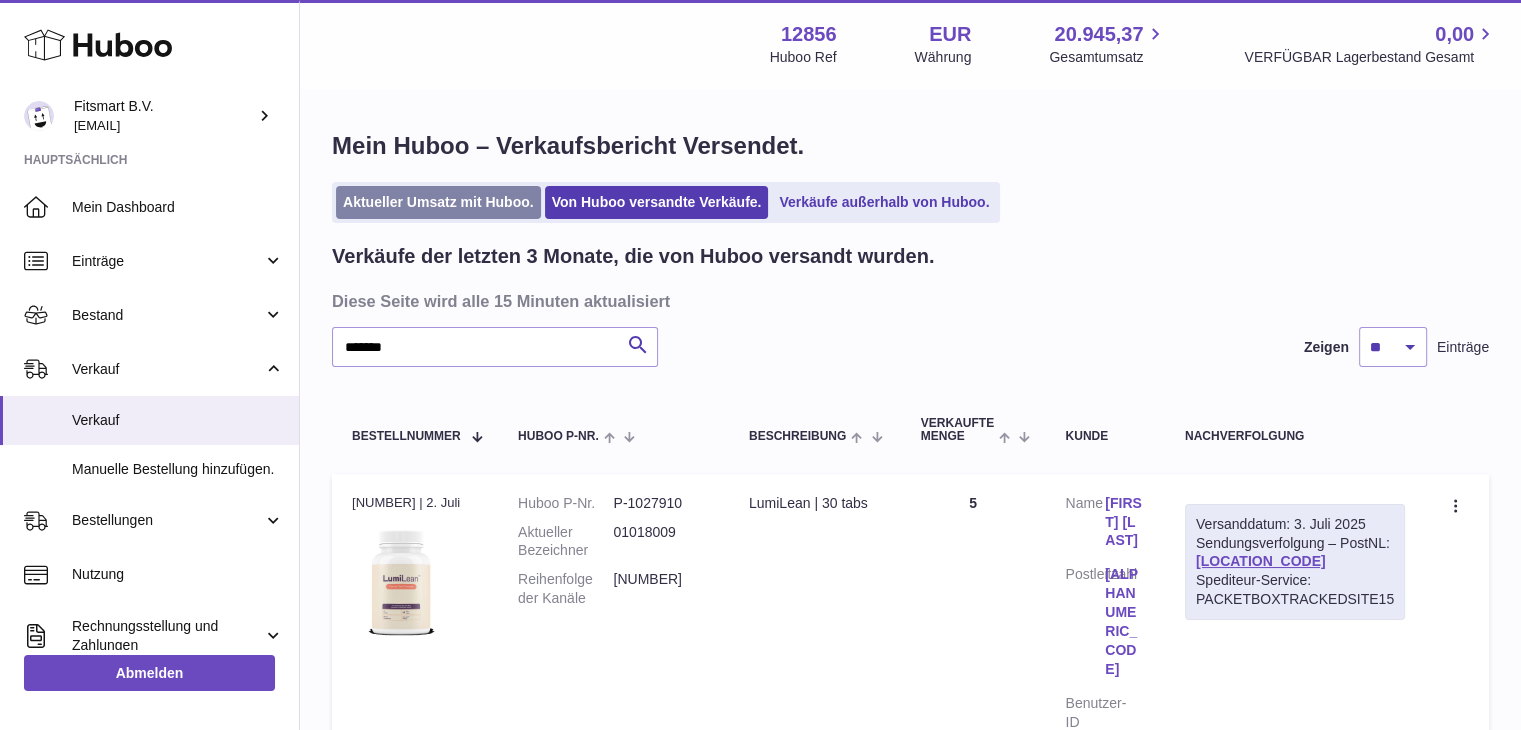 click on "Aktueller Umsatz mit Huboo." at bounding box center (438, 202) 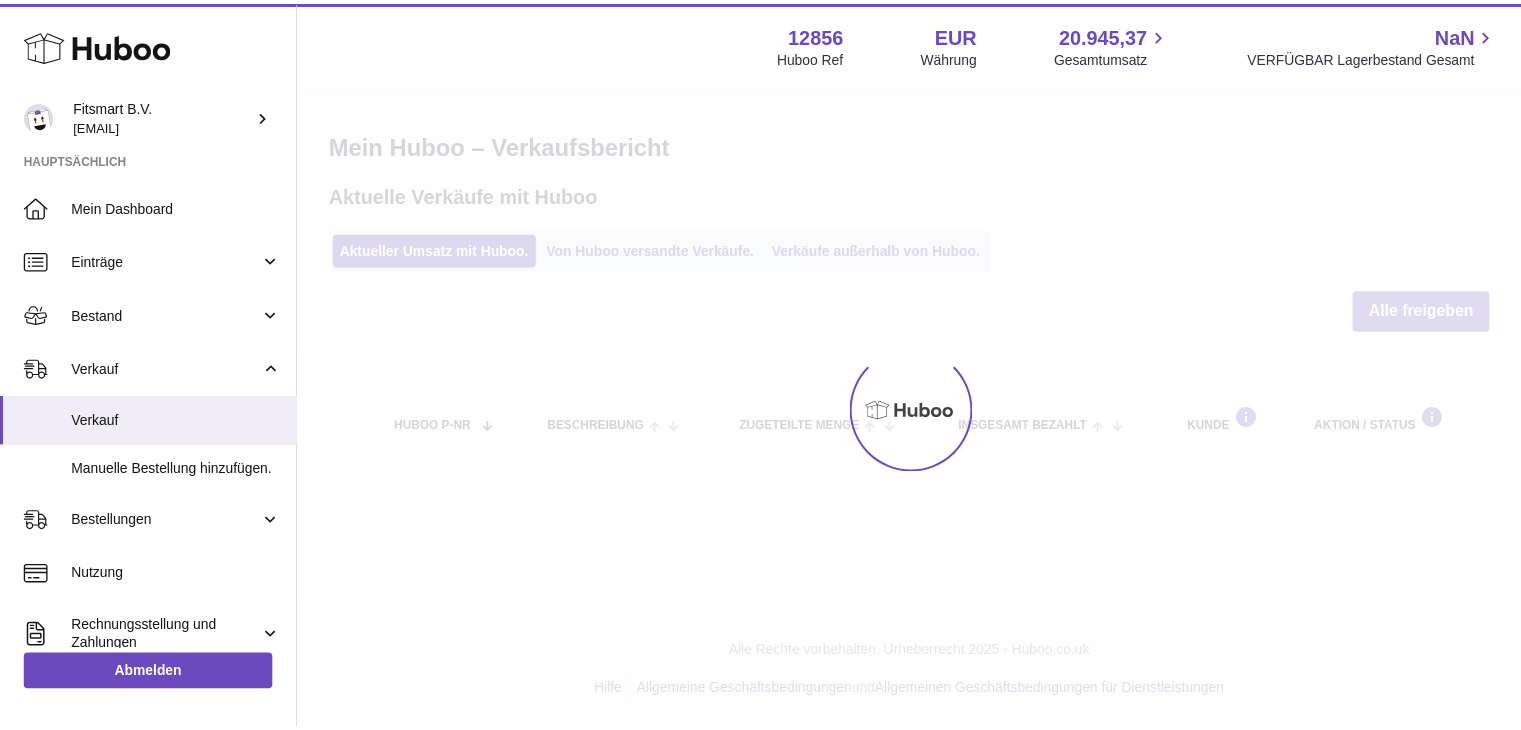 scroll, scrollTop: 0, scrollLeft: 0, axis: both 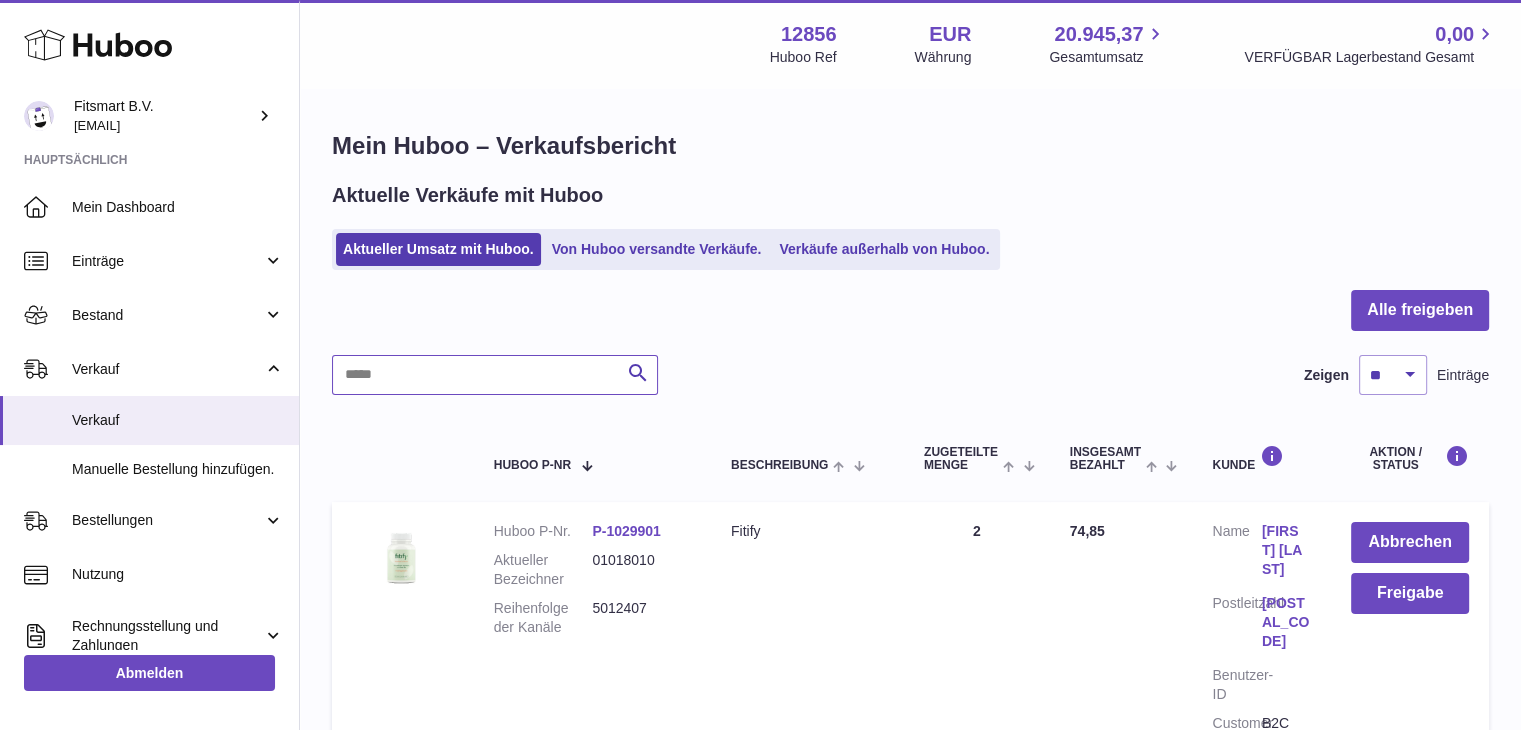 click at bounding box center (495, 375) 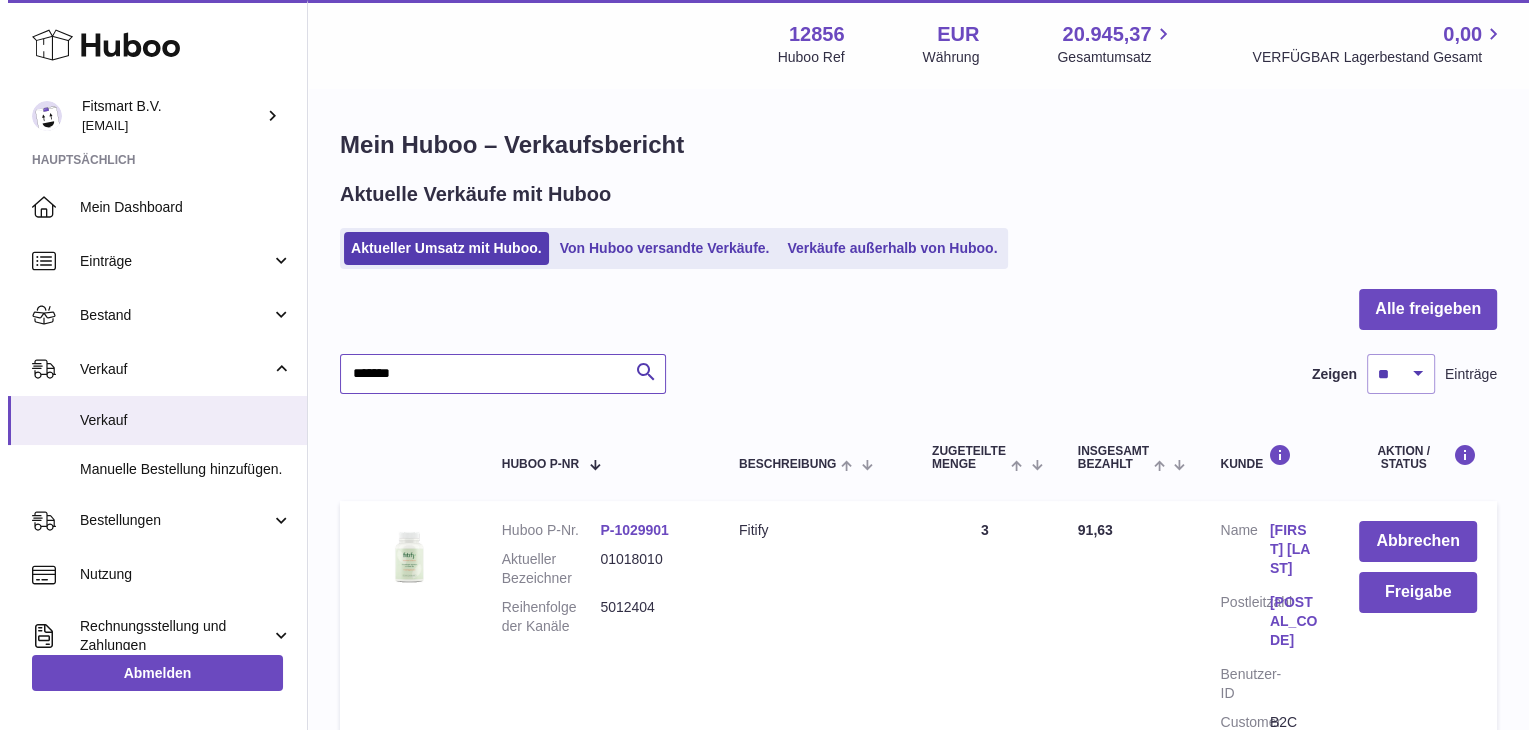 scroll, scrollTop: 0, scrollLeft: 0, axis: both 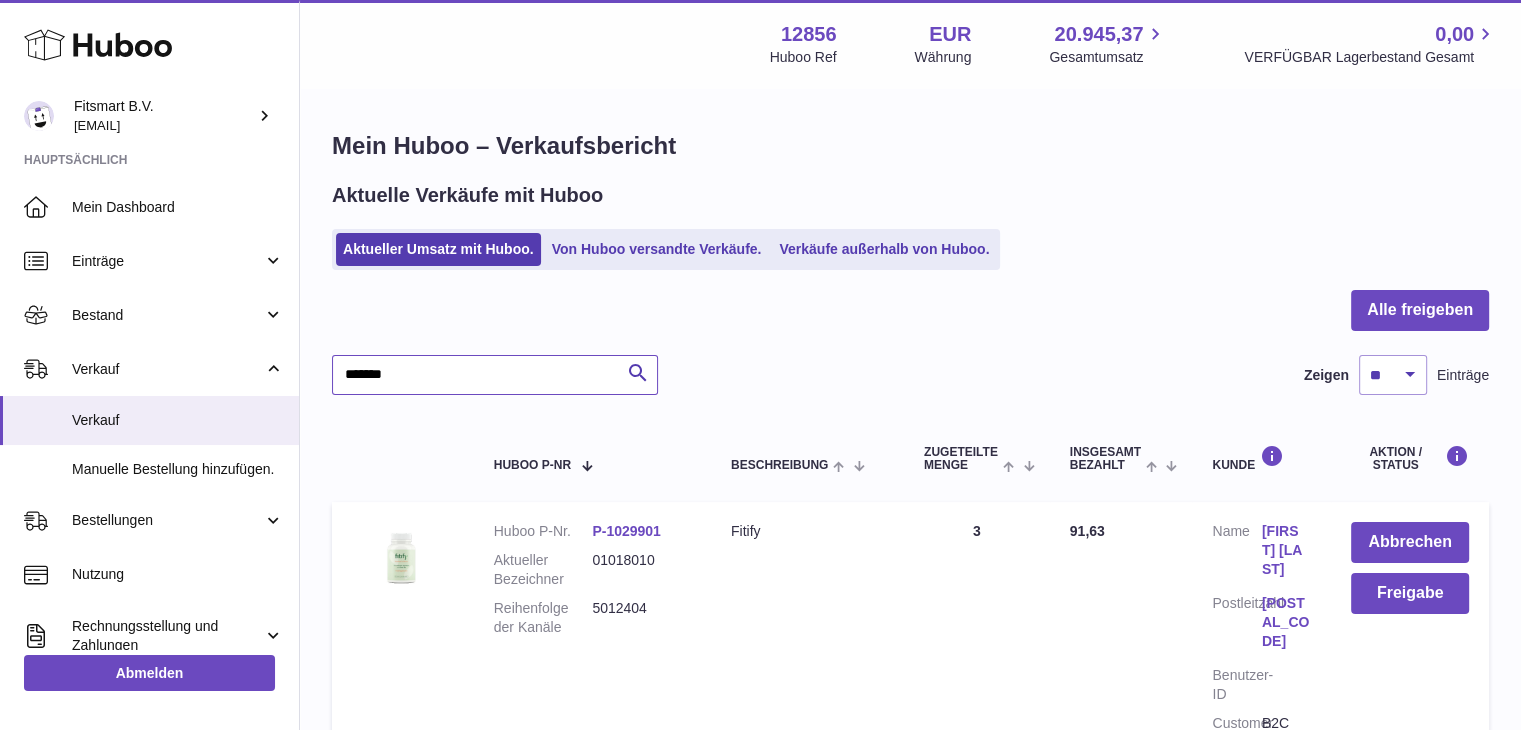 type on "*******" 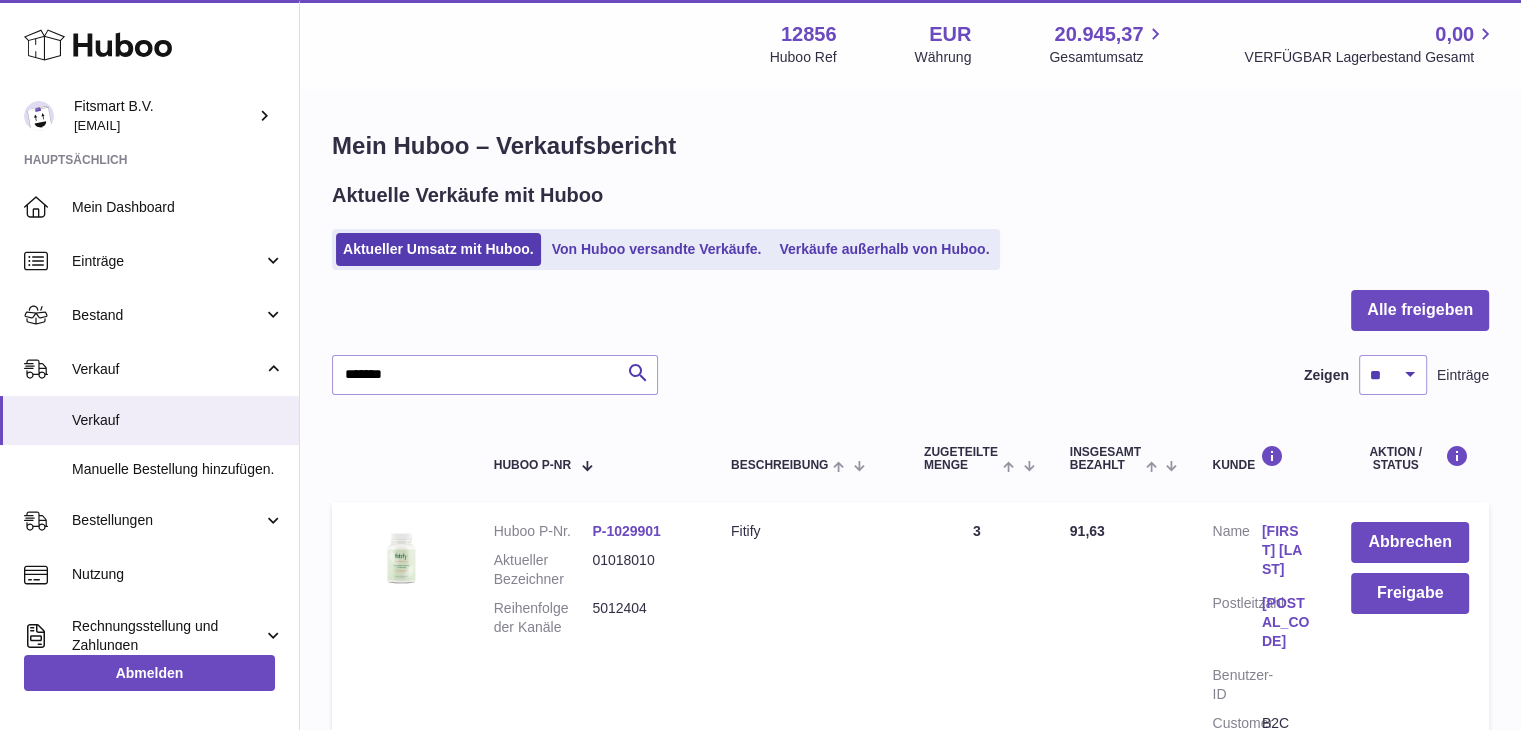 click on "[FIRST] [LAST]" at bounding box center [1286, 550] 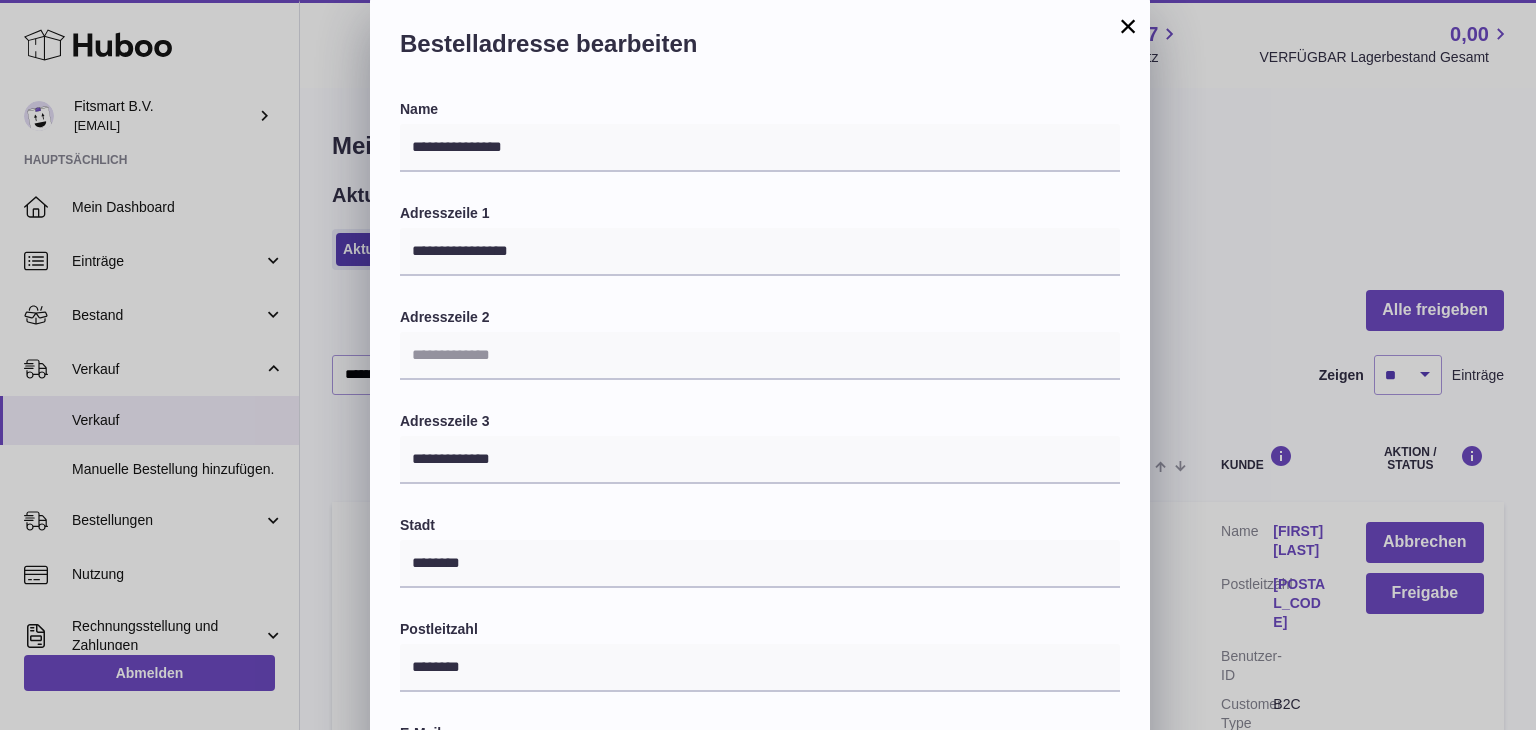 scroll, scrollTop: 0, scrollLeft: 0, axis: both 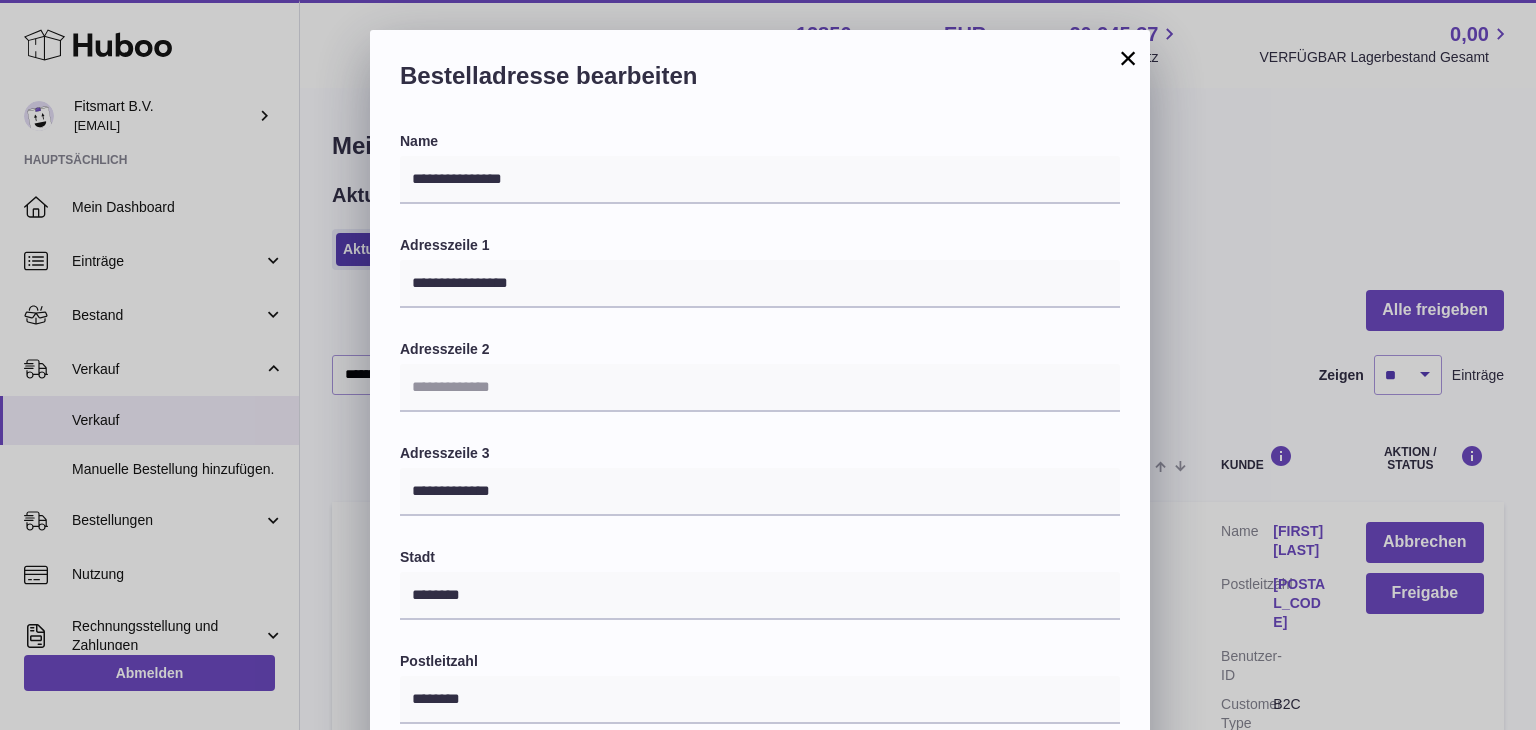 click on "×" at bounding box center (1128, 58) 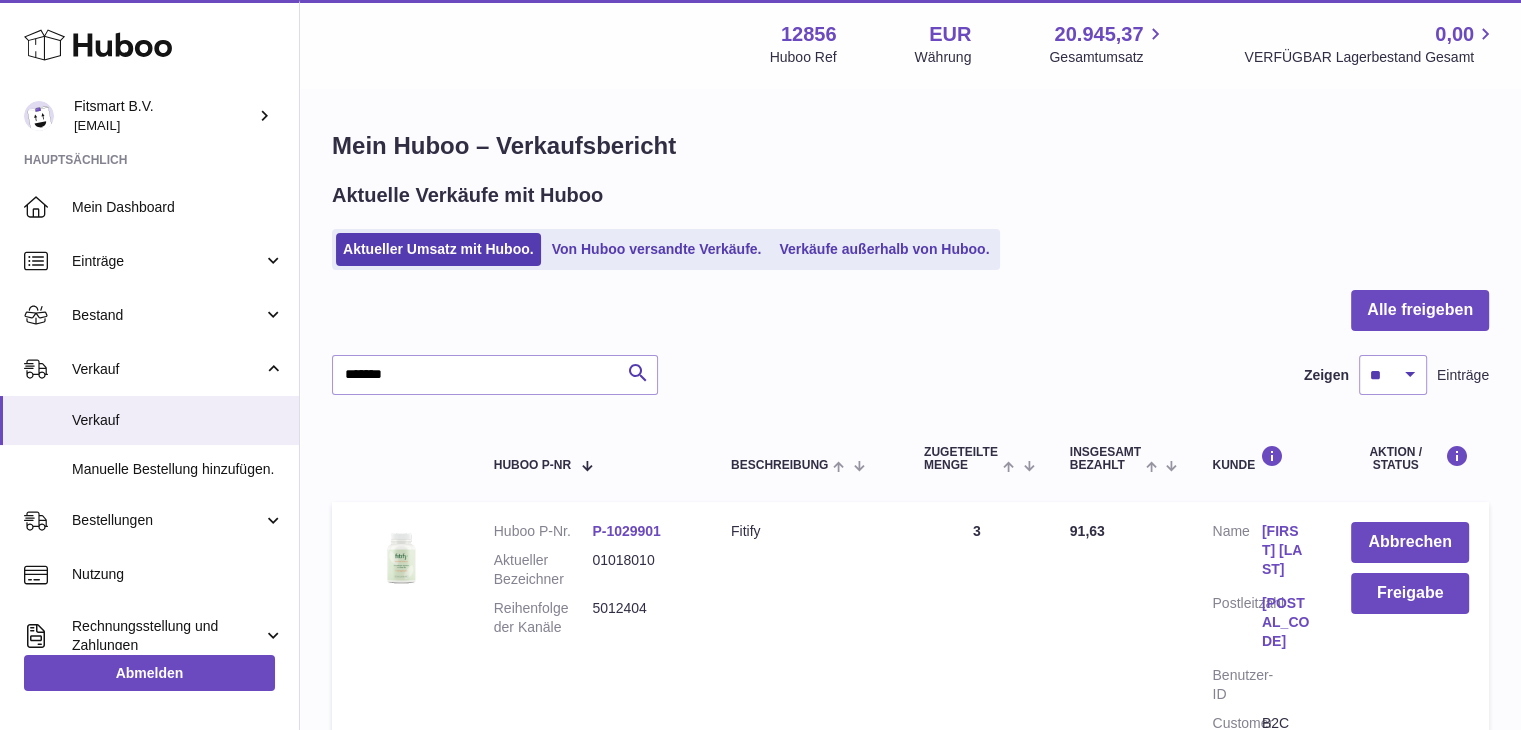 click on "[FIRST] [LAST]" at bounding box center (1286, 550) 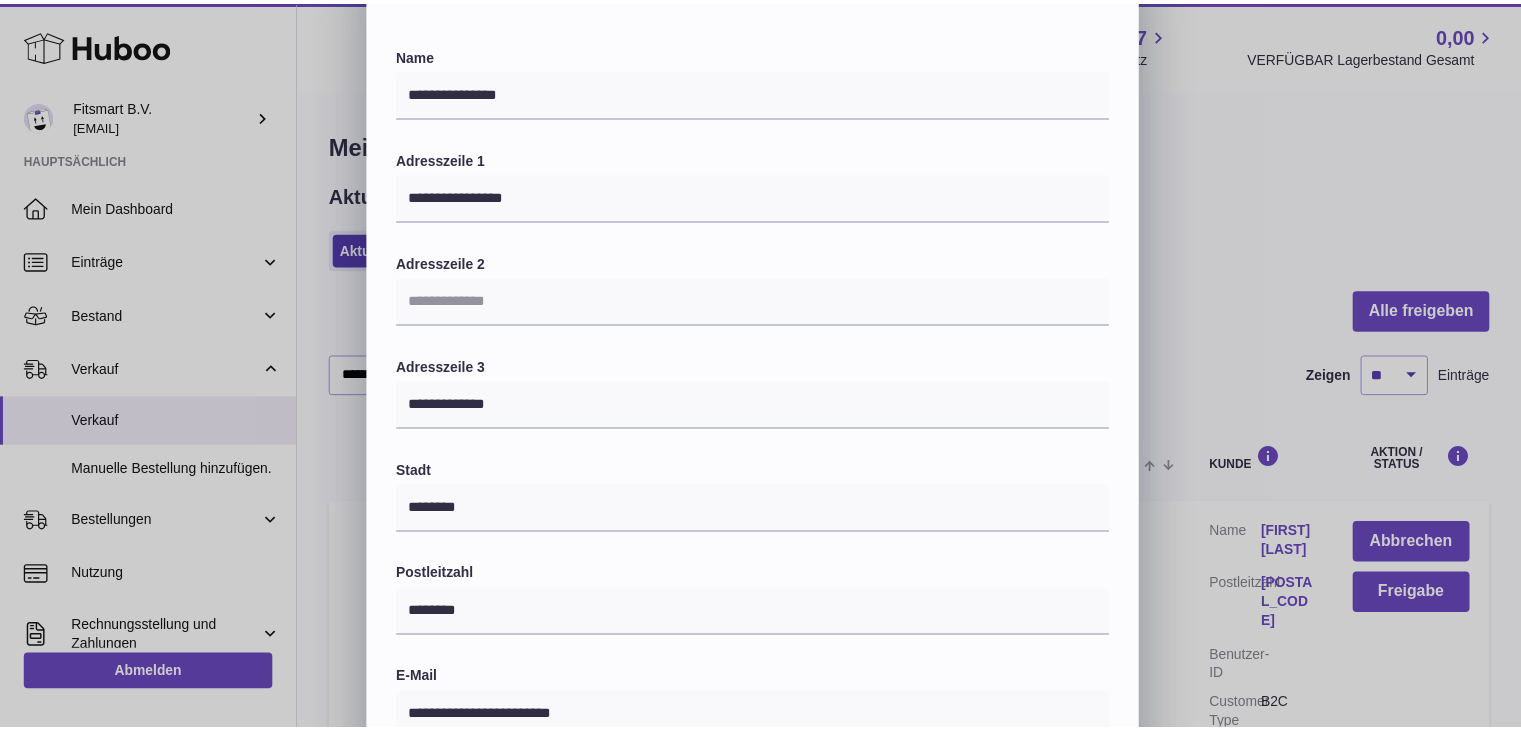scroll, scrollTop: 0, scrollLeft: 0, axis: both 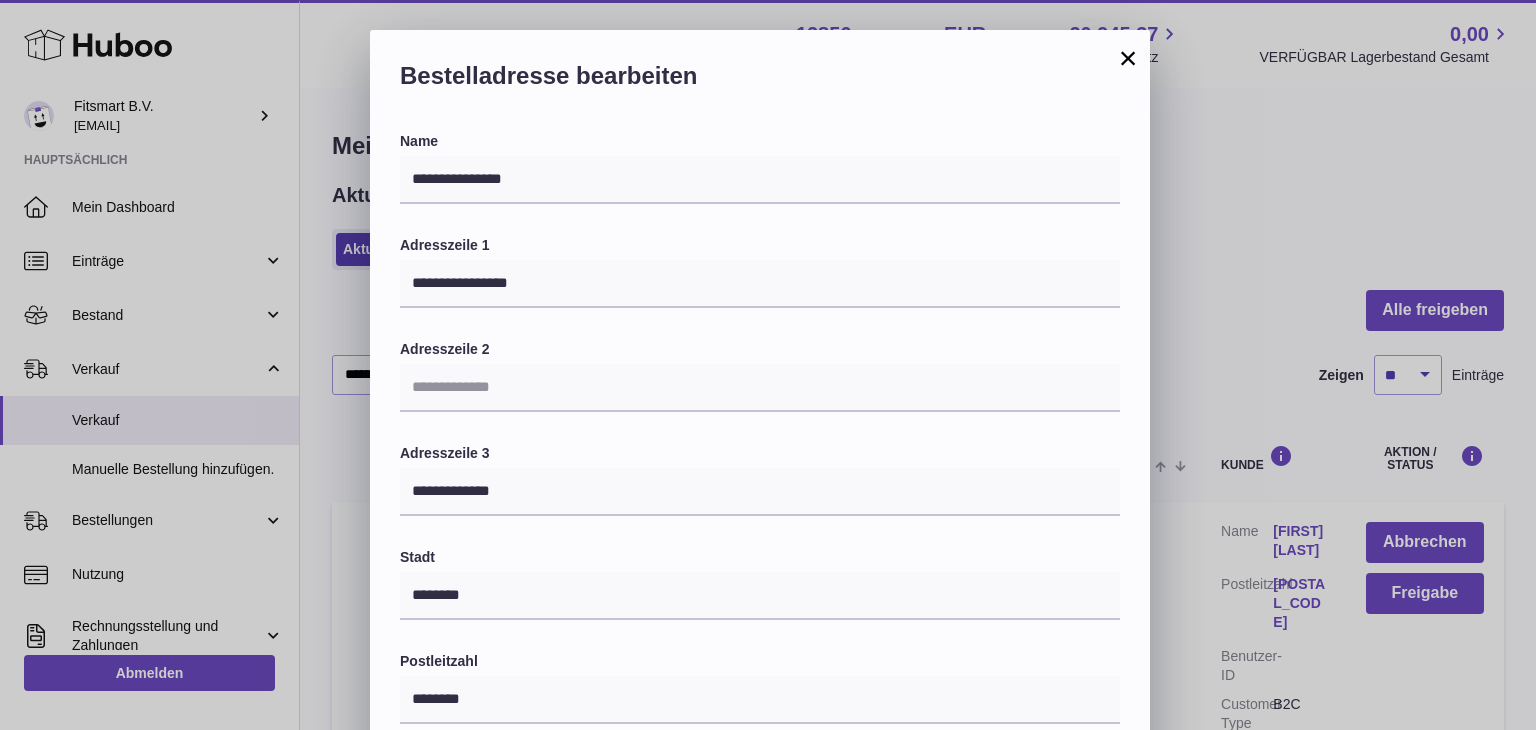 click on "×" at bounding box center [1128, 58] 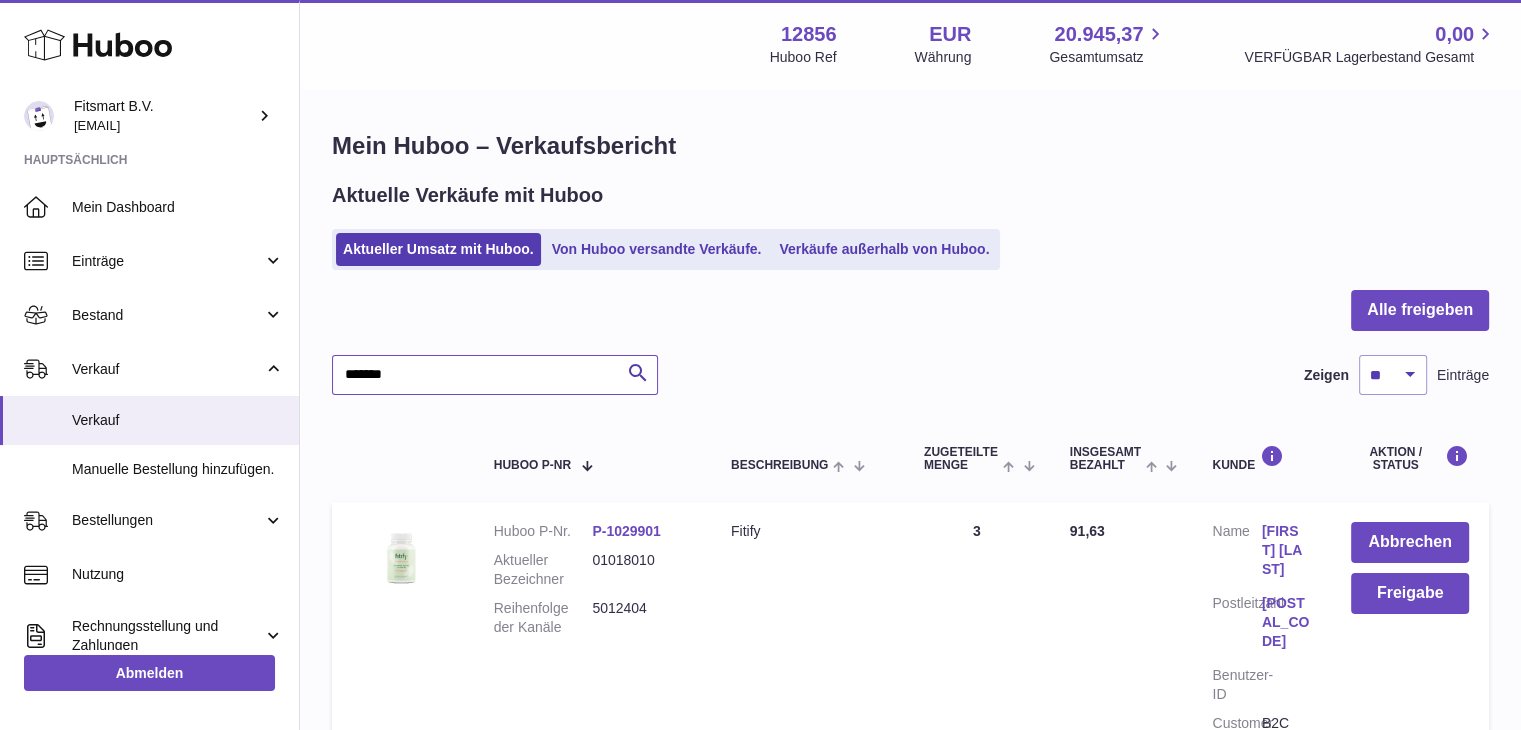 click on "*******" at bounding box center (495, 375) 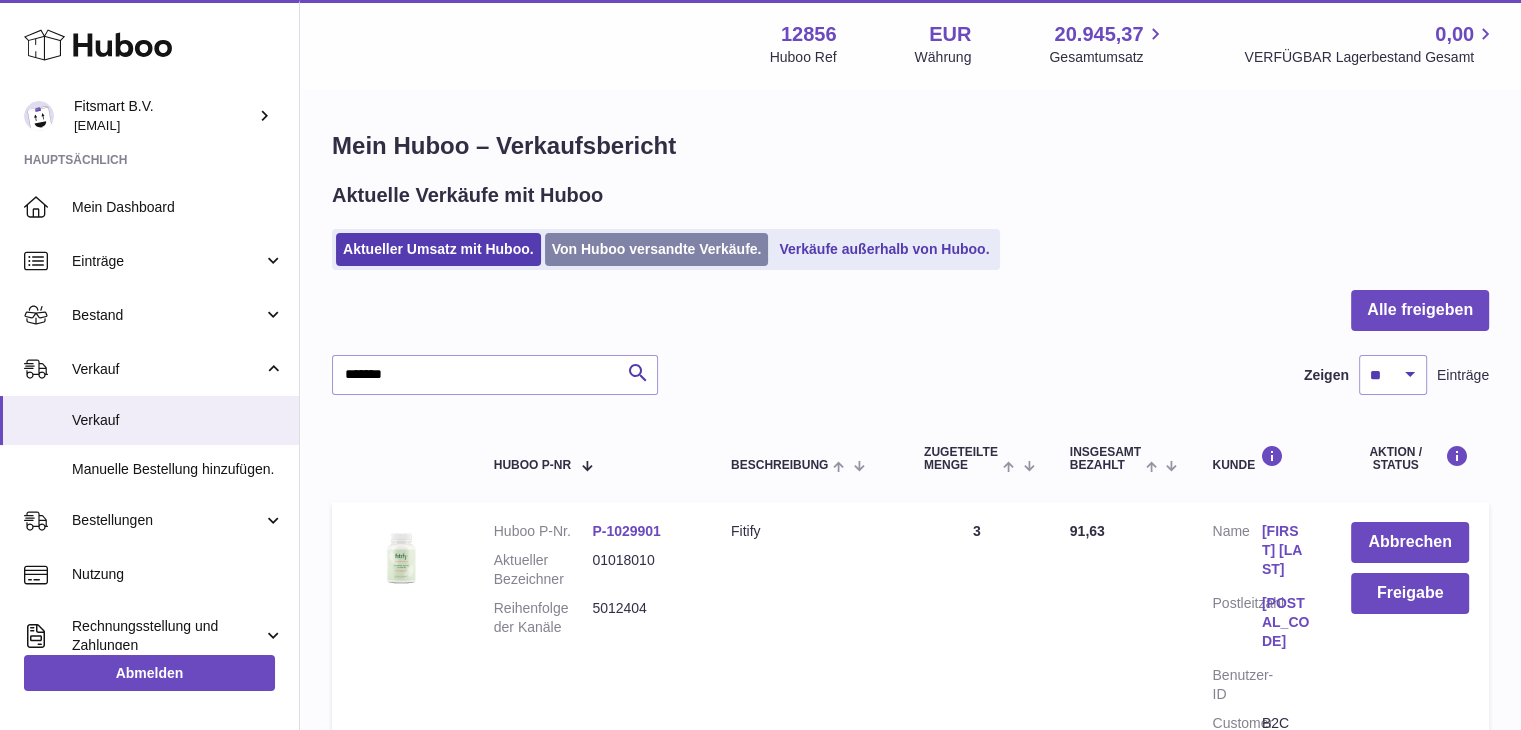 click on "Von Huboo versandte Verkäufe." at bounding box center (657, 249) 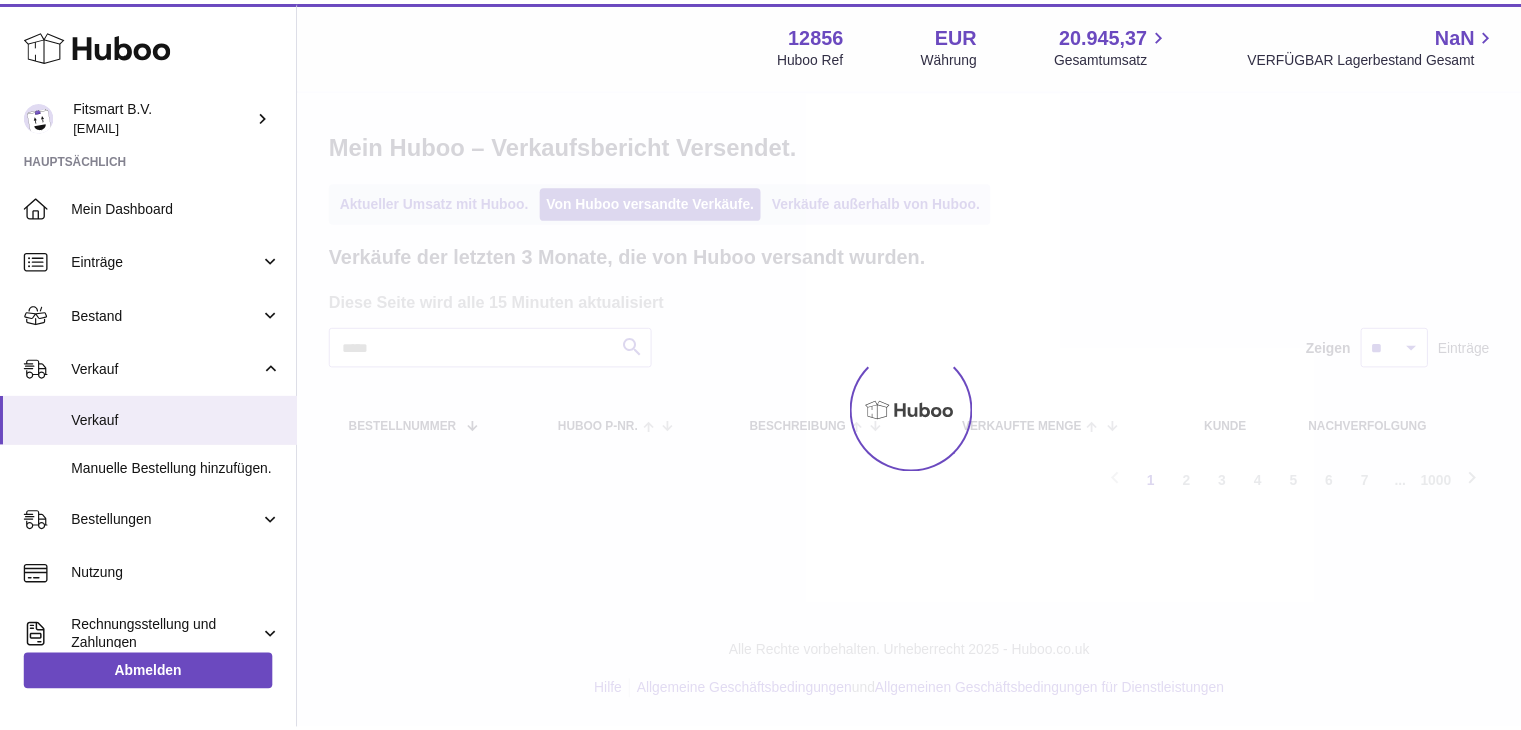 scroll, scrollTop: 0, scrollLeft: 0, axis: both 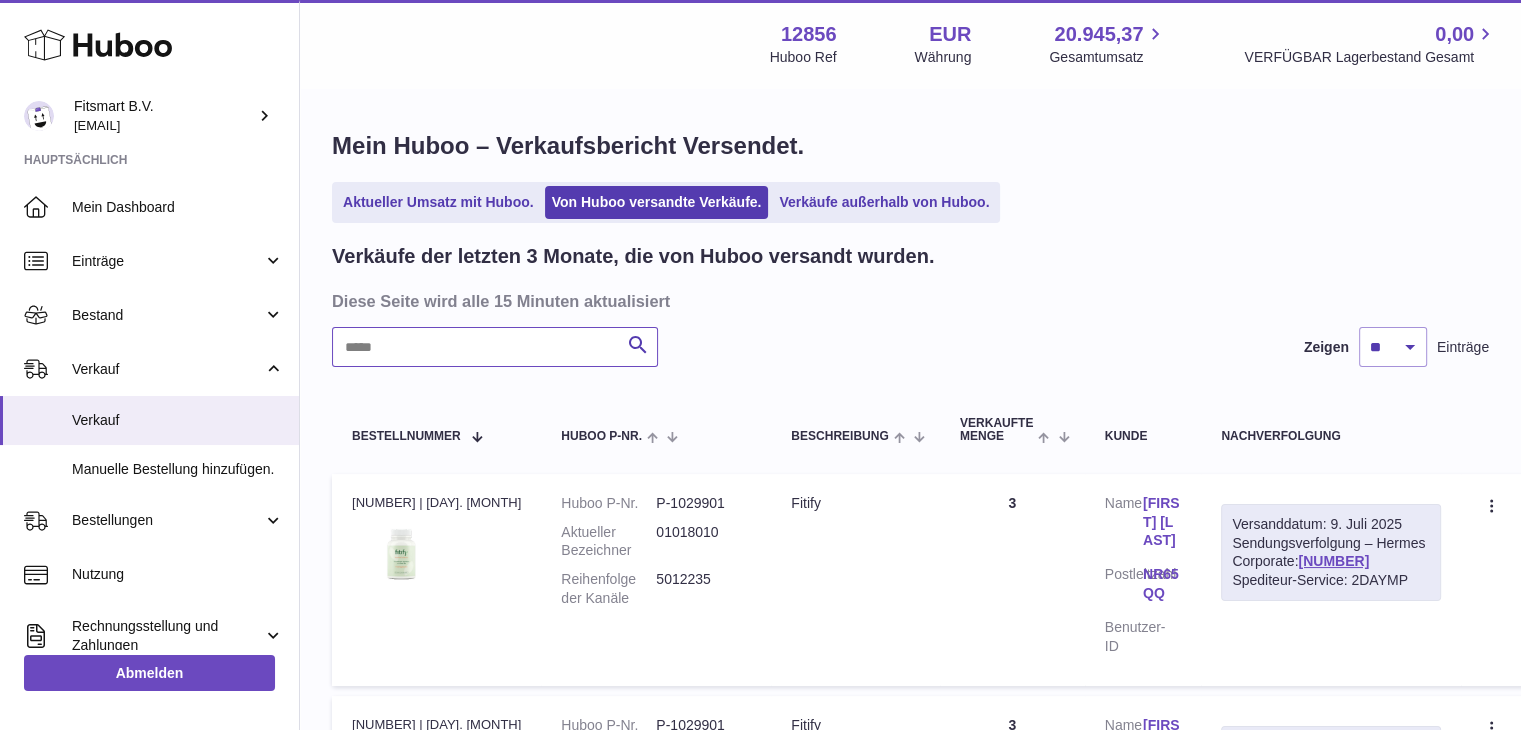 click at bounding box center (495, 347) 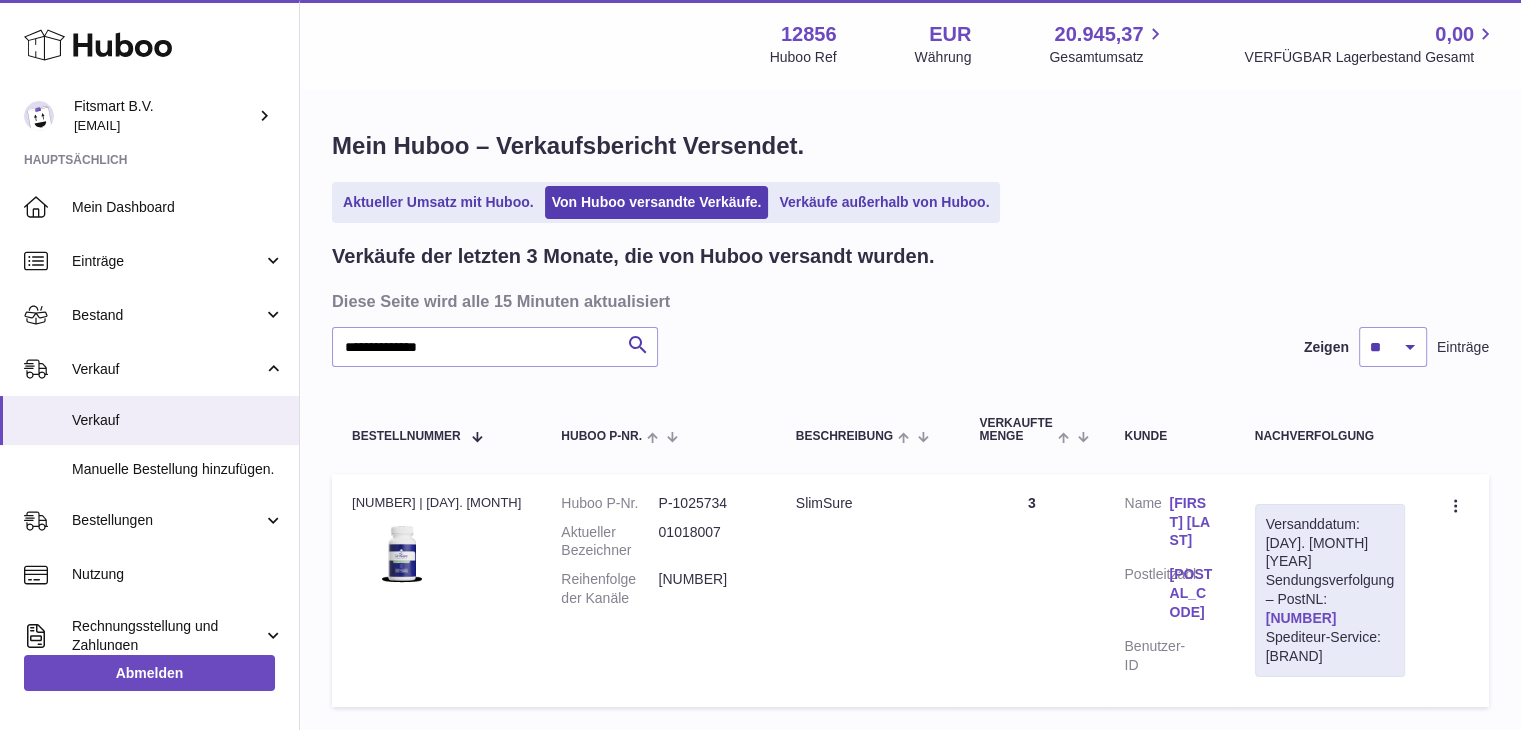 click on "LA311002990NL" at bounding box center [1301, 618] 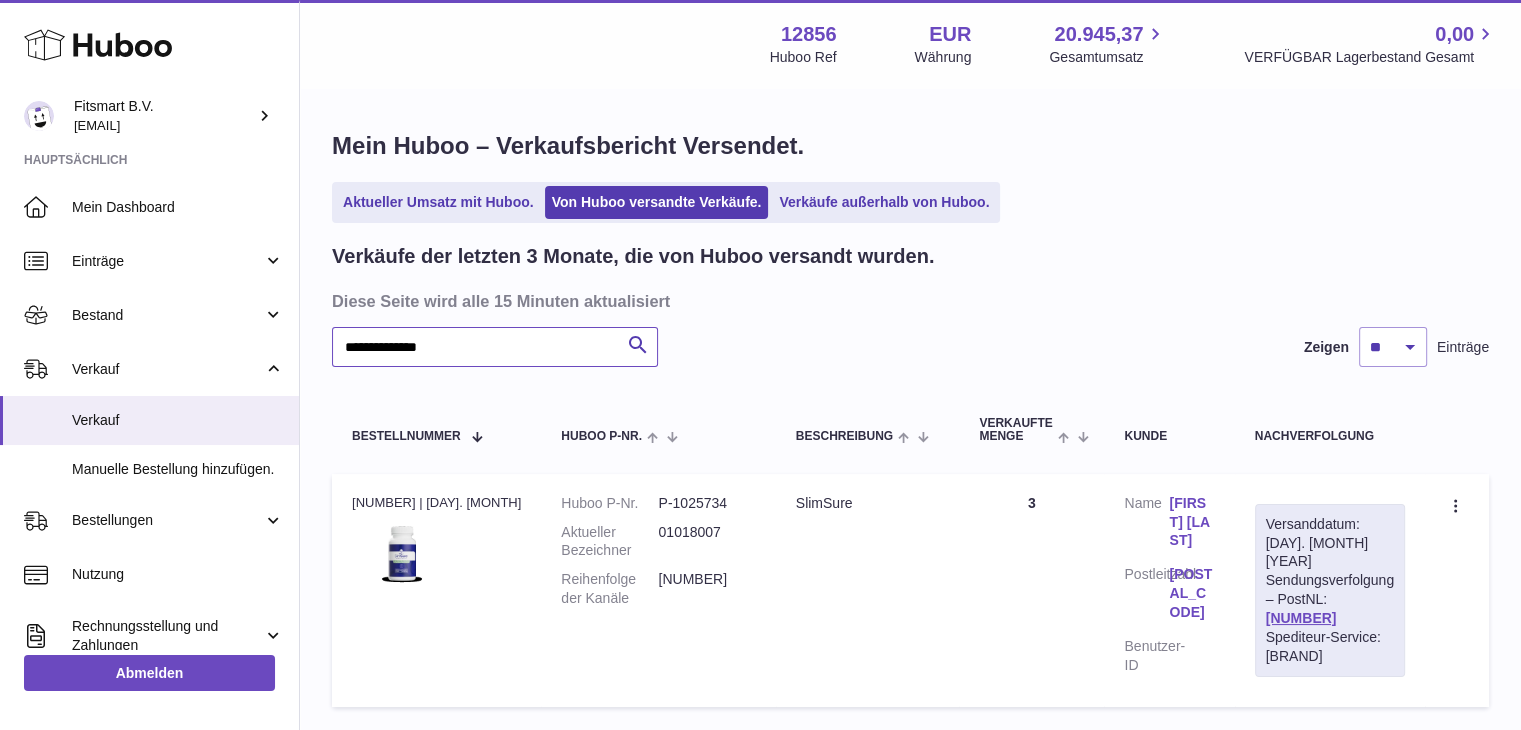 click on "**********" at bounding box center [495, 347] 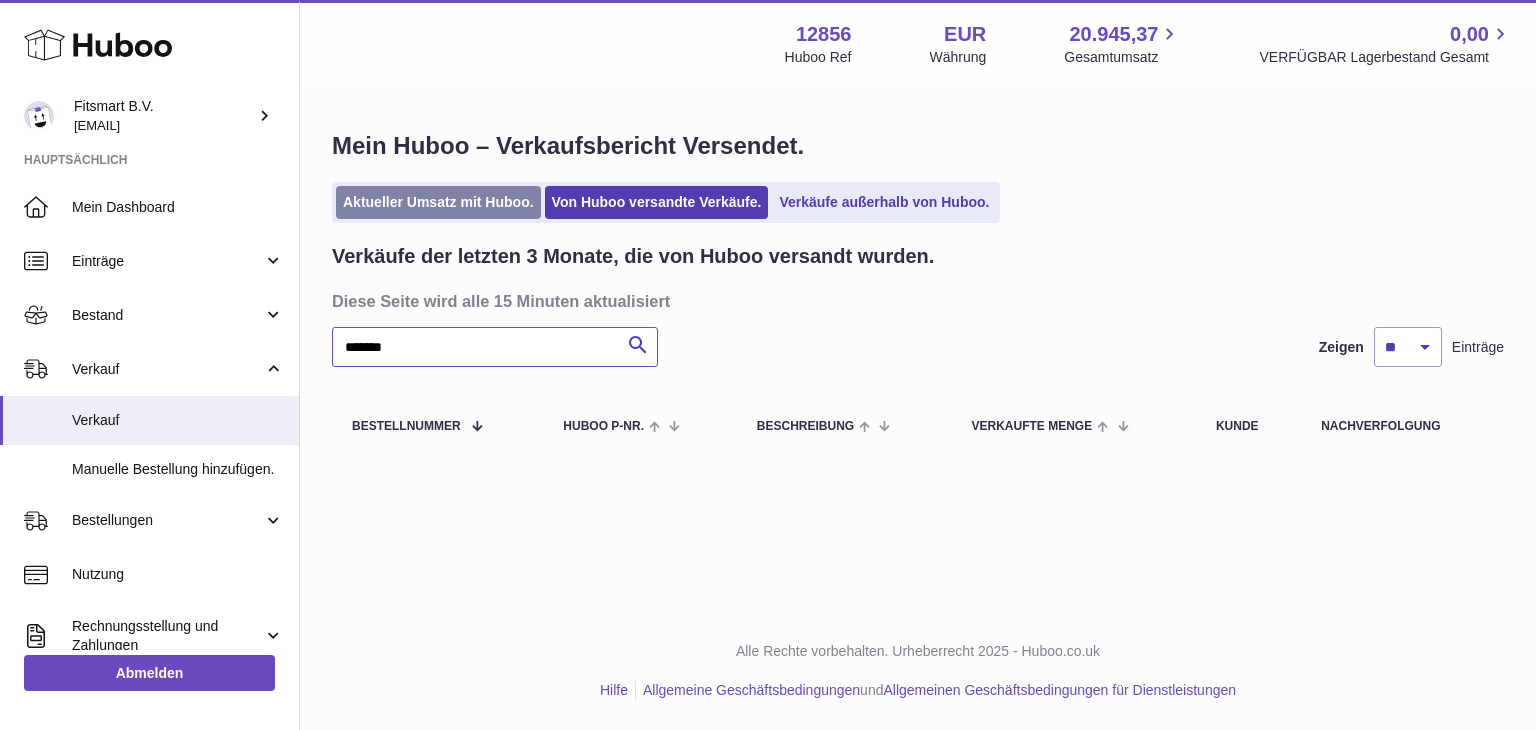 type on "*******" 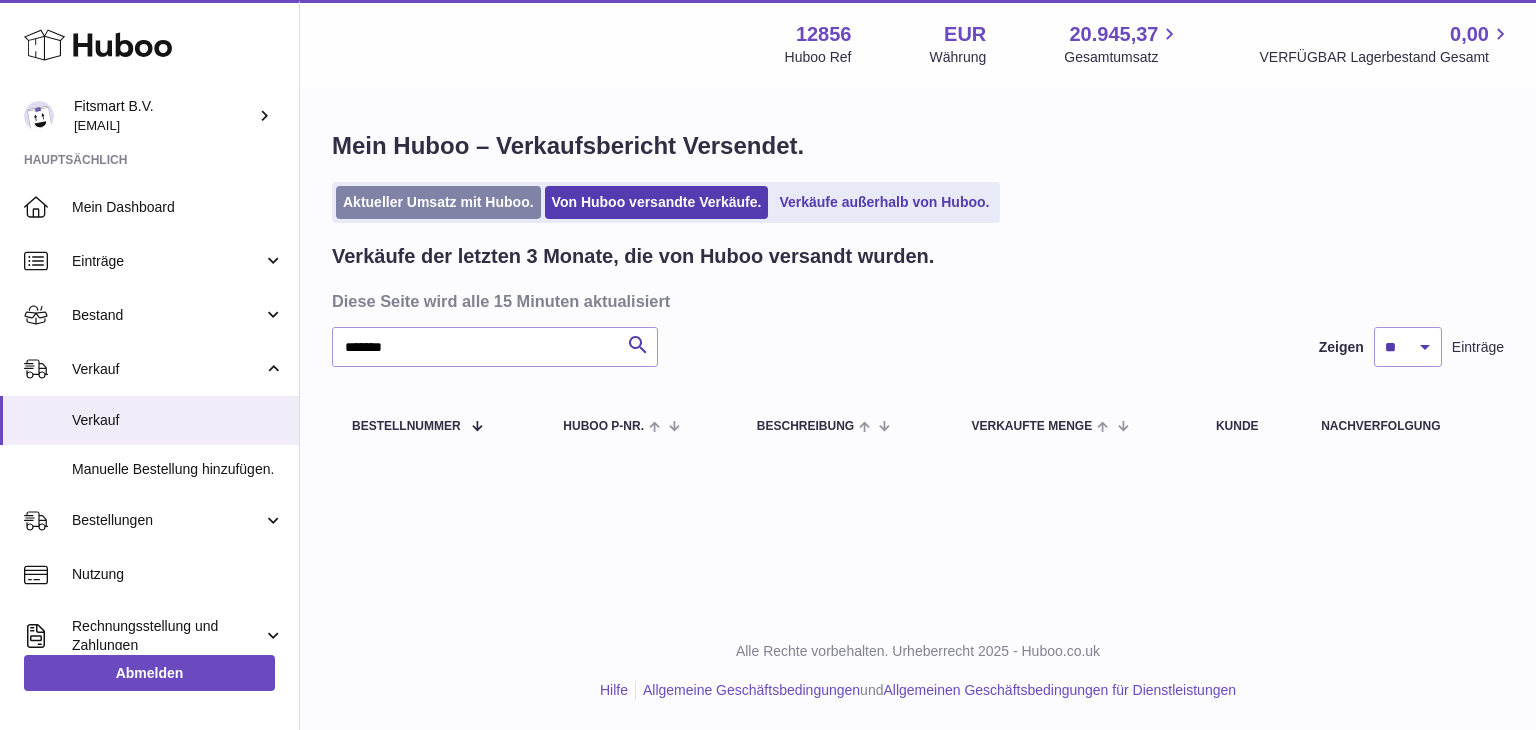 click on "Aktueller Umsatz mit Huboo." at bounding box center [438, 202] 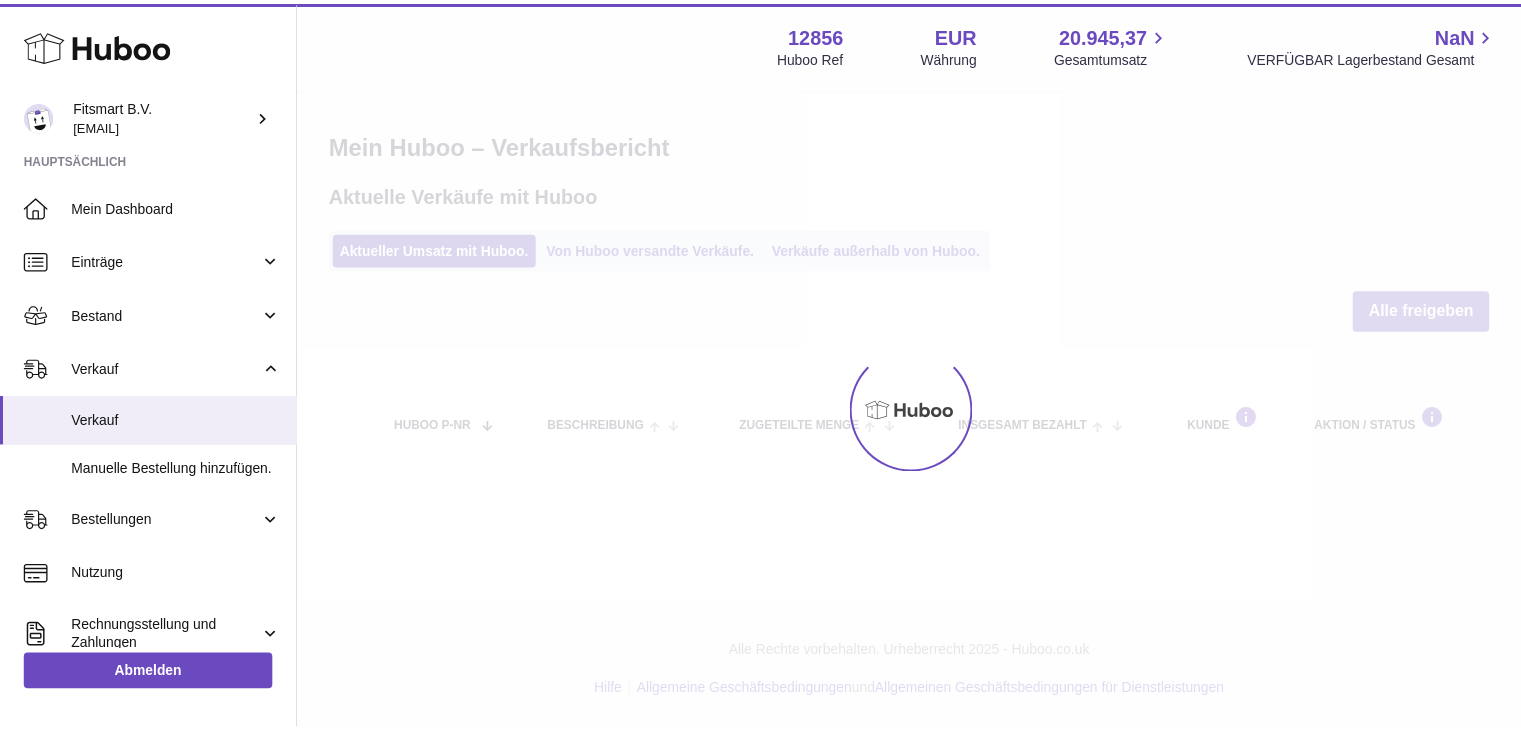 scroll, scrollTop: 0, scrollLeft: 0, axis: both 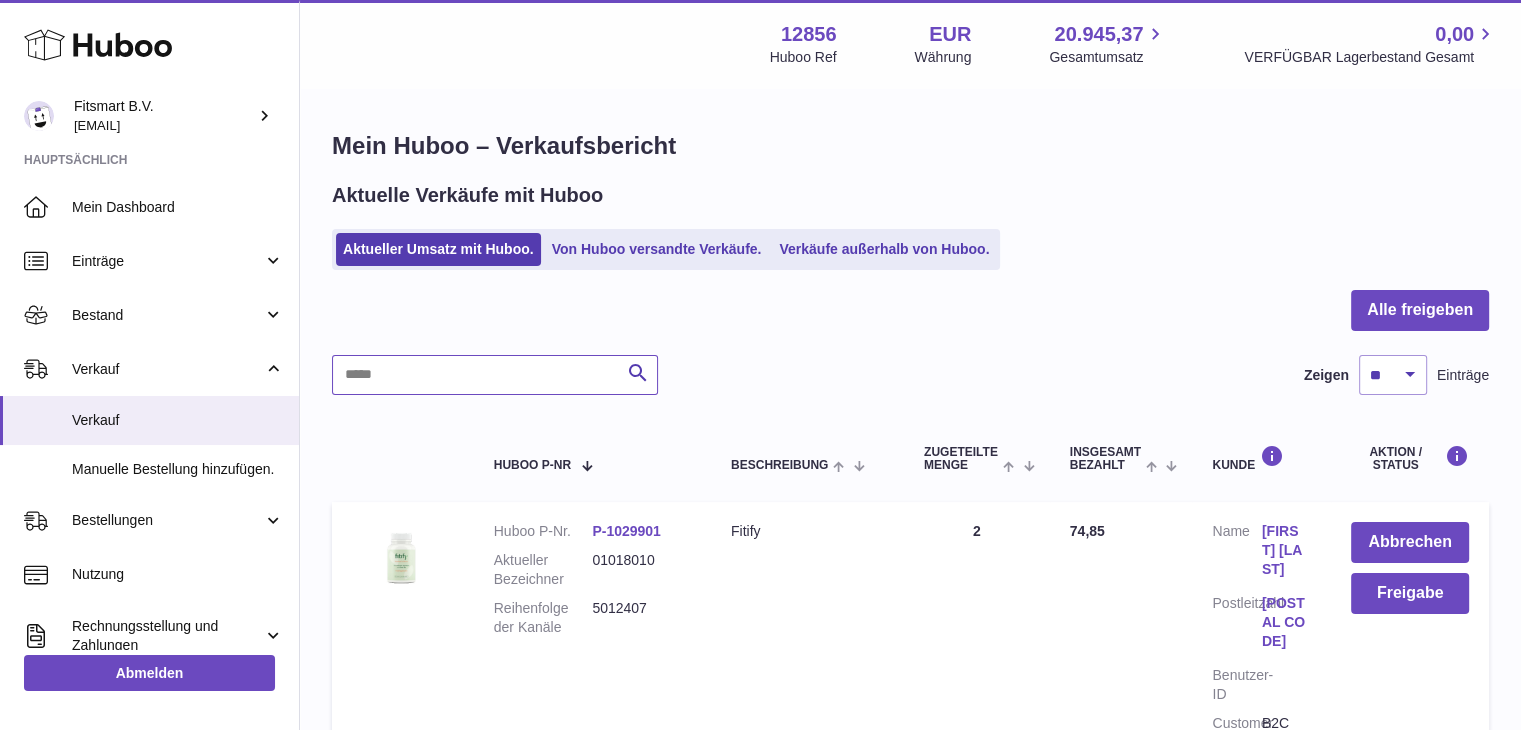 click at bounding box center [495, 375] 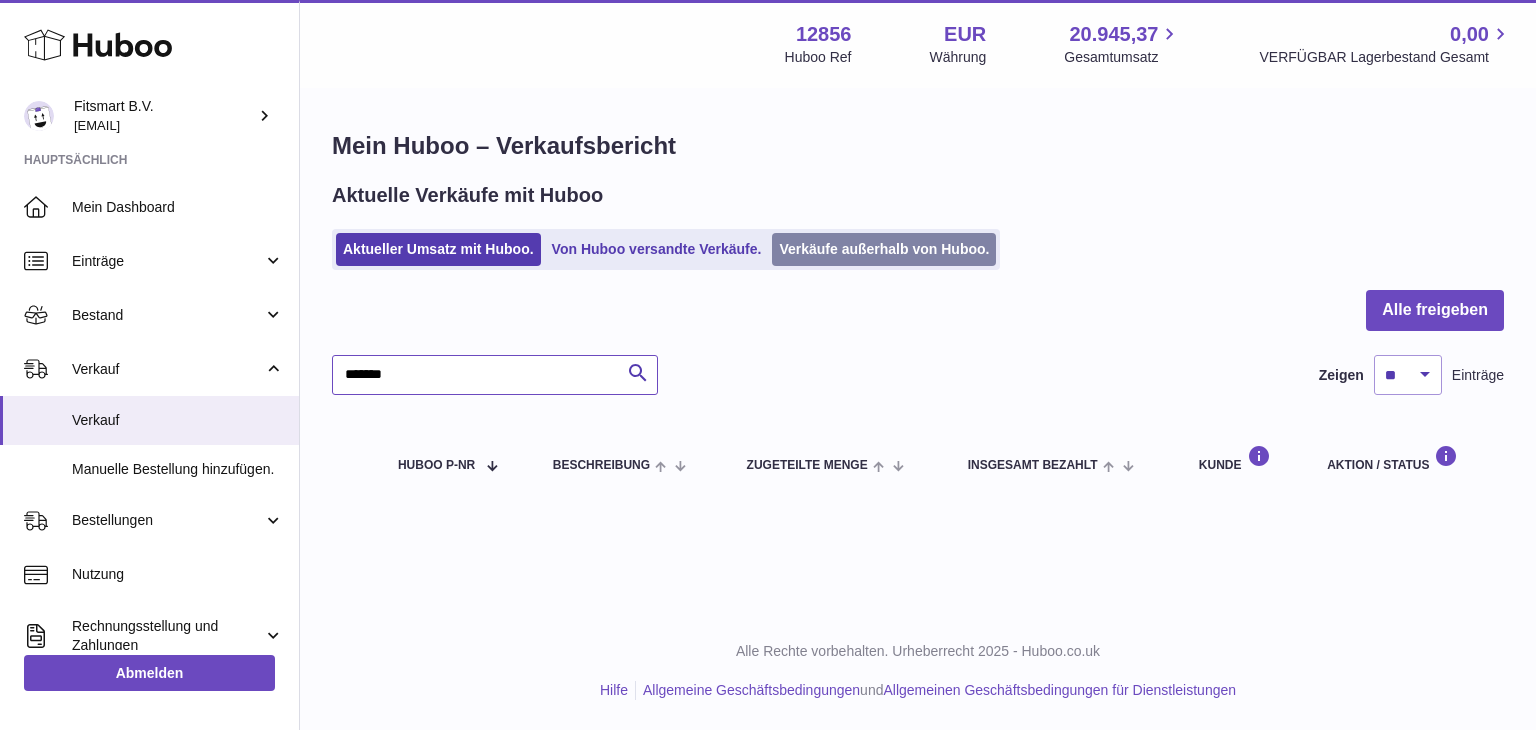 type on "*******" 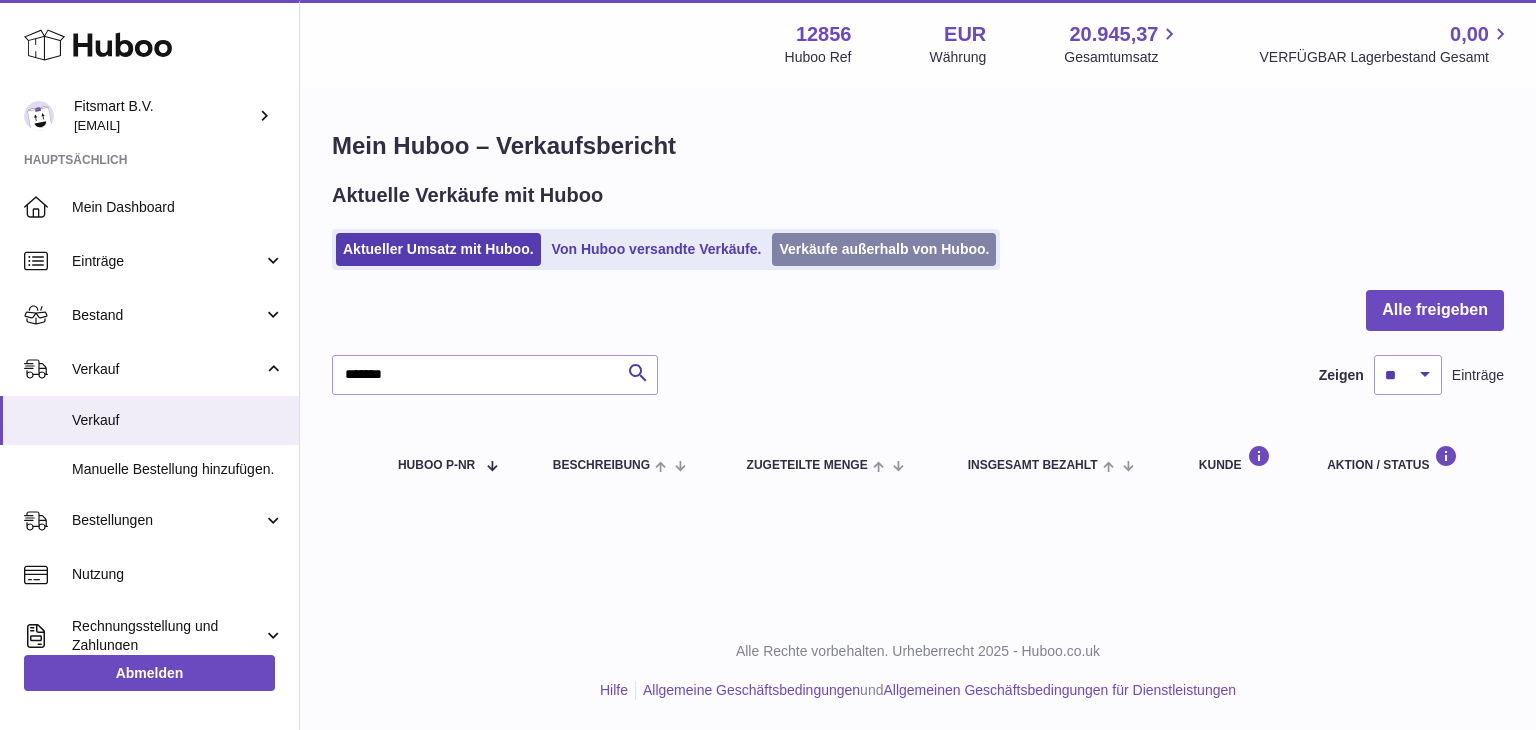 click on "Verkäufe außerhalb von Huboo." at bounding box center (884, 249) 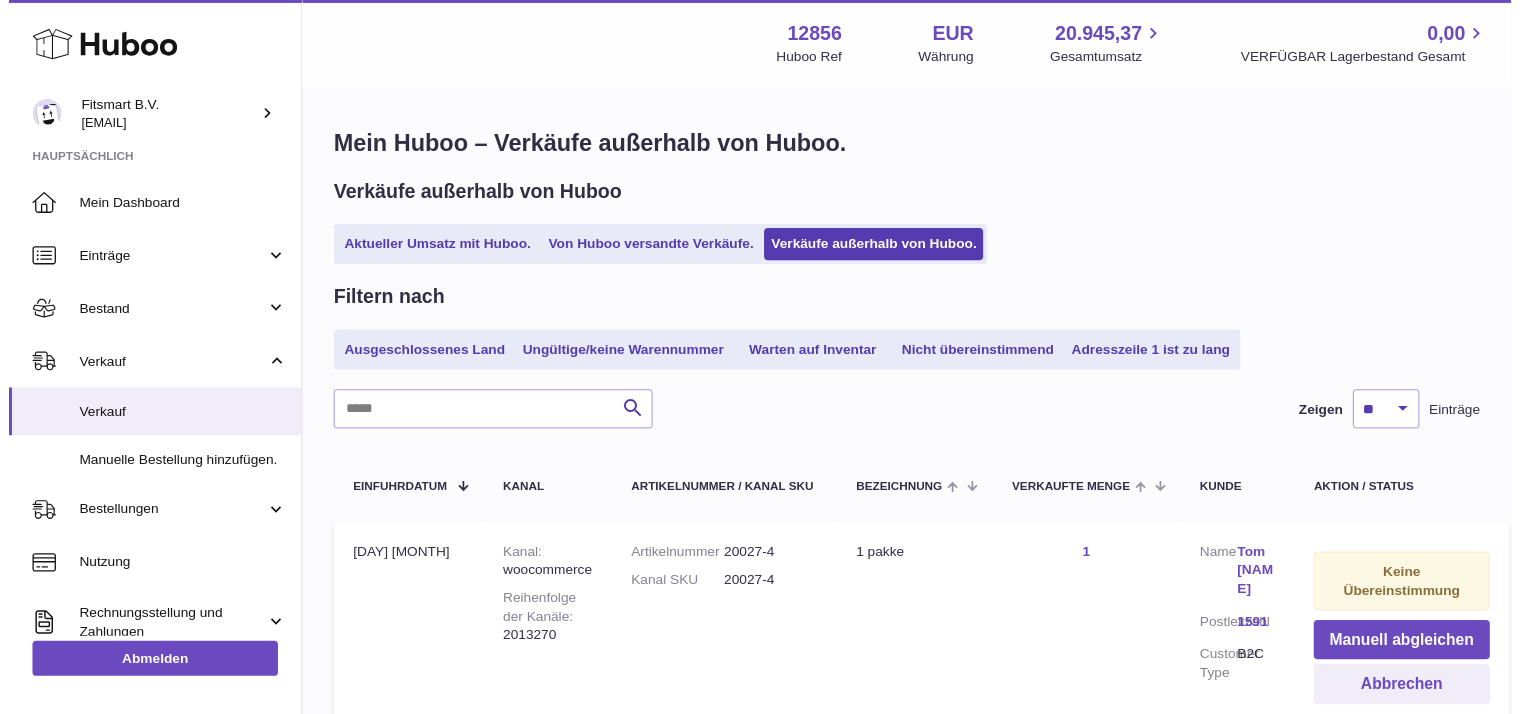 scroll, scrollTop: 0, scrollLeft: 0, axis: both 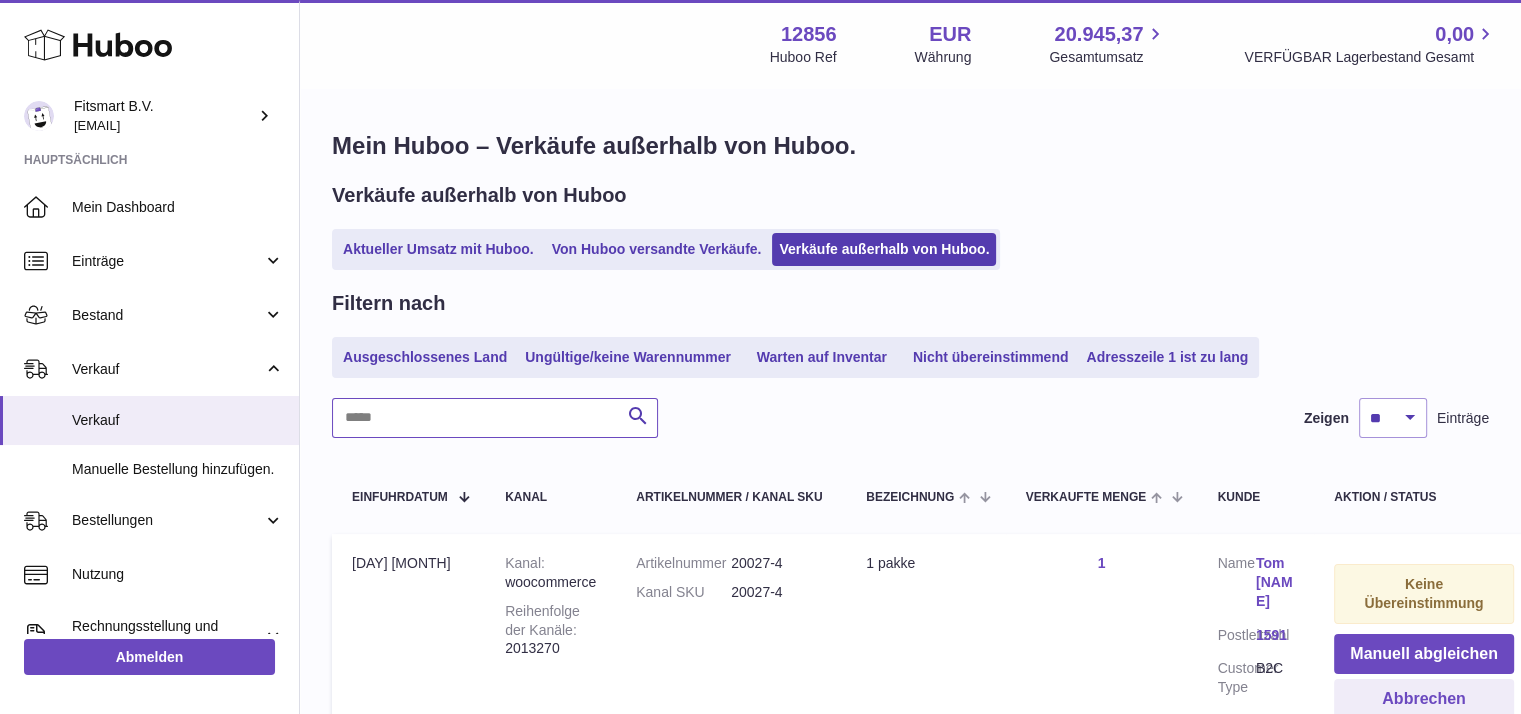 click at bounding box center [495, 418] 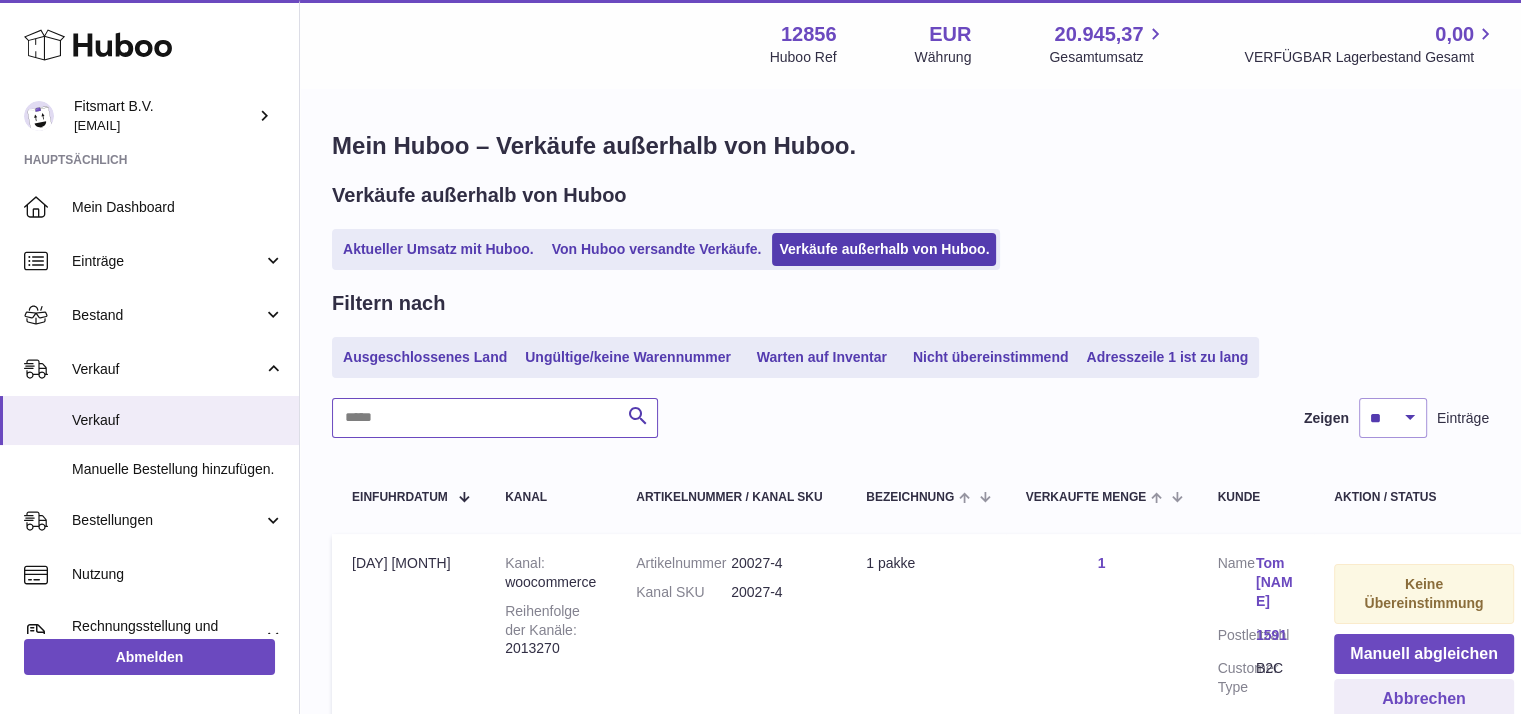 paste on "*******" 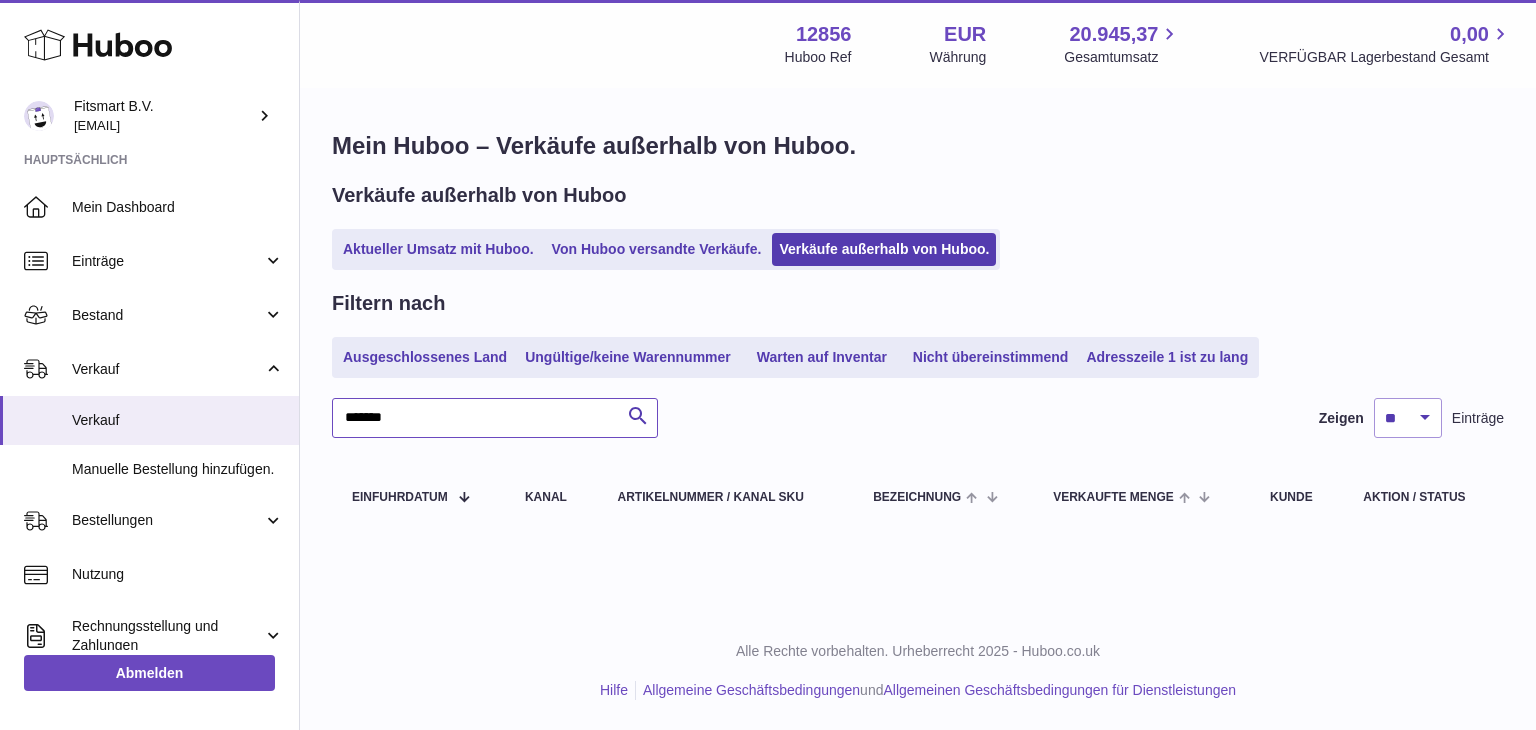 type on "*******" 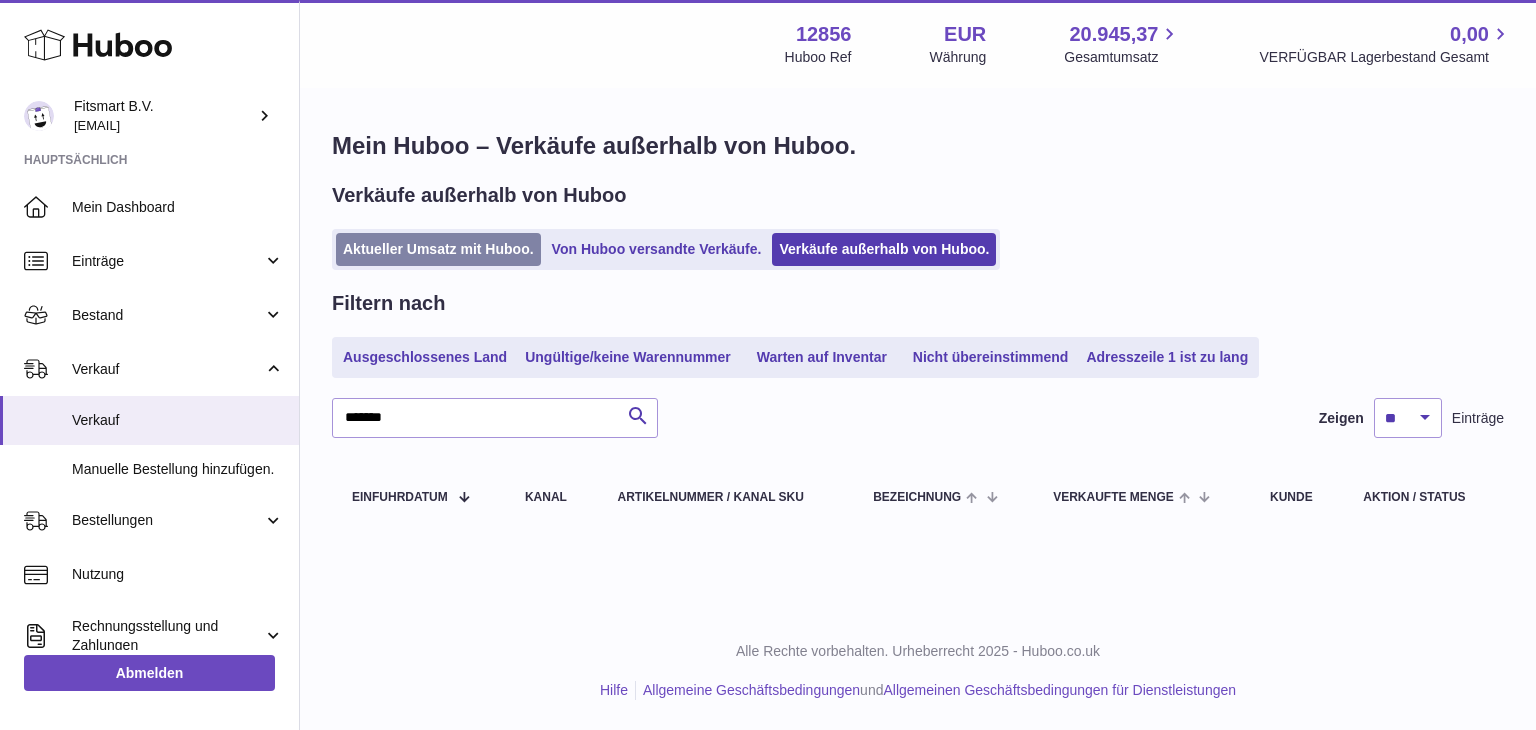 click on "Aktueller Umsatz mit Huboo." at bounding box center (438, 249) 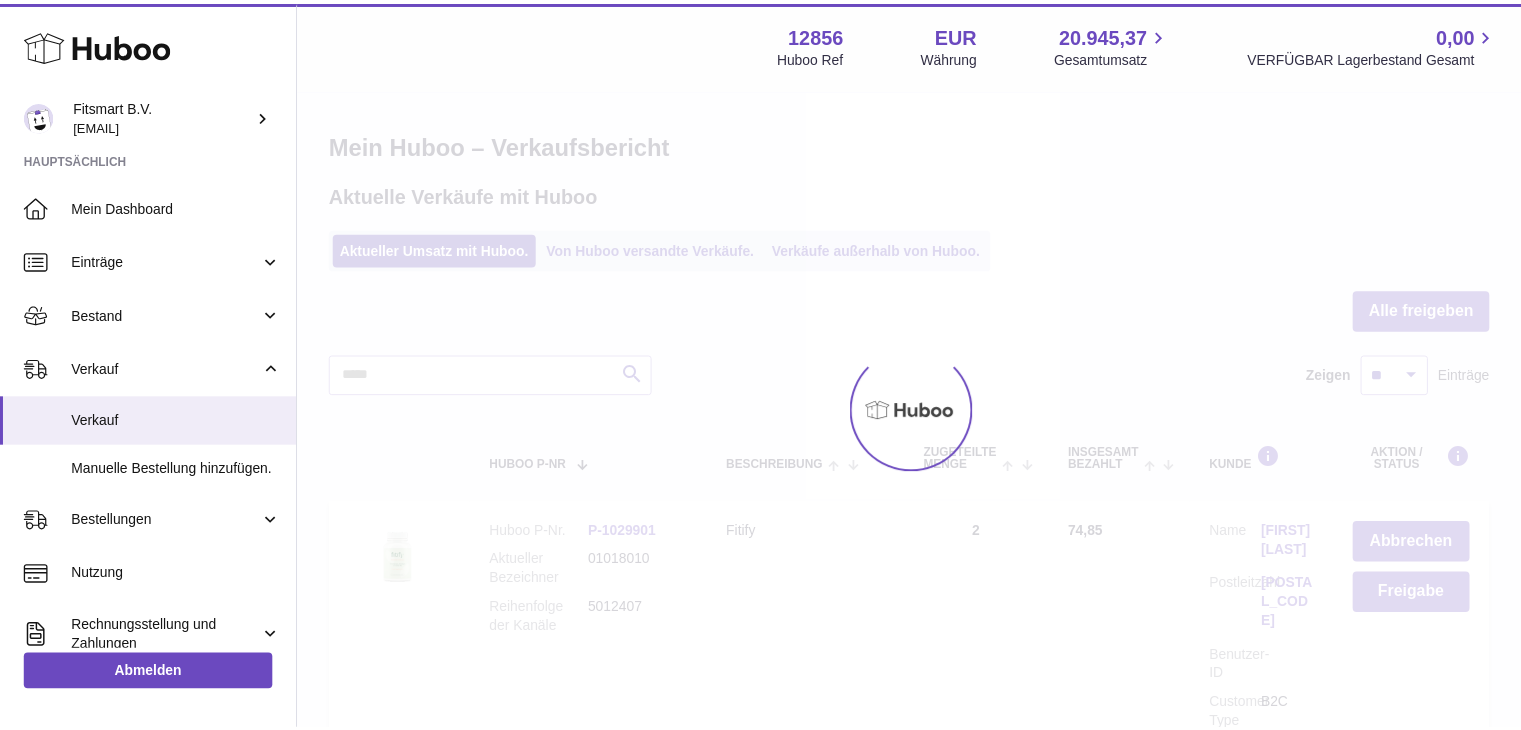 scroll, scrollTop: 0, scrollLeft: 0, axis: both 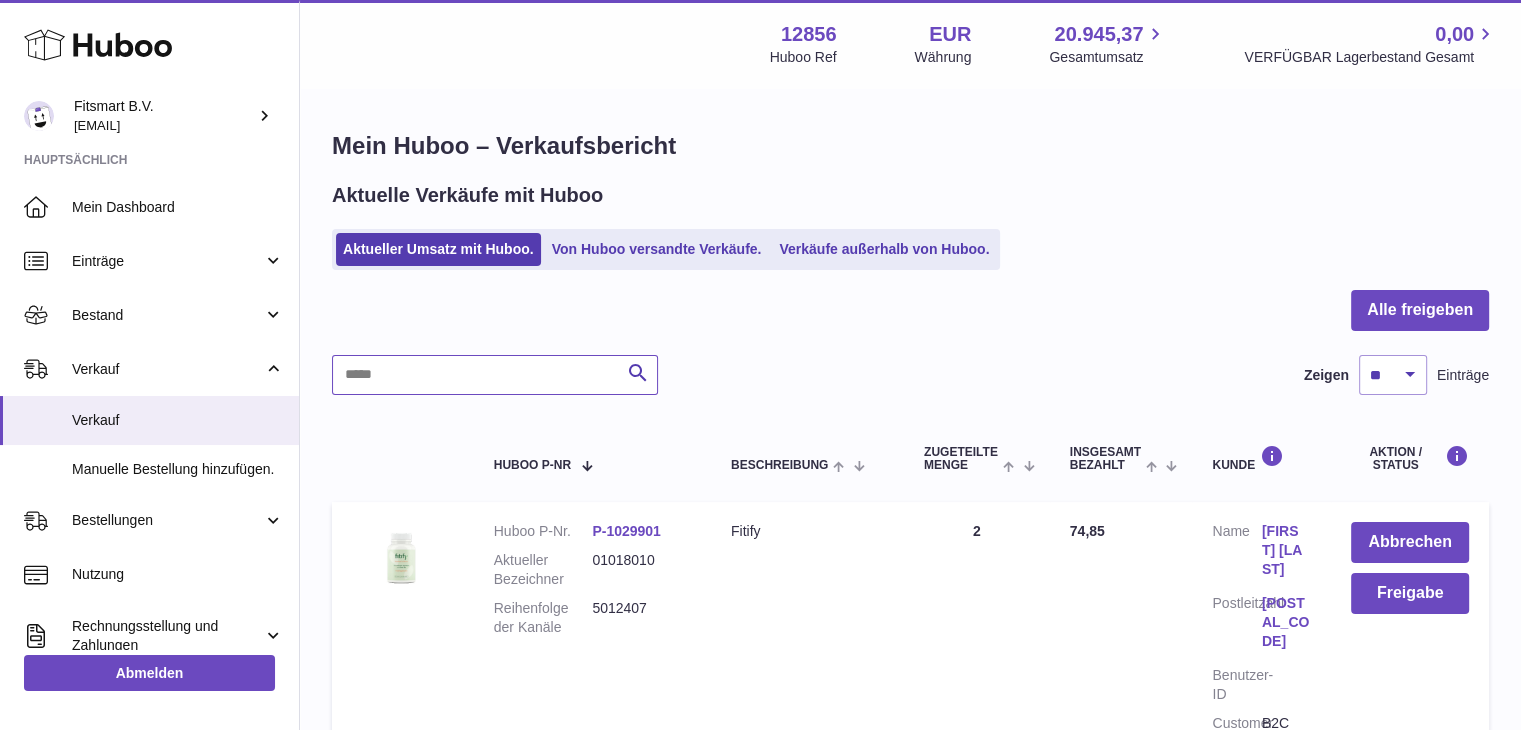 drag, startPoint x: 405, startPoint y: 392, endPoint x: 400, endPoint y: 379, distance: 13.928389 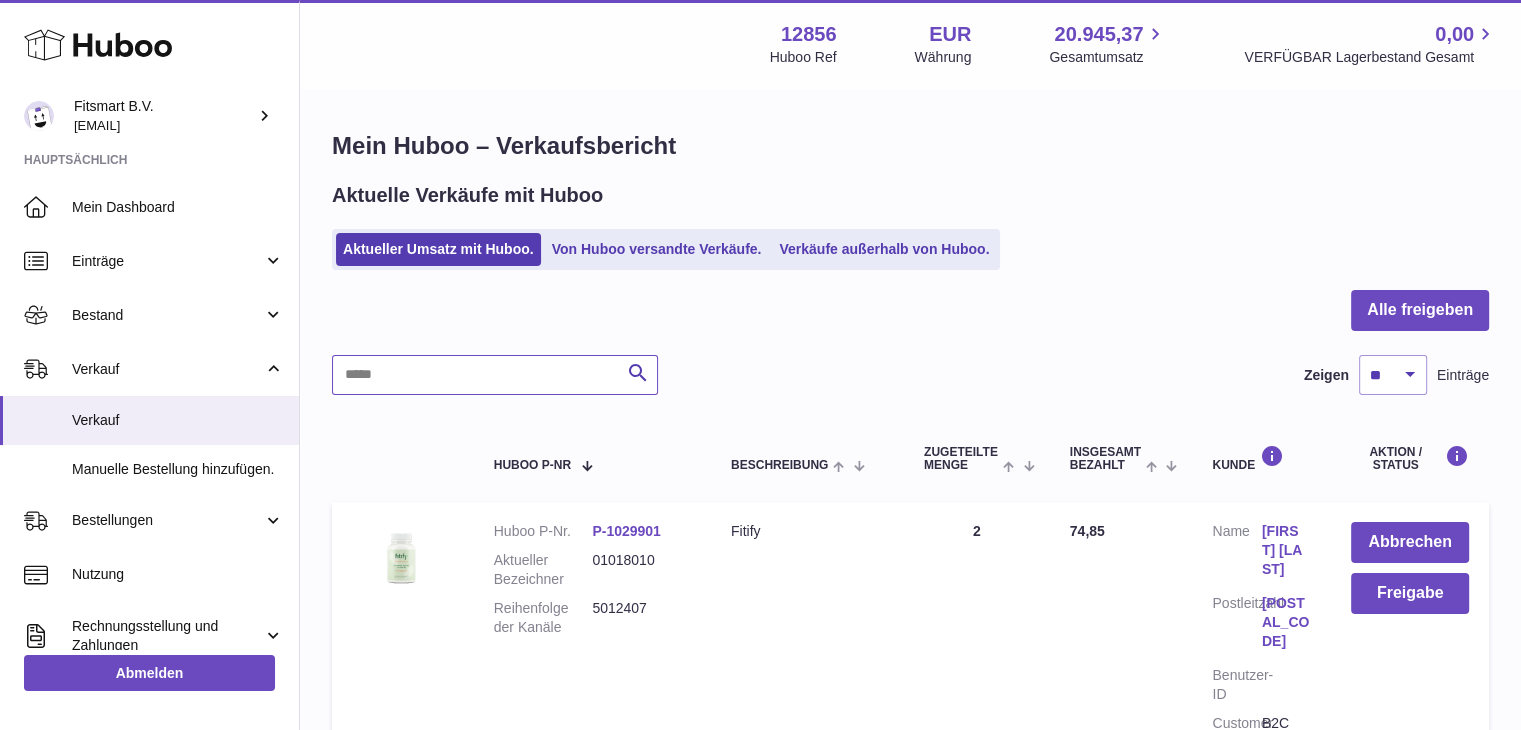 click at bounding box center [495, 375] 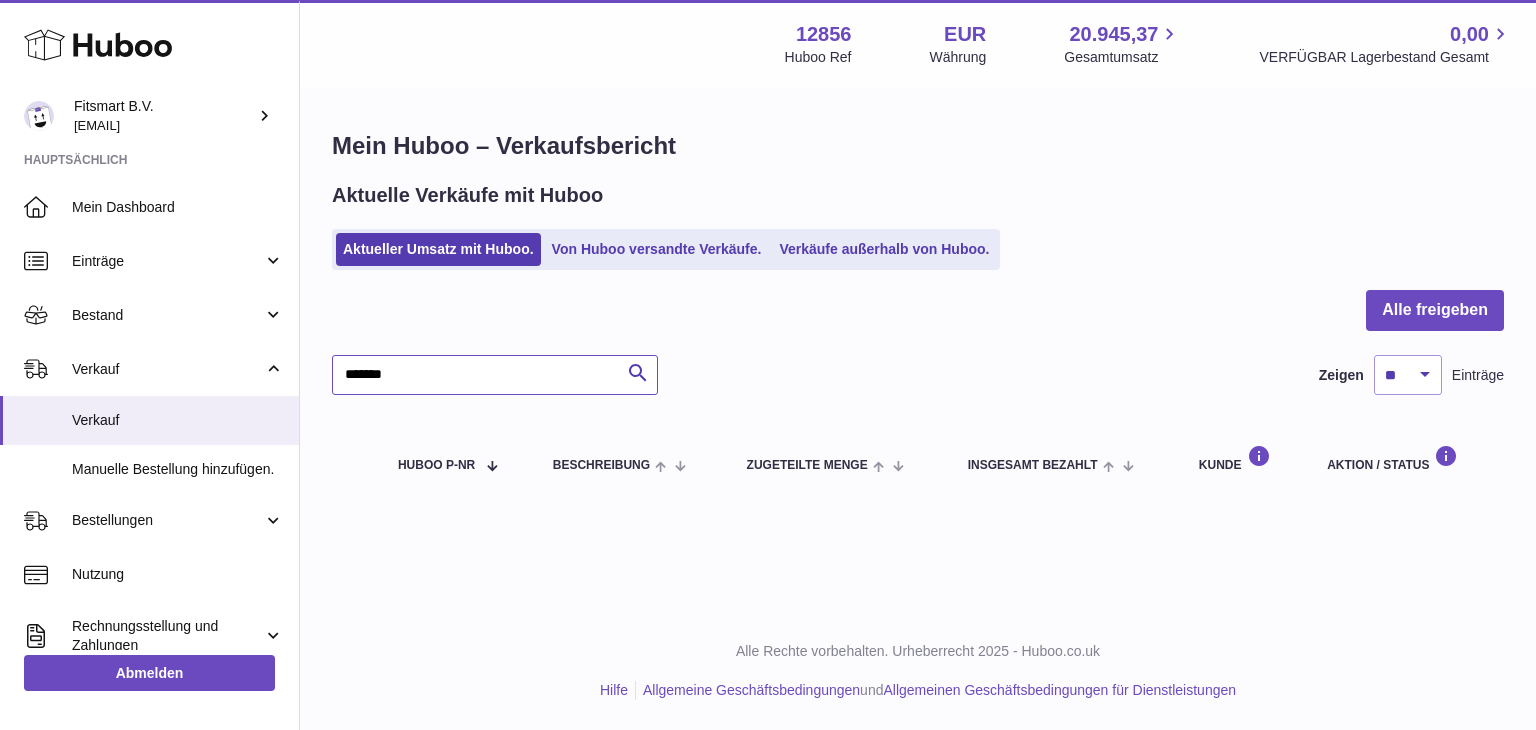 click on "*******" at bounding box center (495, 375) 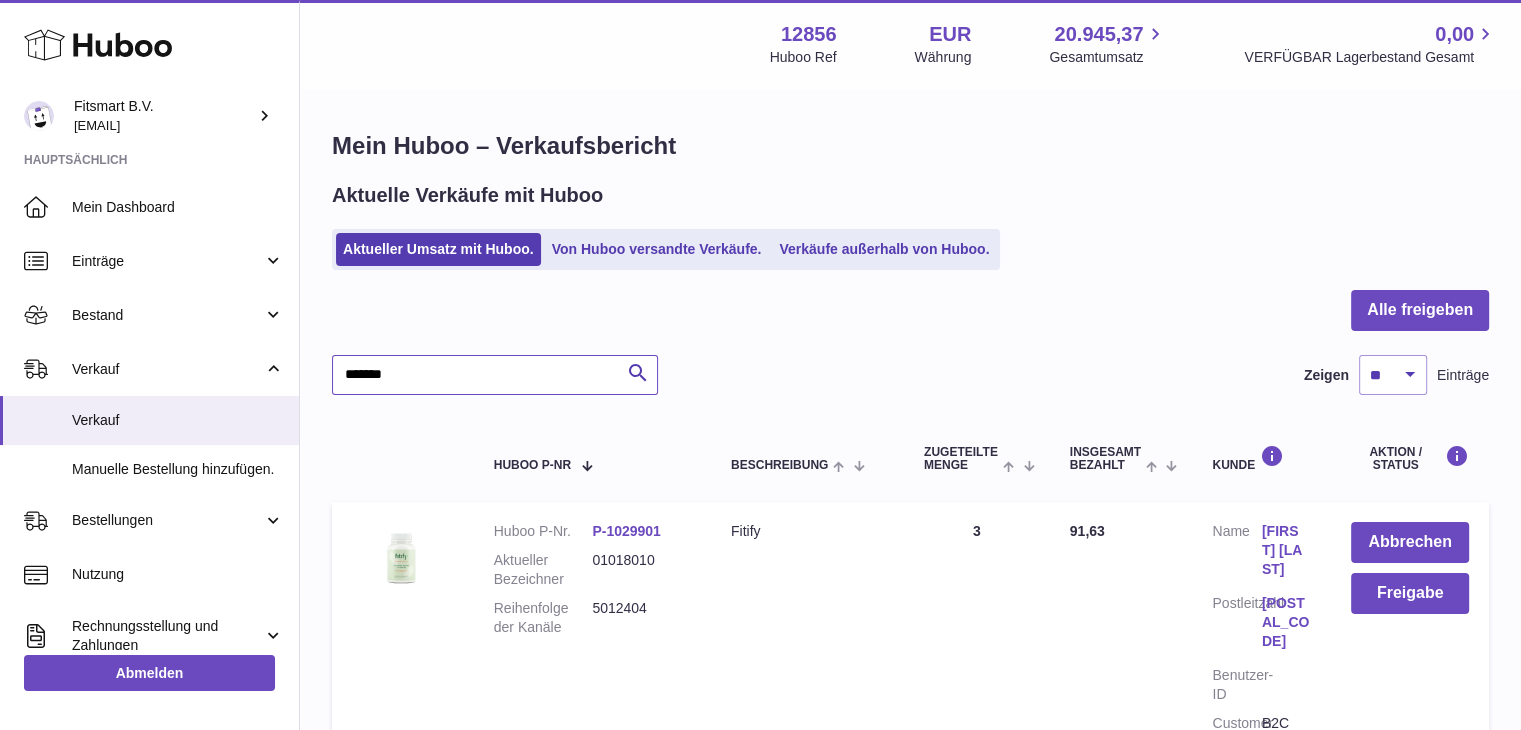 type on "*******" 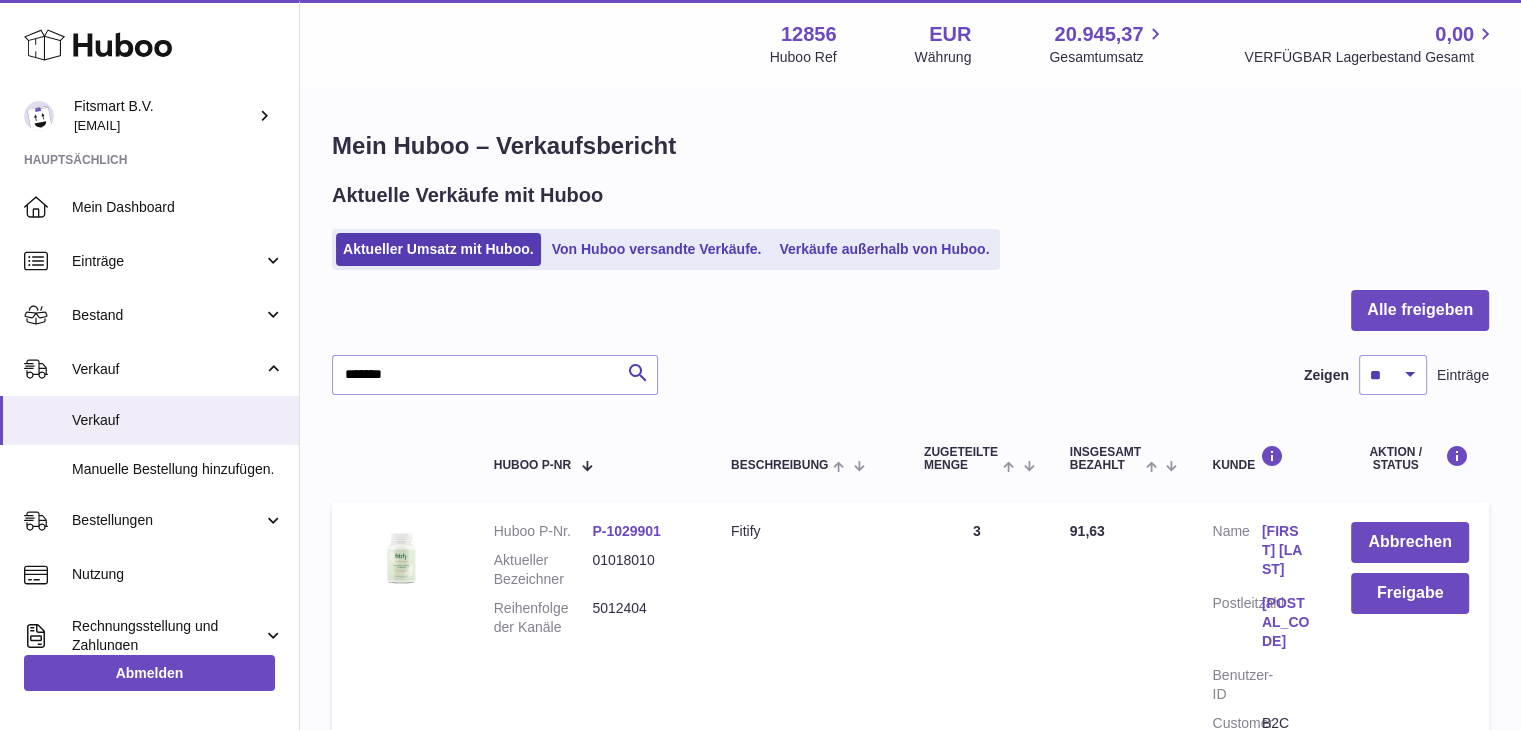 click on "[FIRST] [LAST]" at bounding box center [1286, 550] 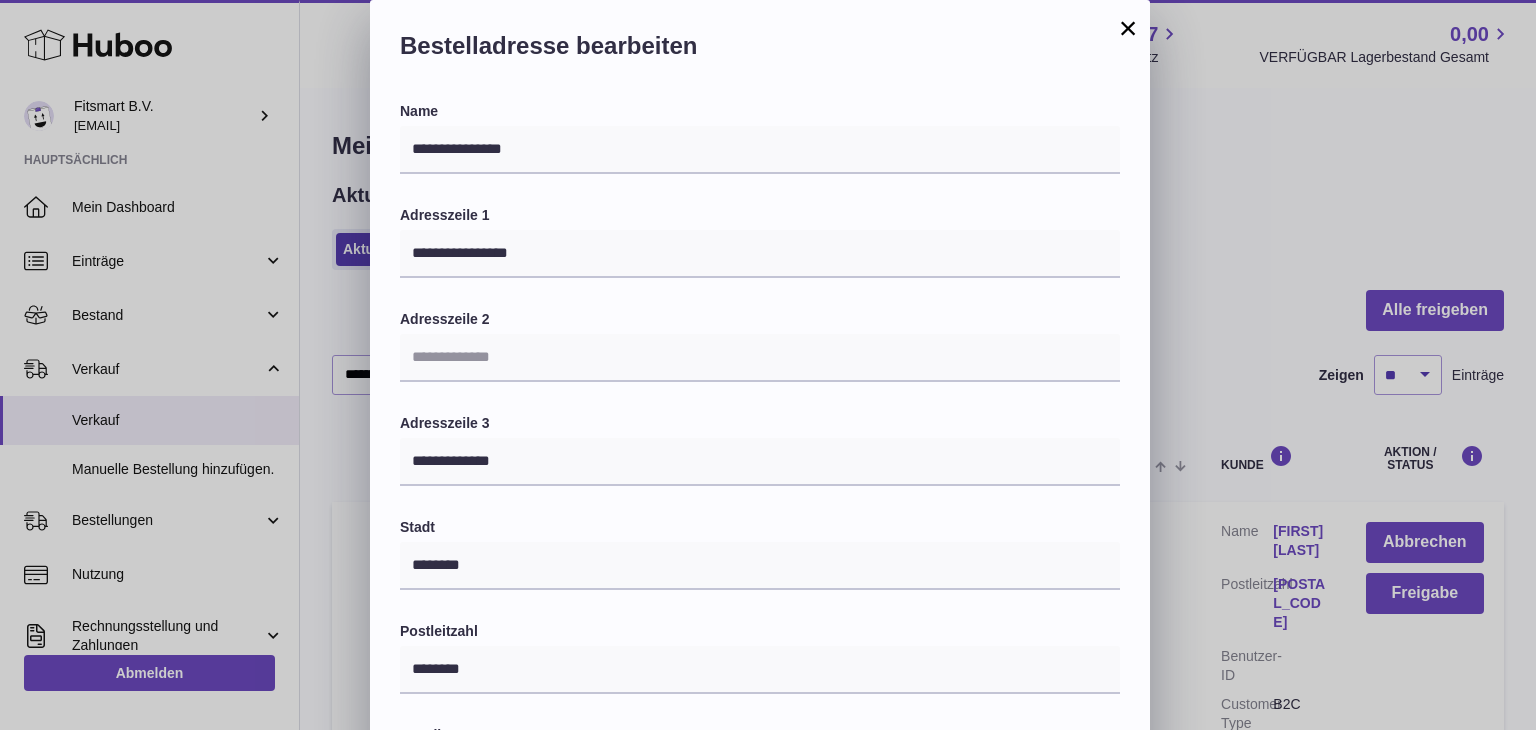 scroll, scrollTop: 0, scrollLeft: 0, axis: both 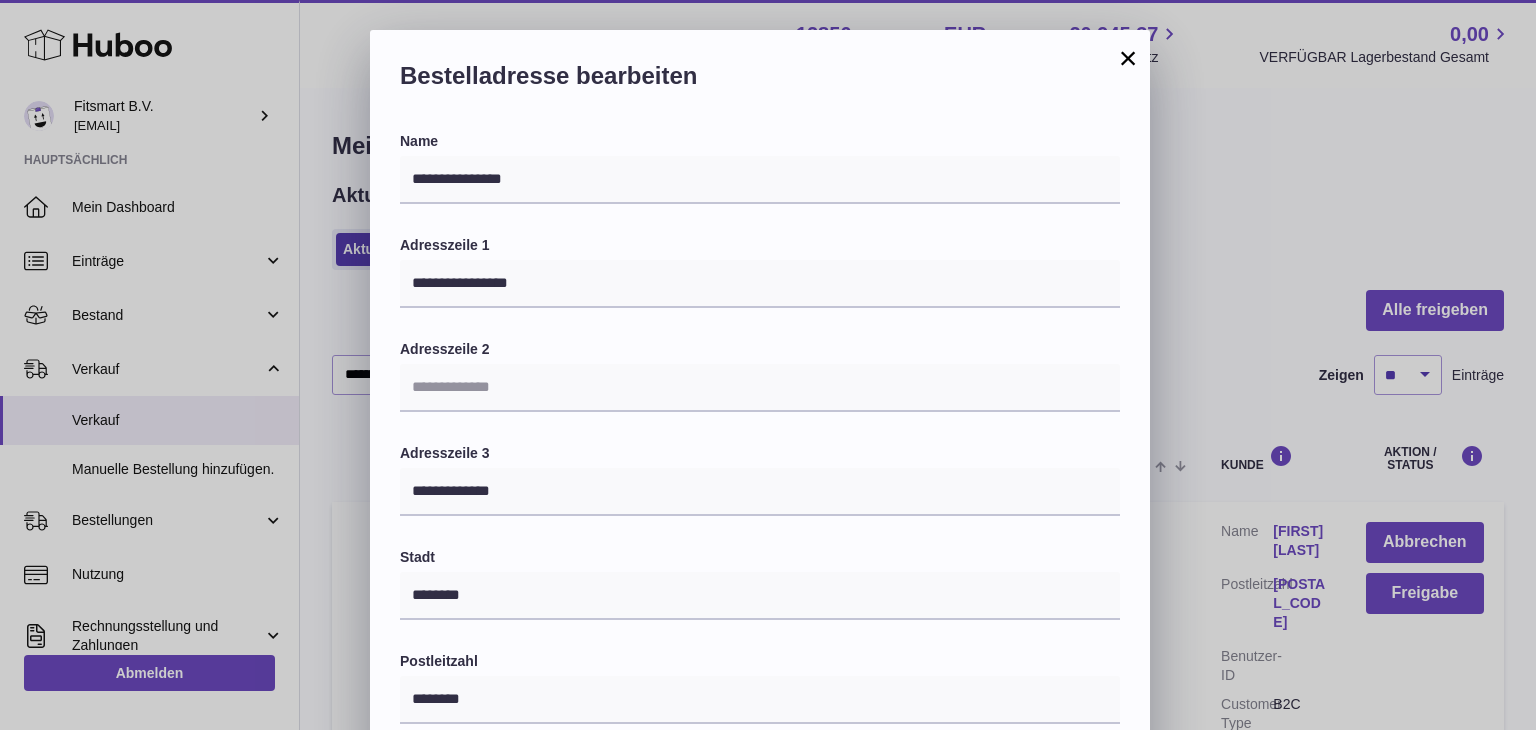 click on "×" at bounding box center [1128, 58] 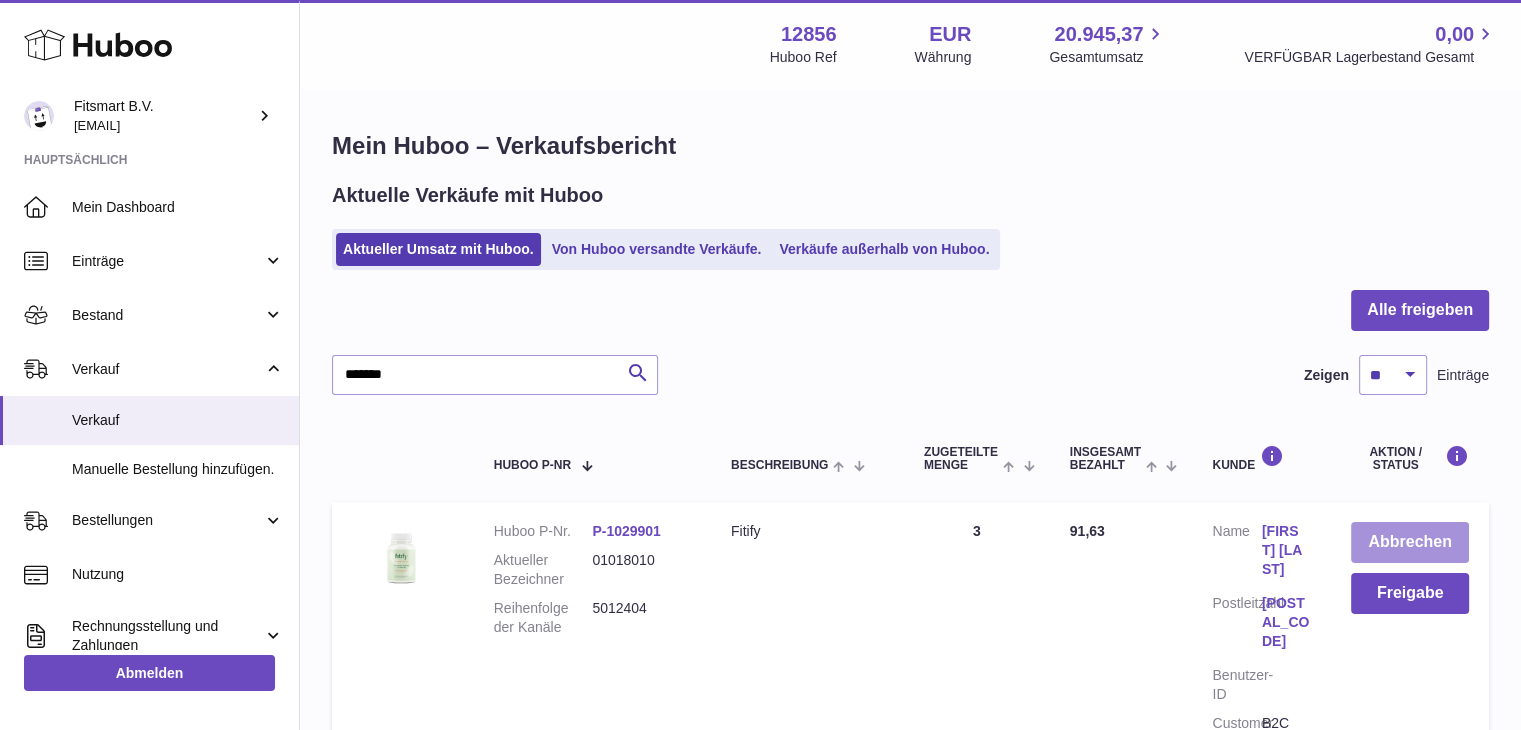 click on "Abbrechen" at bounding box center [1410, 542] 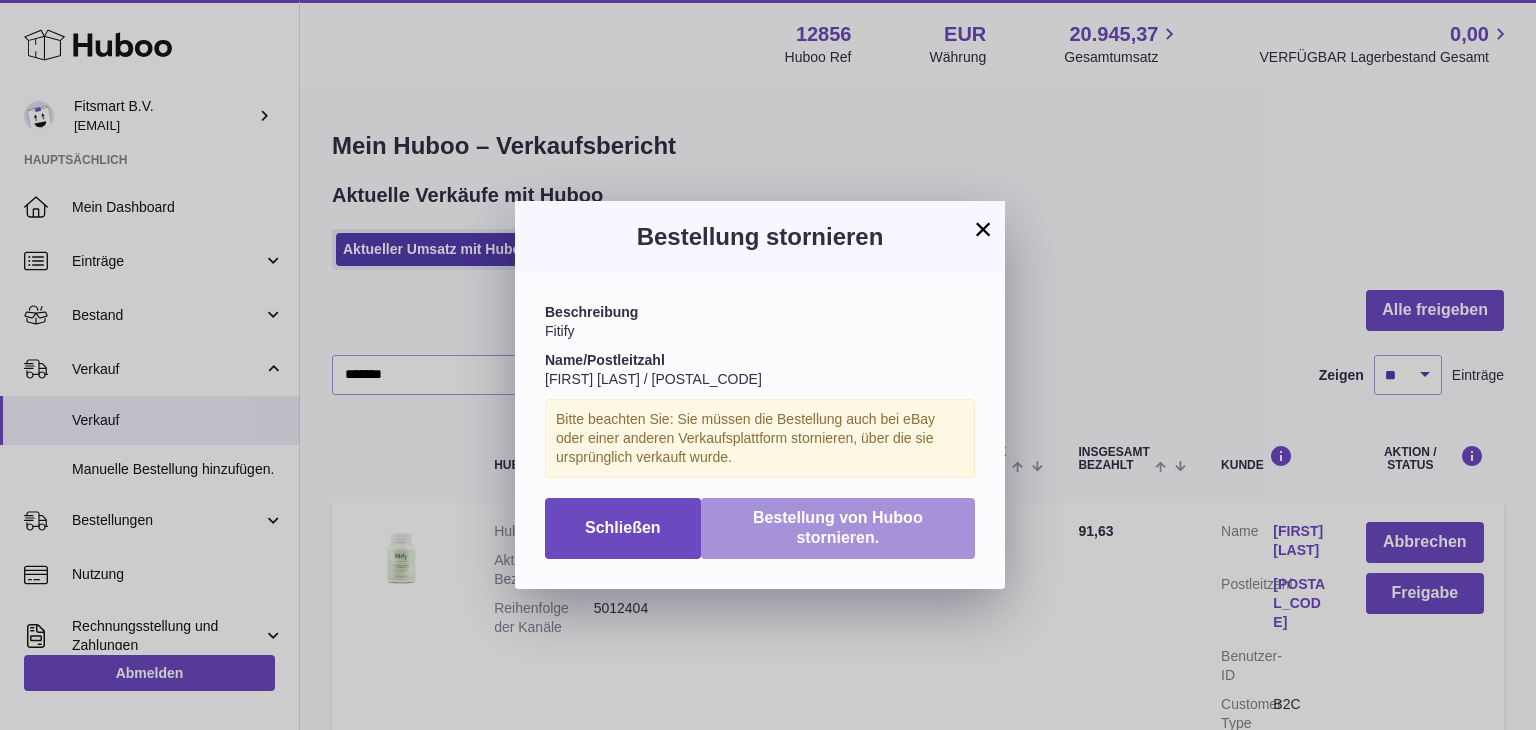 click on "Bestellung von Huboo stornieren." at bounding box center (838, 528) 